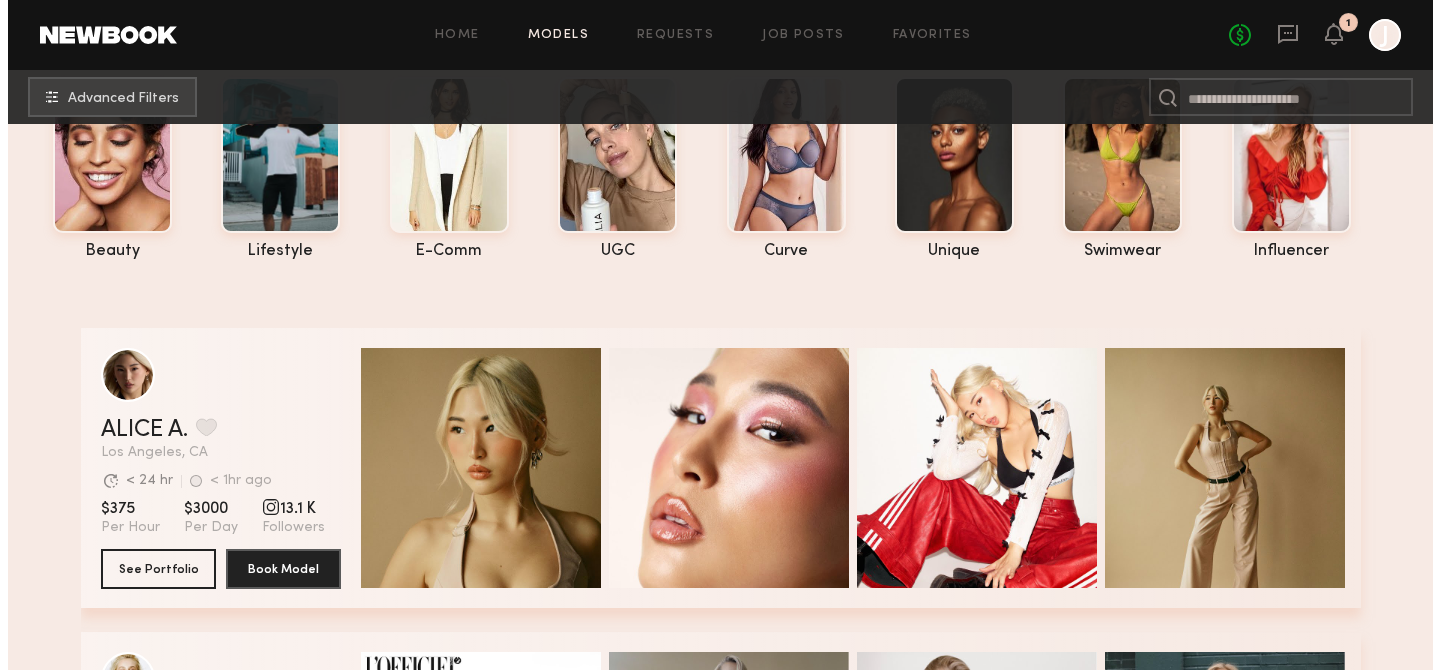 scroll, scrollTop: 0, scrollLeft: 0, axis: both 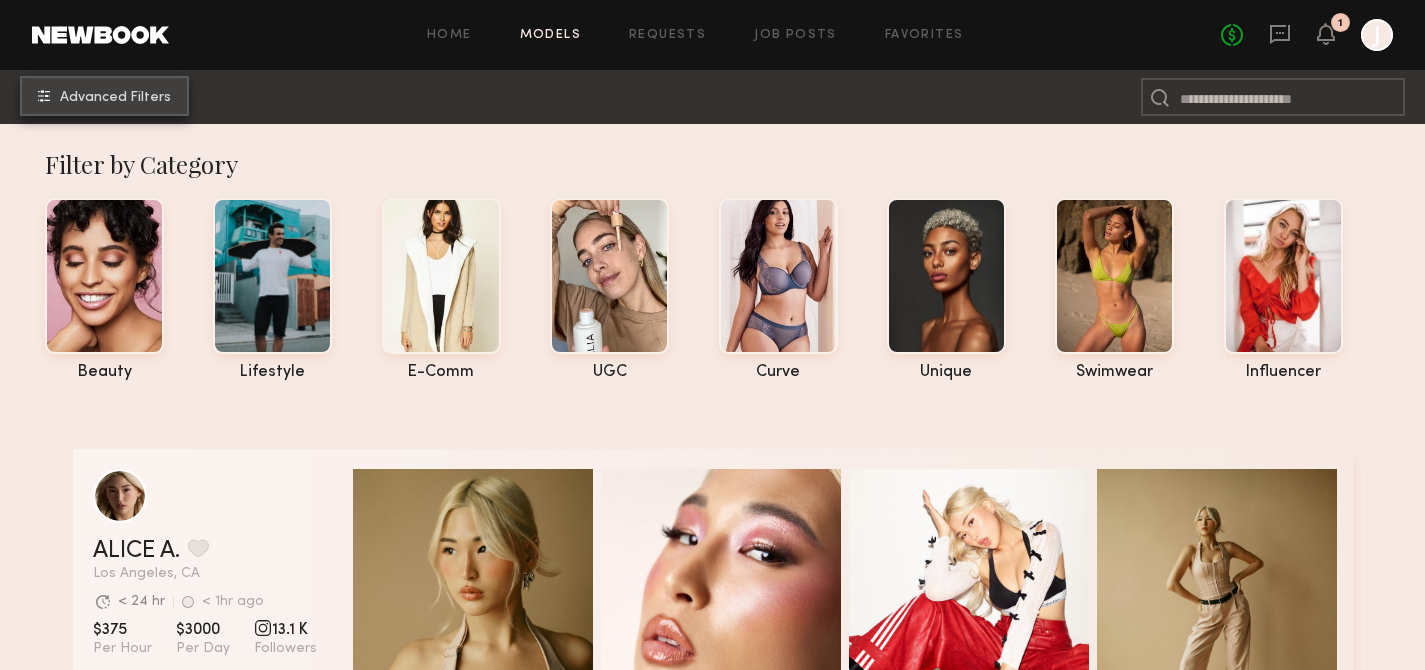 click on "Advanced Filters" 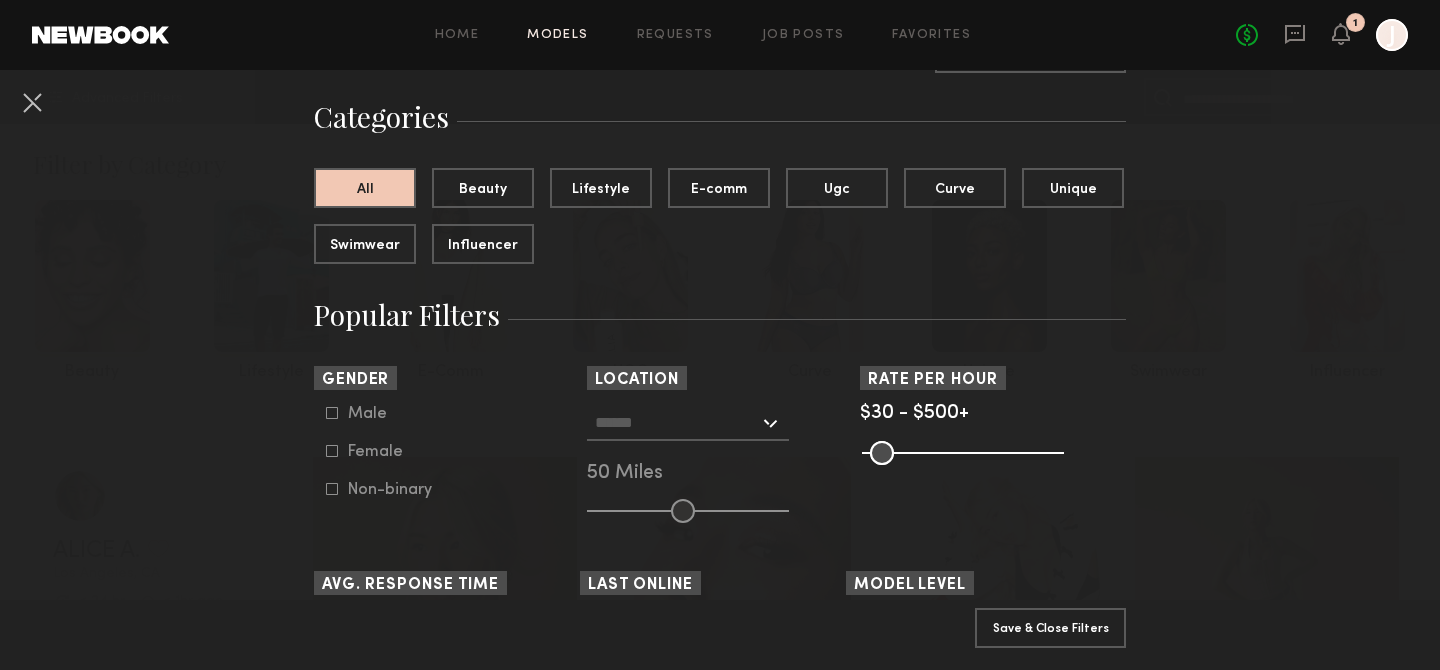 scroll, scrollTop: 131, scrollLeft: 0, axis: vertical 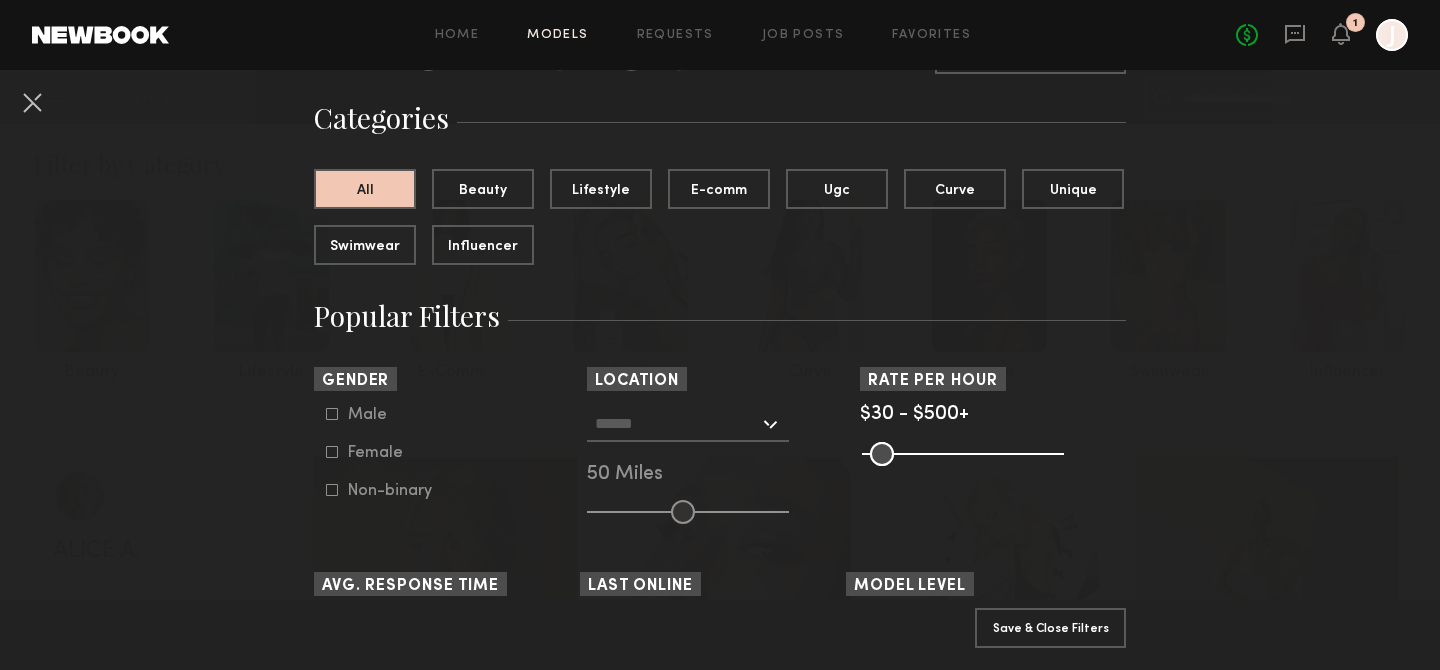 click 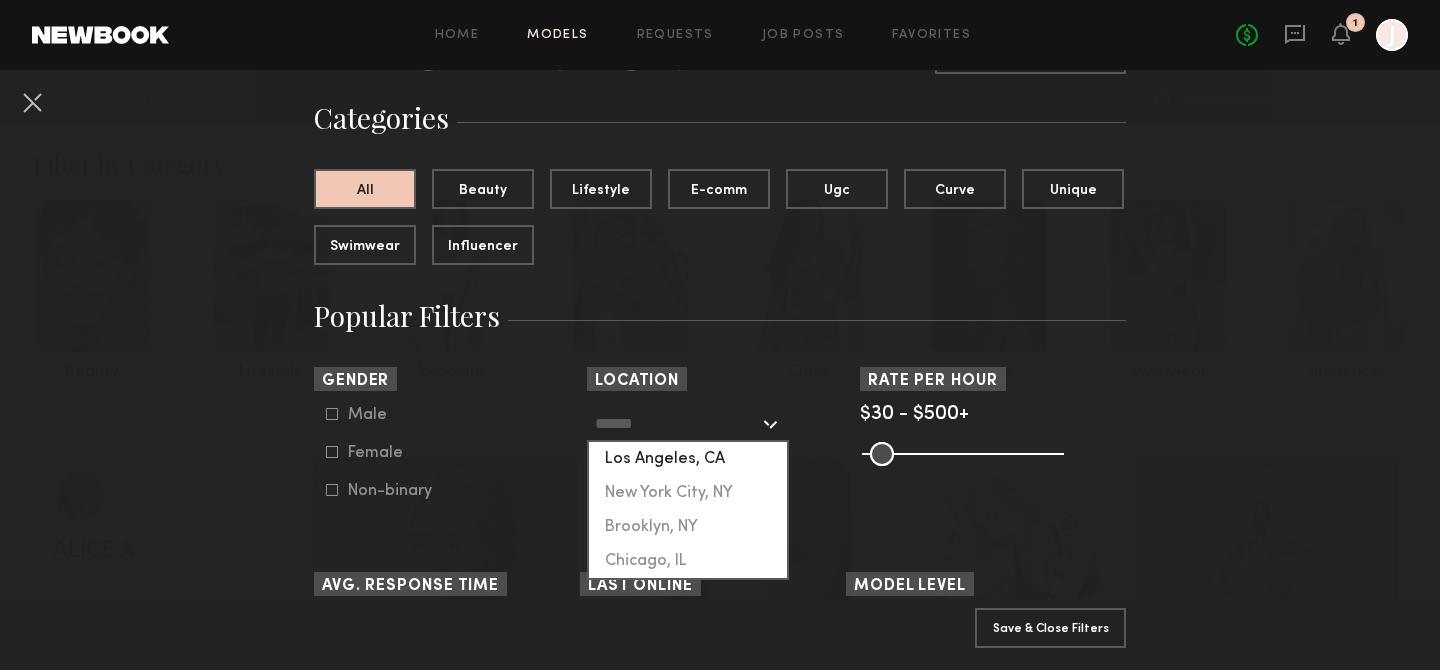 click on "Los Angeles, CA" 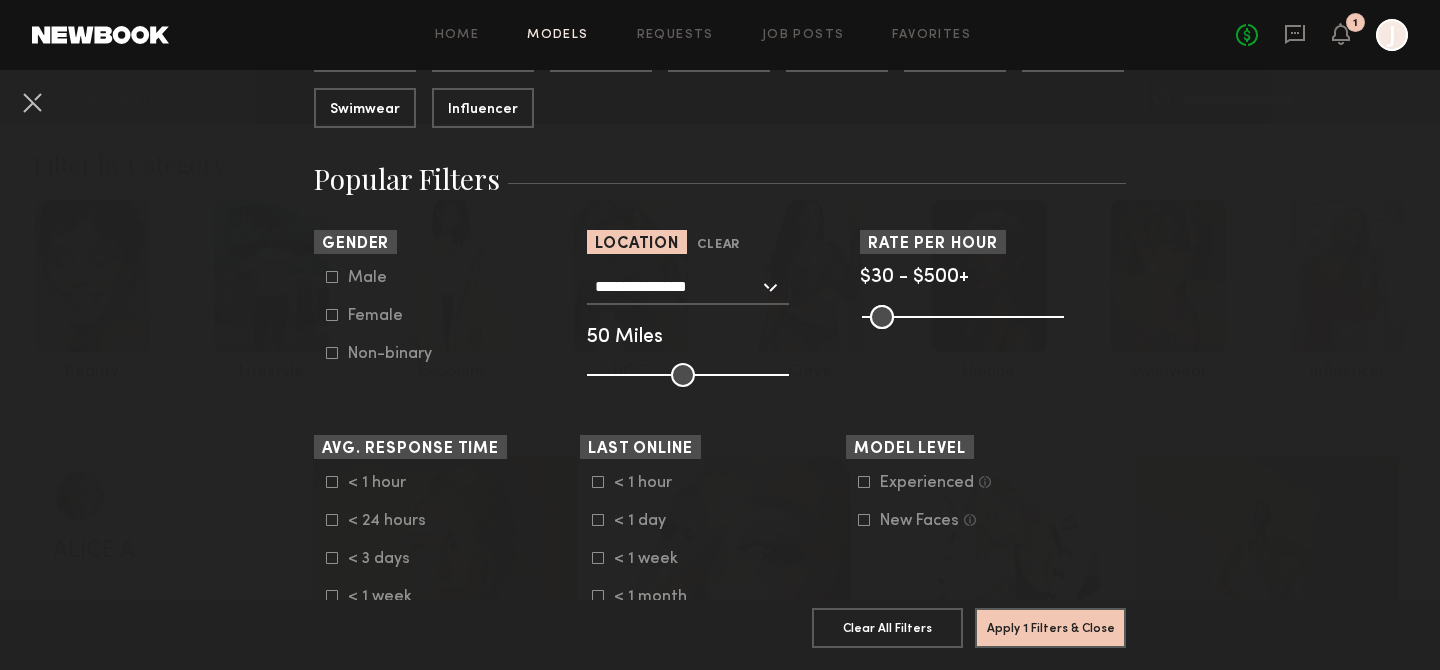 scroll, scrollTop: 268, scrollLeft: 0, axis: vertical 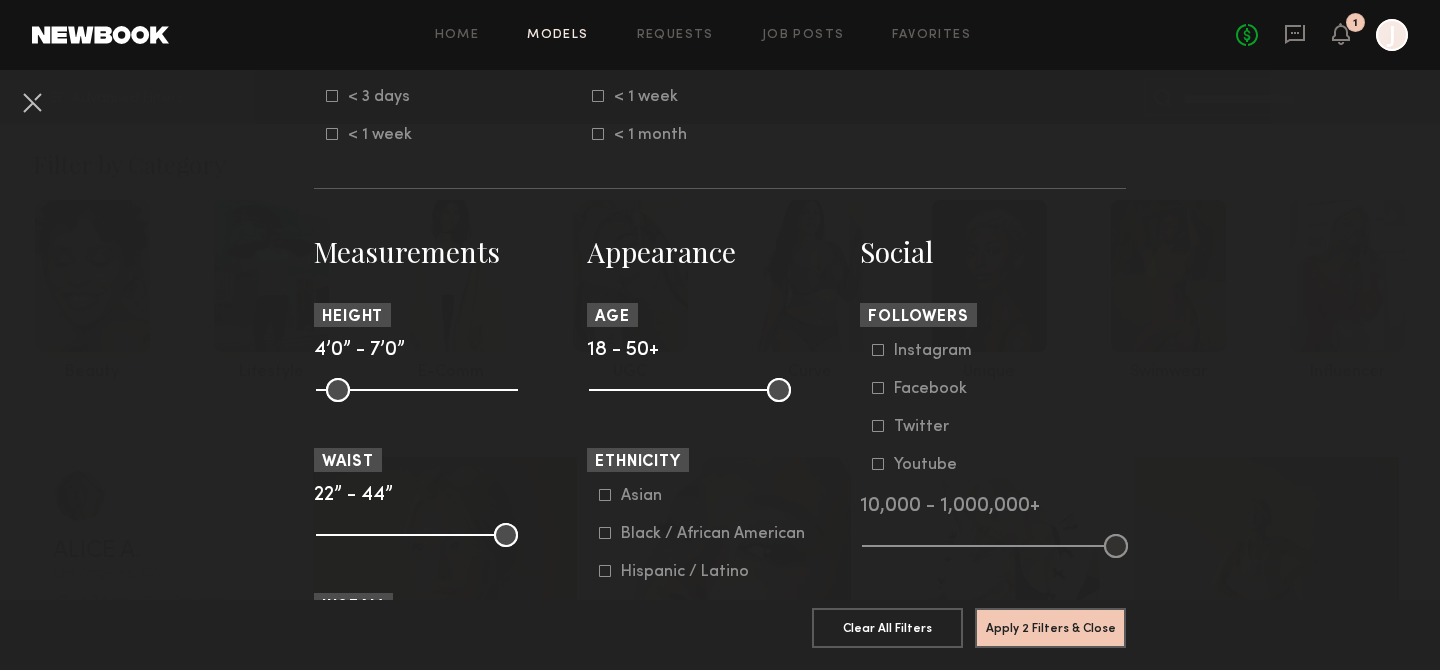 click 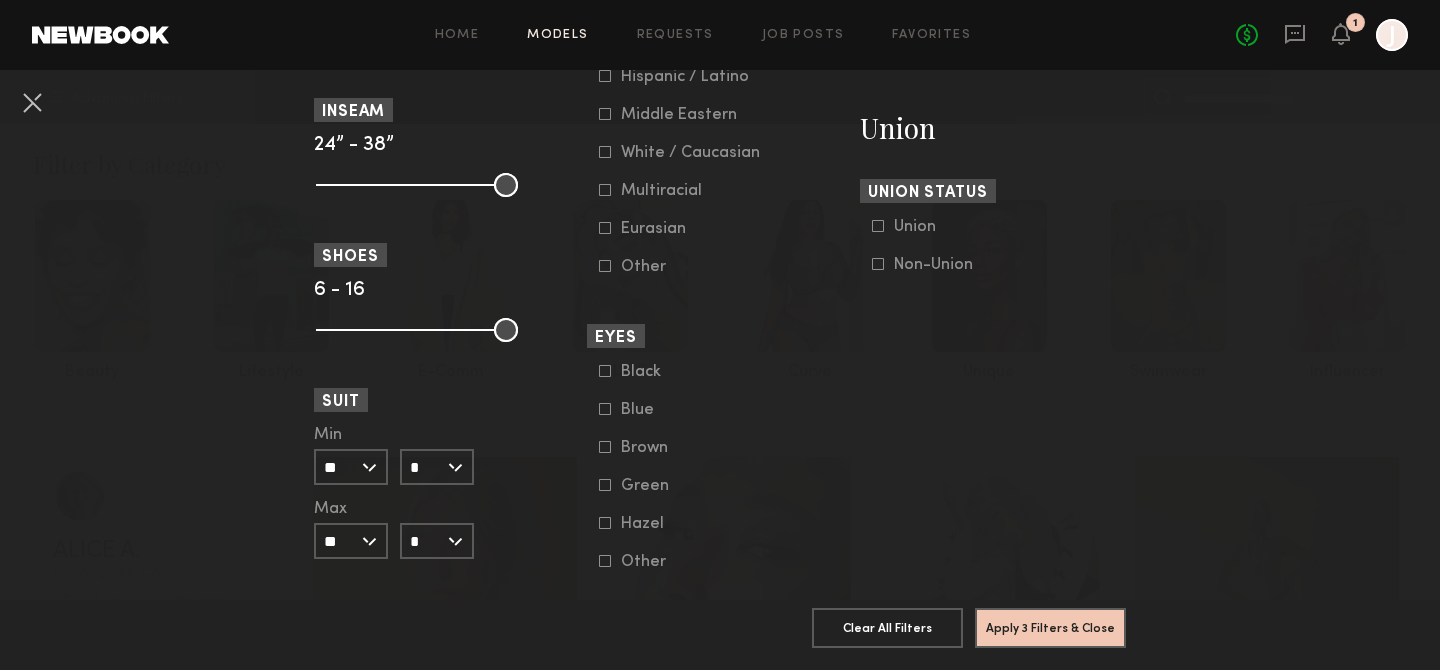 scroll, scrollTop: 1199, scrollLeft: 0, axis: vertical 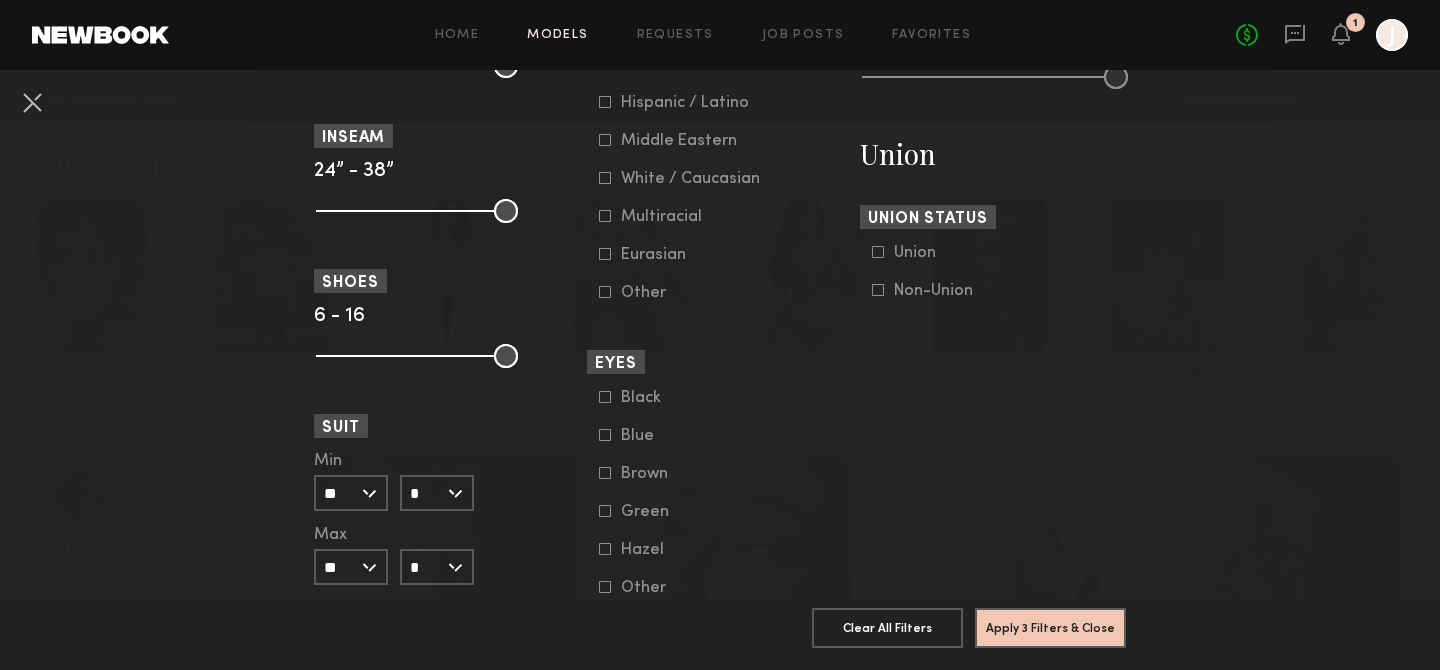 click 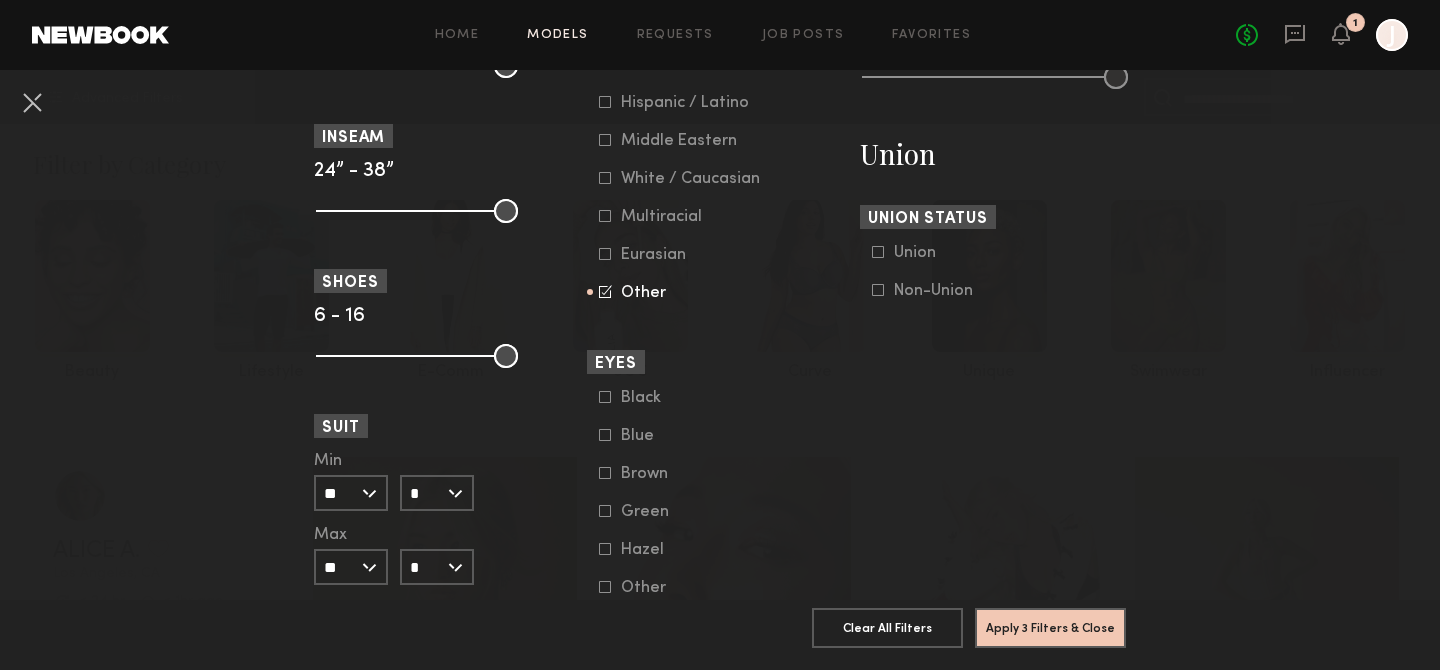 click 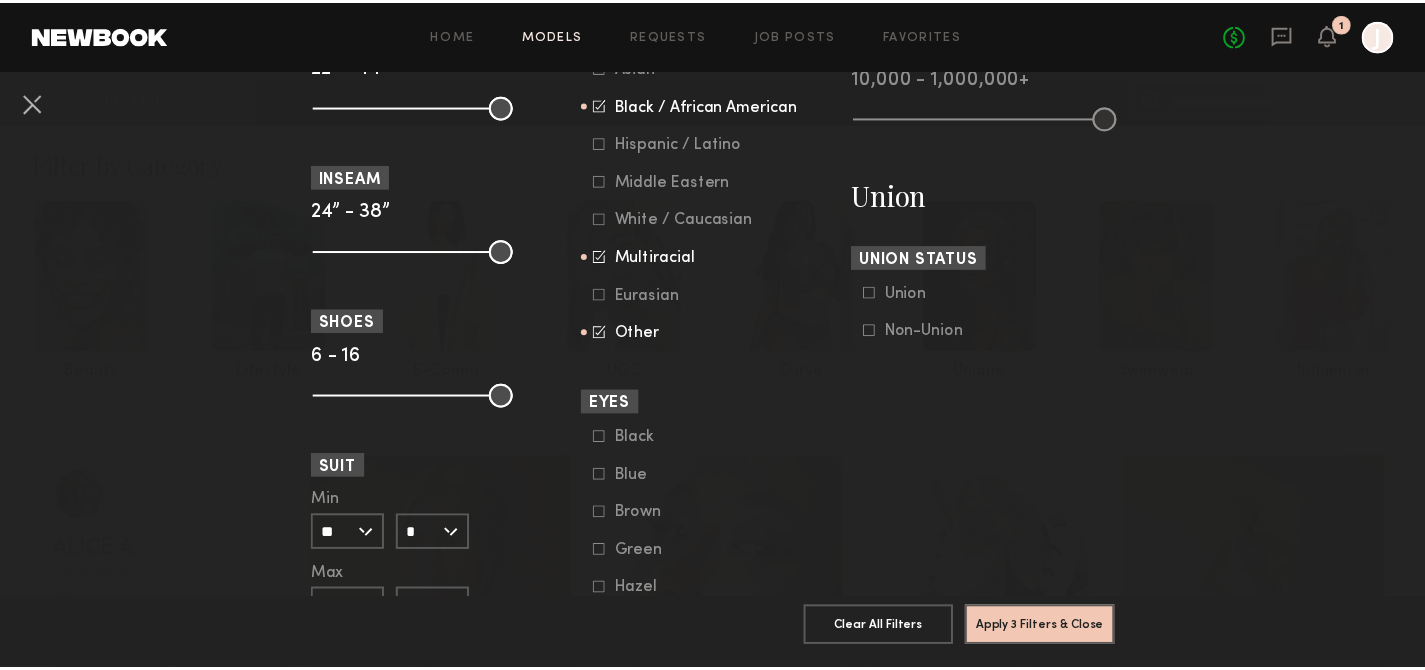 scroll, scrollTop: 1157, scrollLeft: 0, axis: vertical 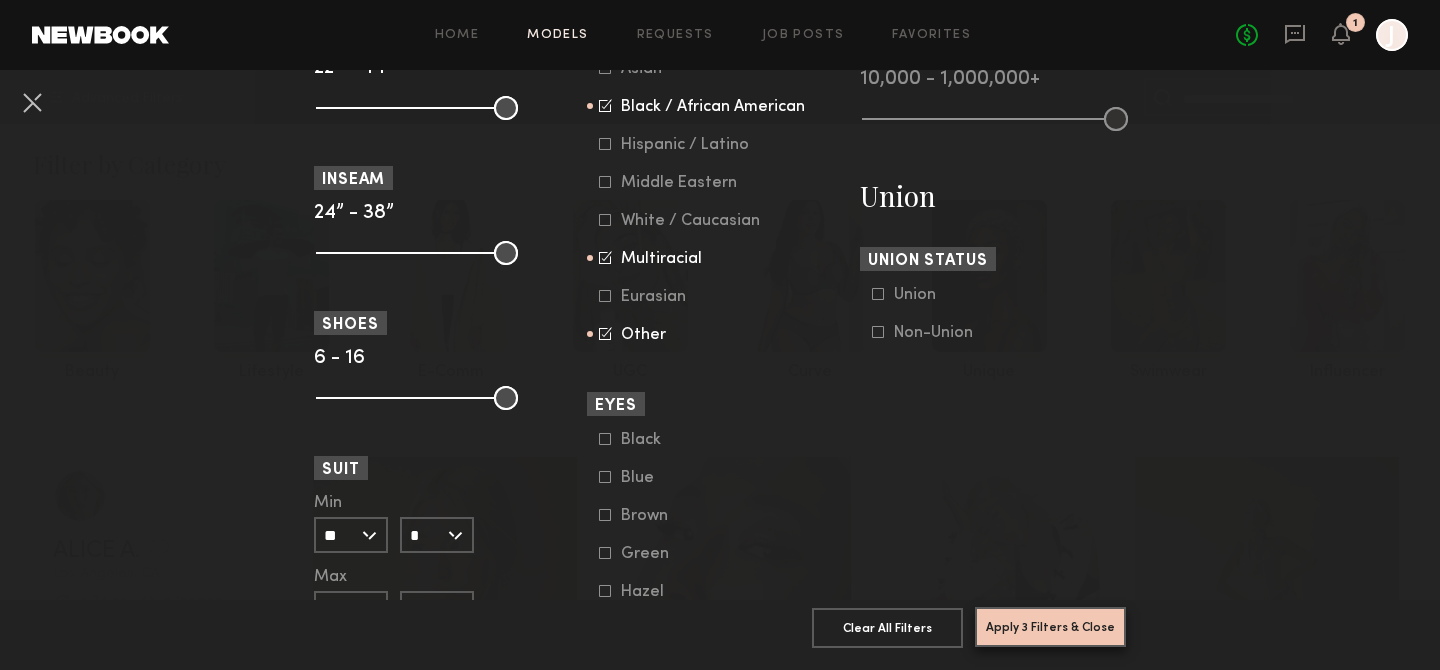 click on "Apply 3 Filters & Close" 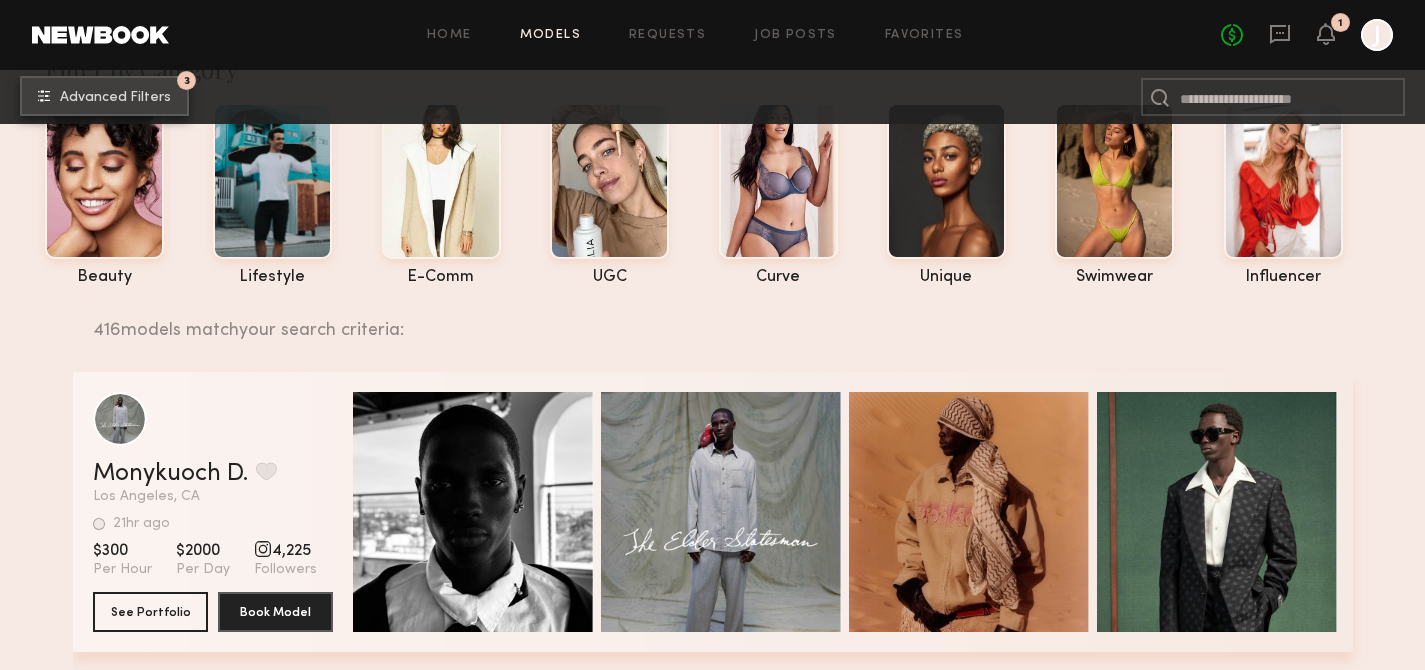 scroll, scrollTop: 184, scrollLeft: 0, axis: vertical 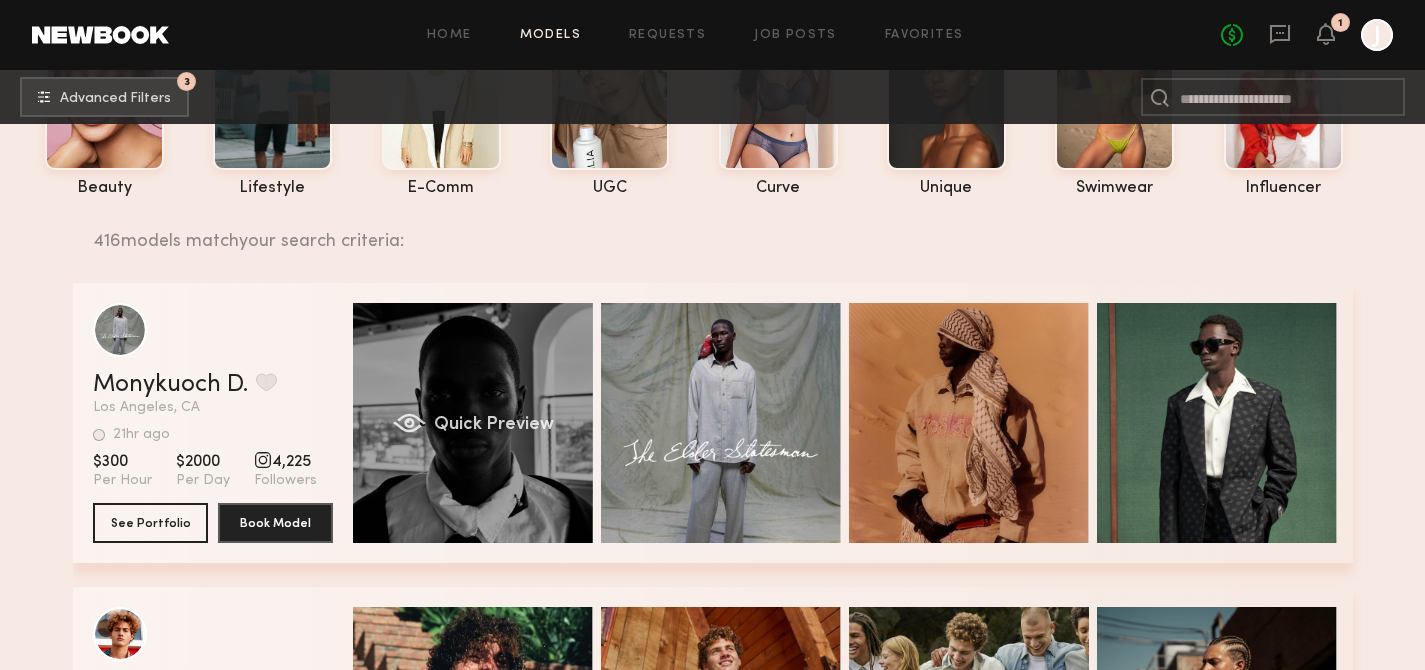 click on "Quick Preview" 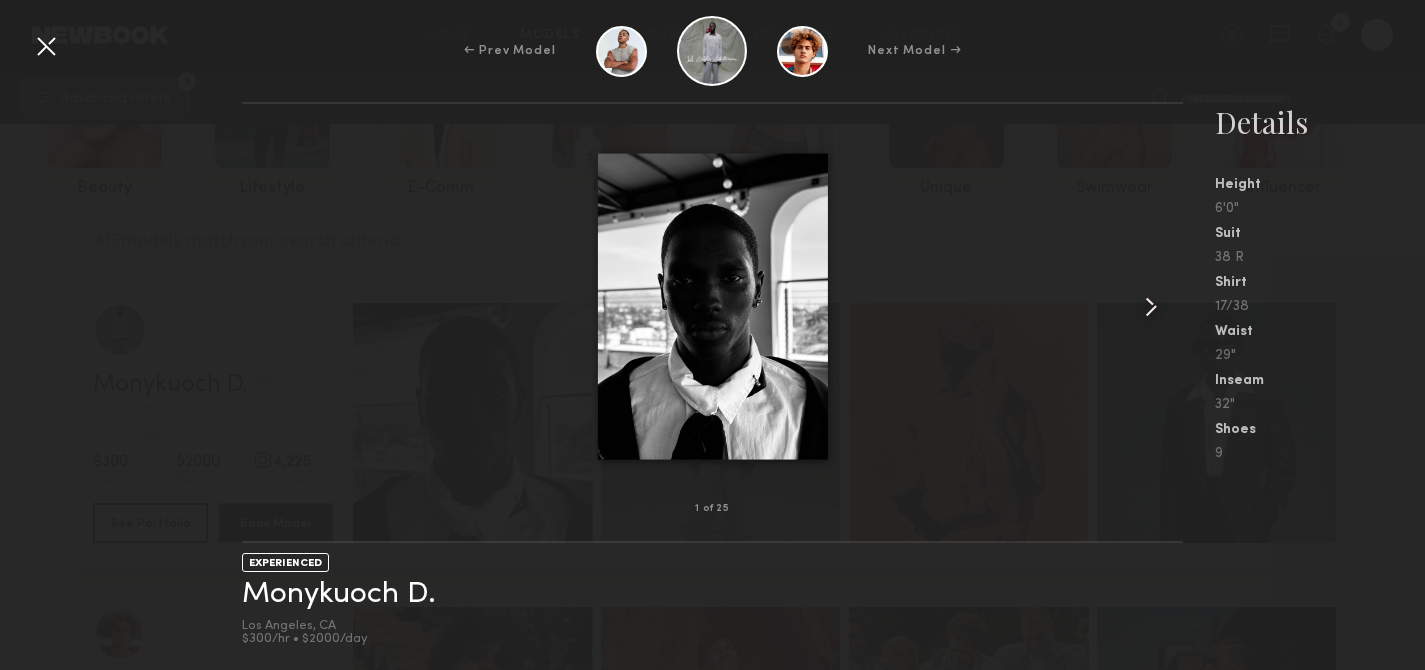click at bounding box center [1151, 307] 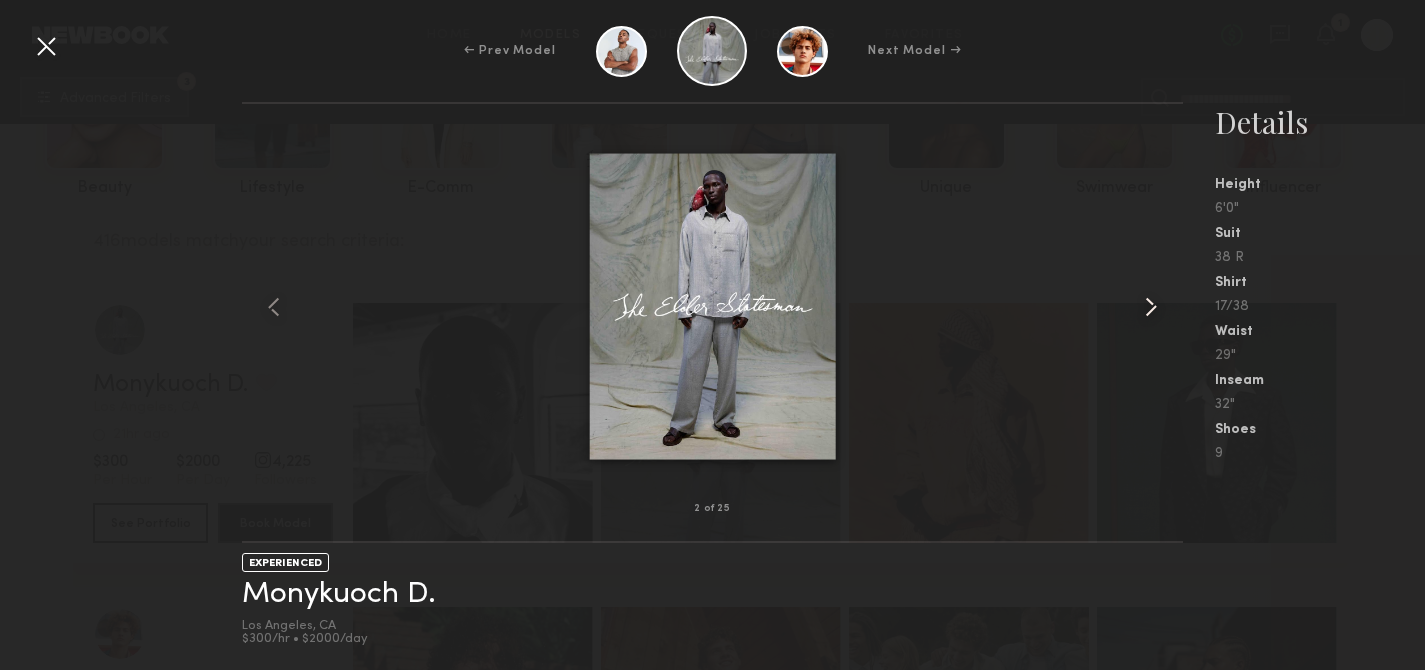 click at bounding box center (1151, 307) 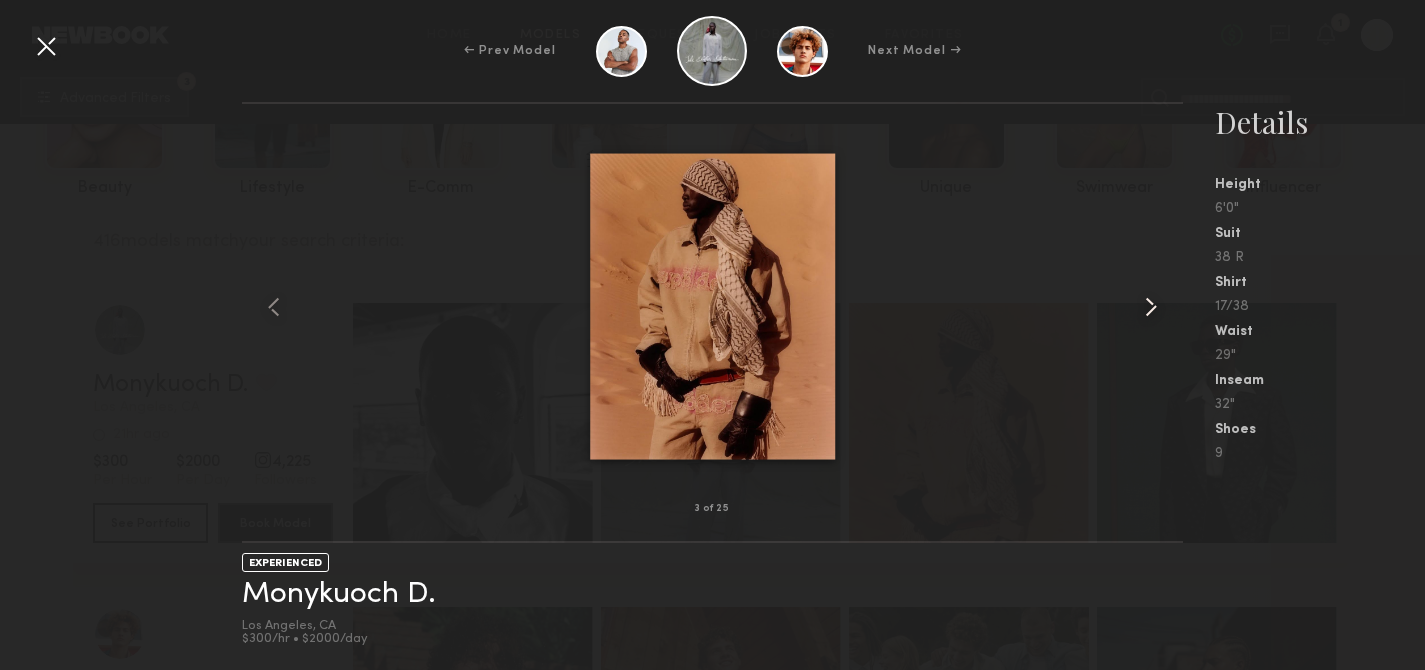 click at bounding box center (1151, 307) 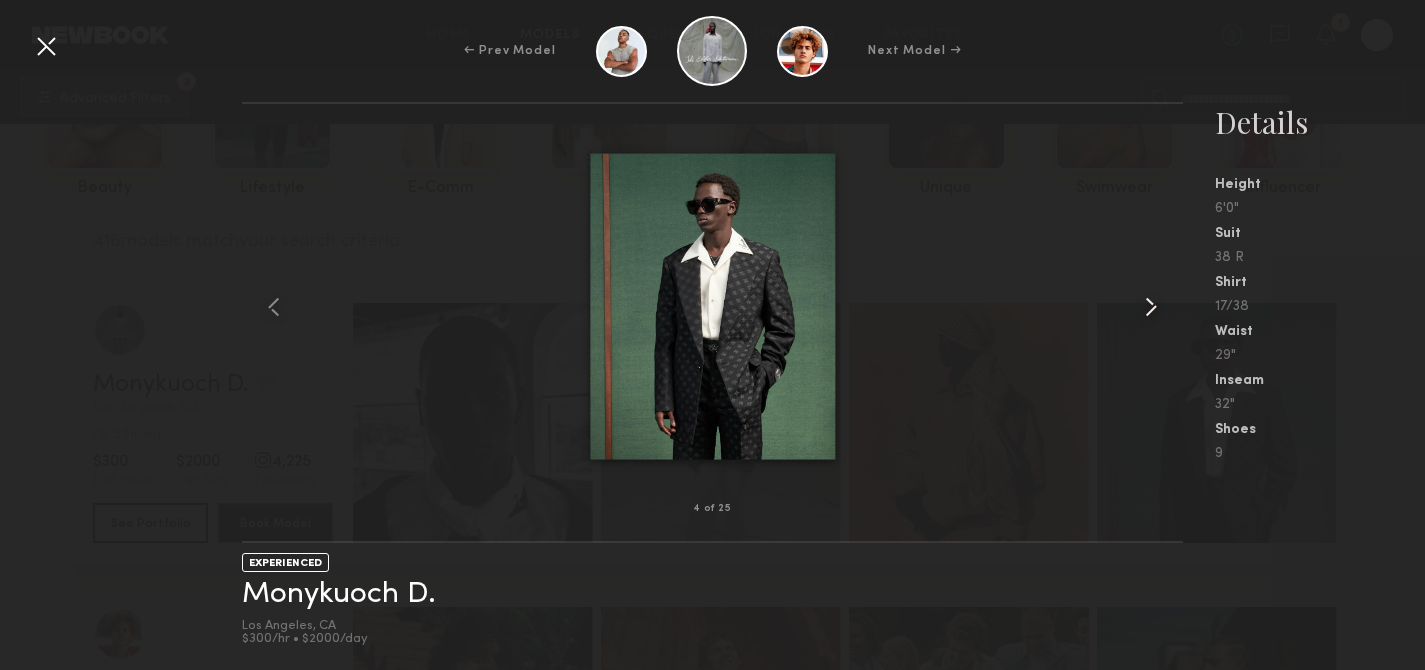 click at bounding box center (1151, 307) 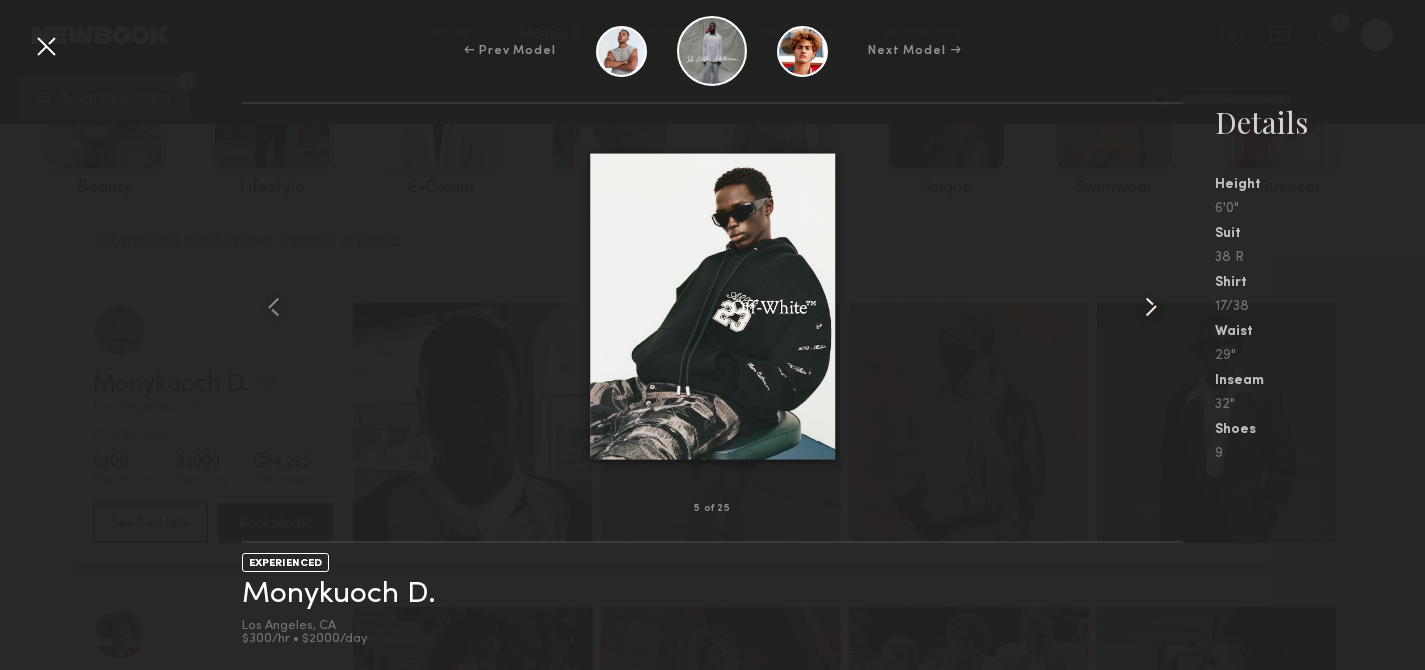 click at bounding box center [1151, 307] 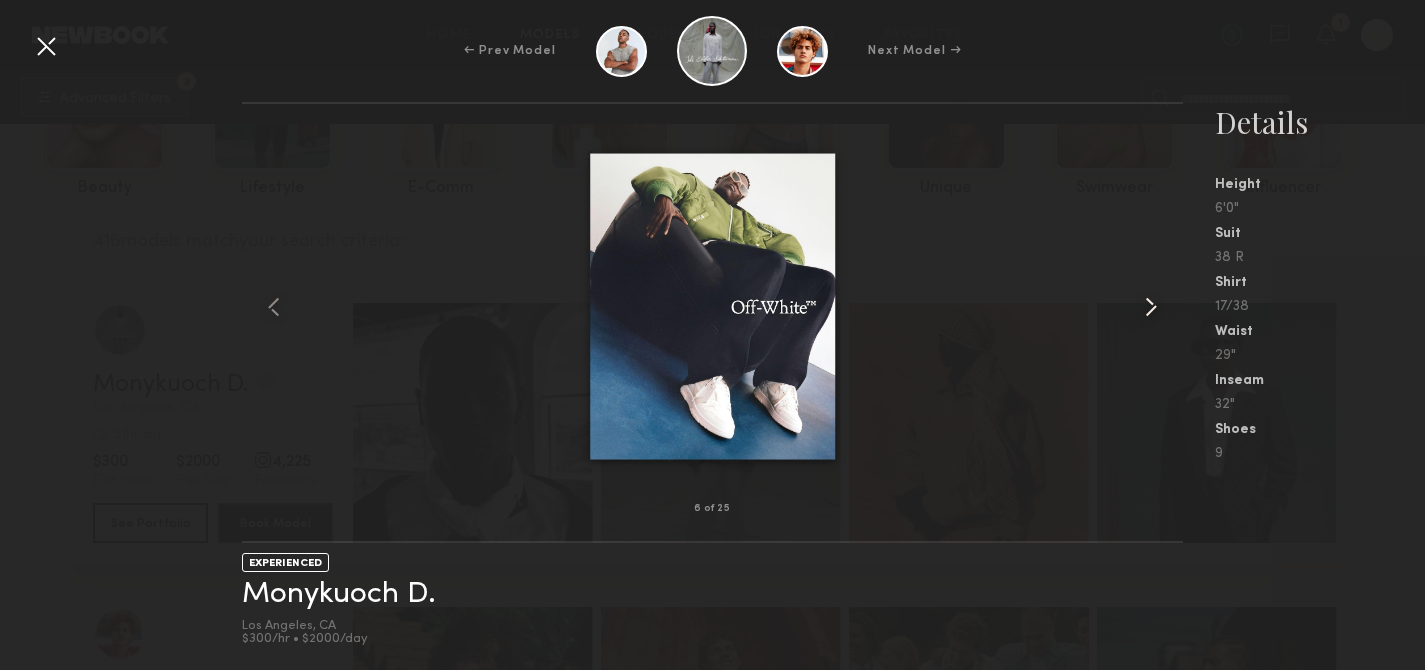 click at bounding box center [1151, 307] 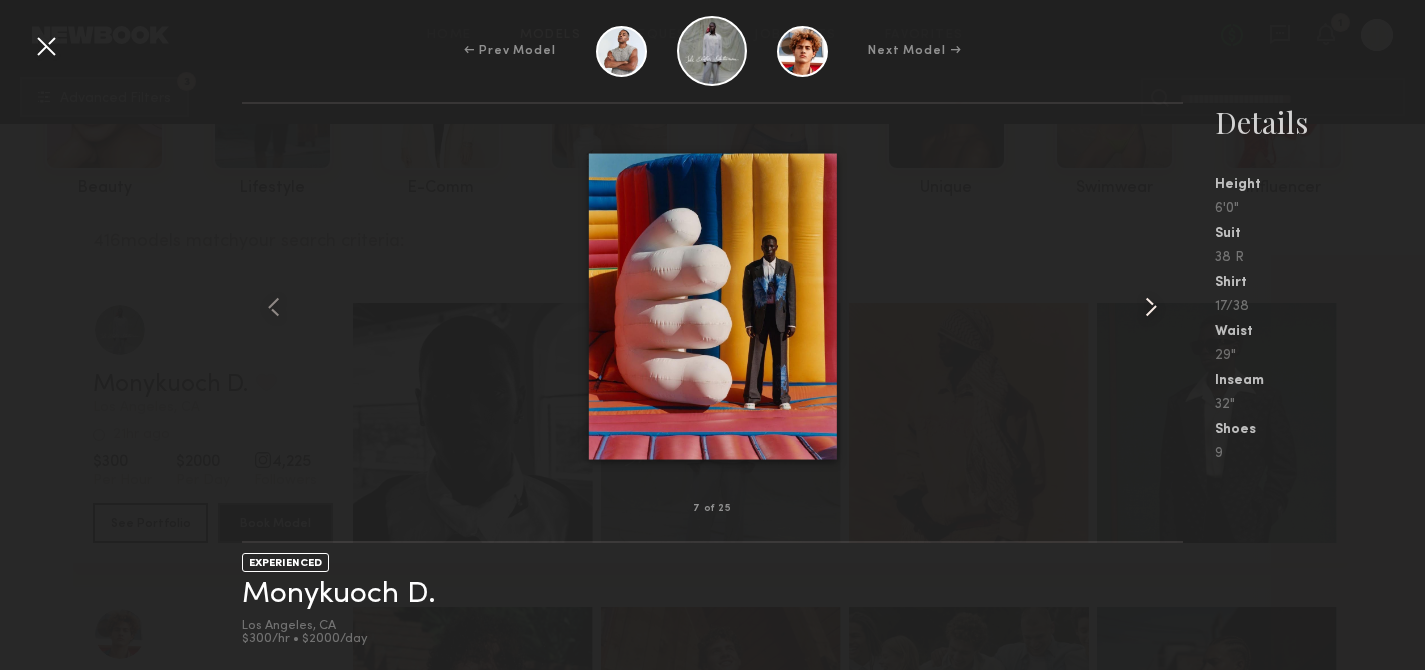 click at bounding box center (1151, 307) 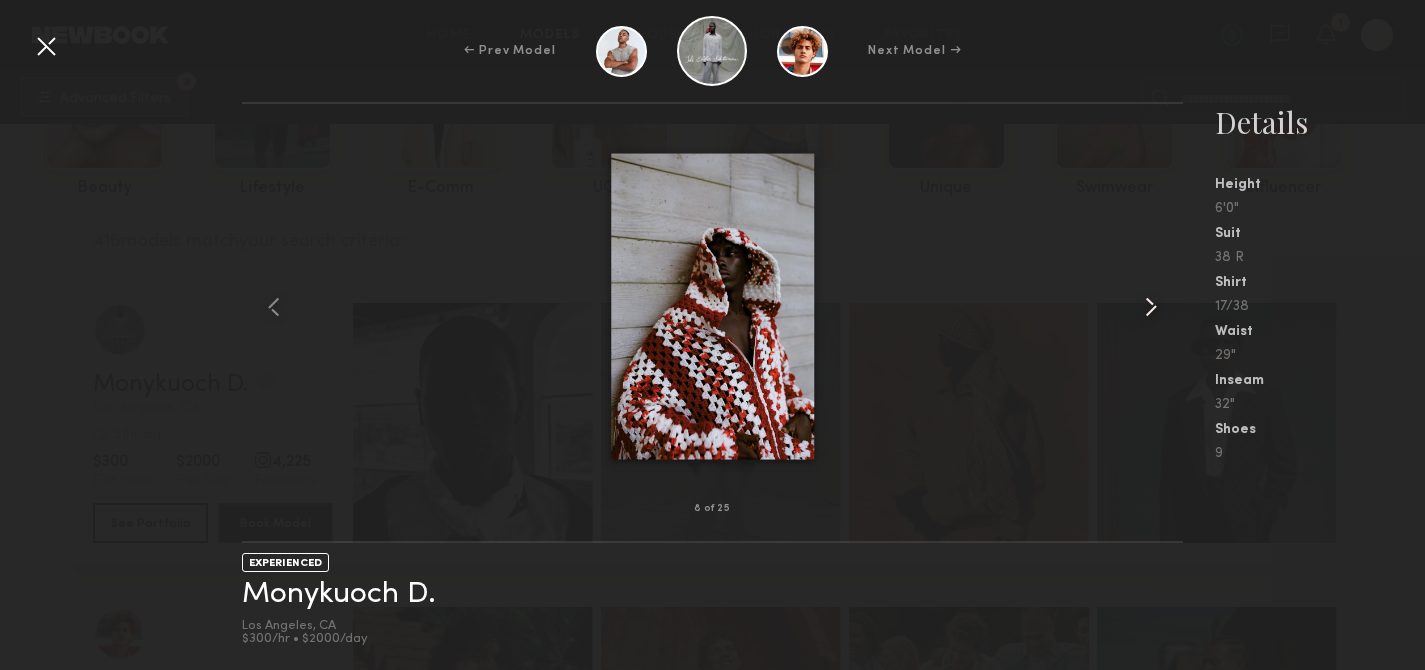 click at bounding box center [1151, 307] 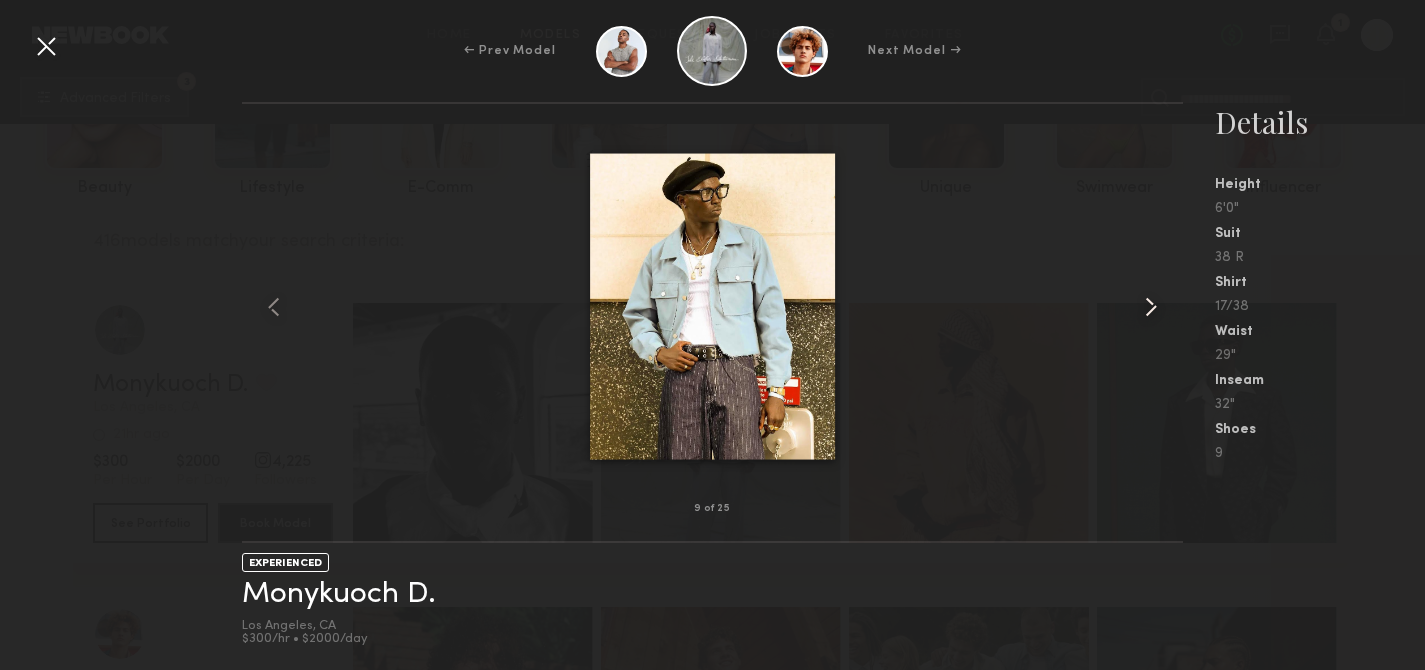 click at bounding box center [1151, 307] 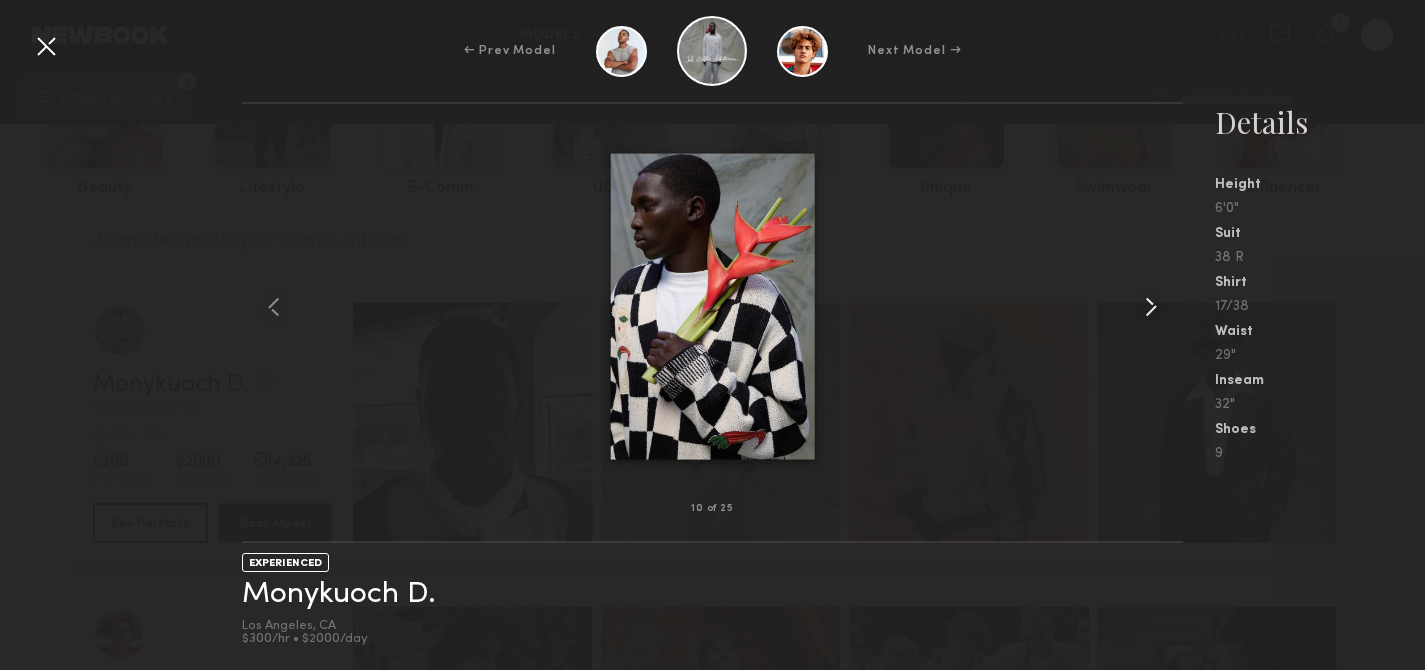 click at bounding box center [1151, 307] 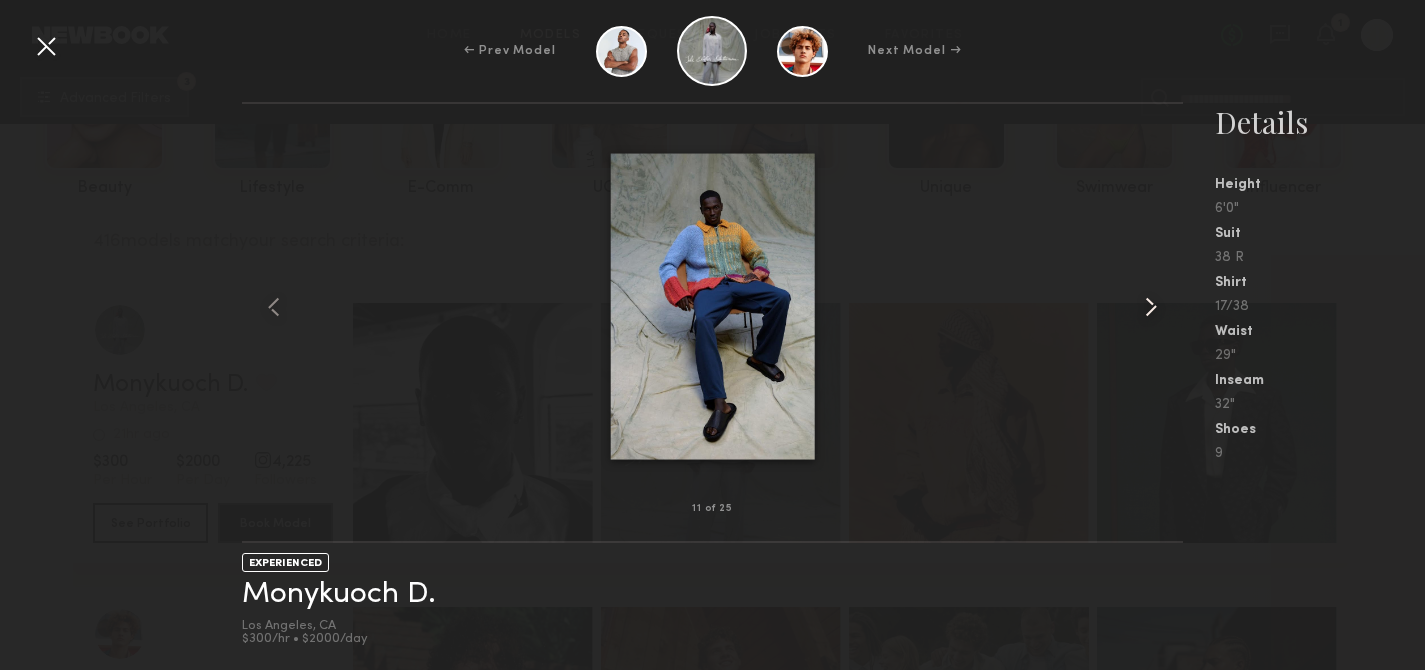 click at bounding box center (1151, 307) 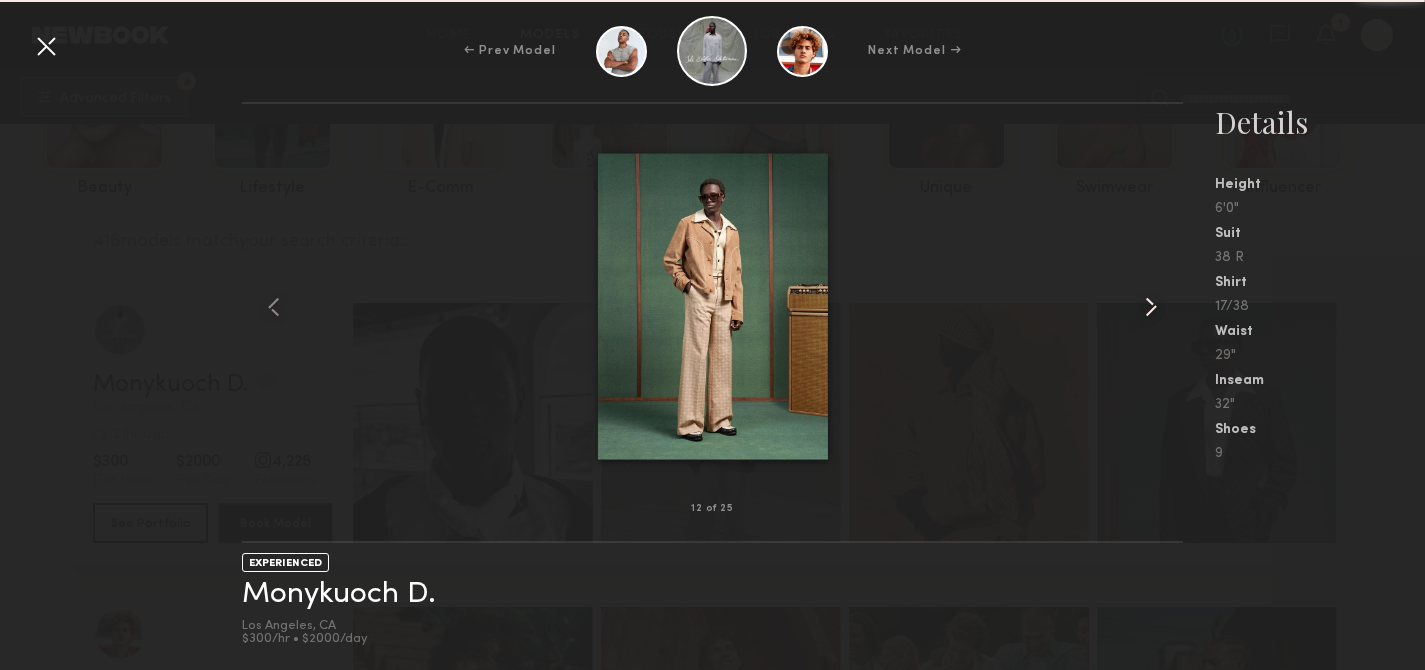 click at bounding box center [1151, 307] 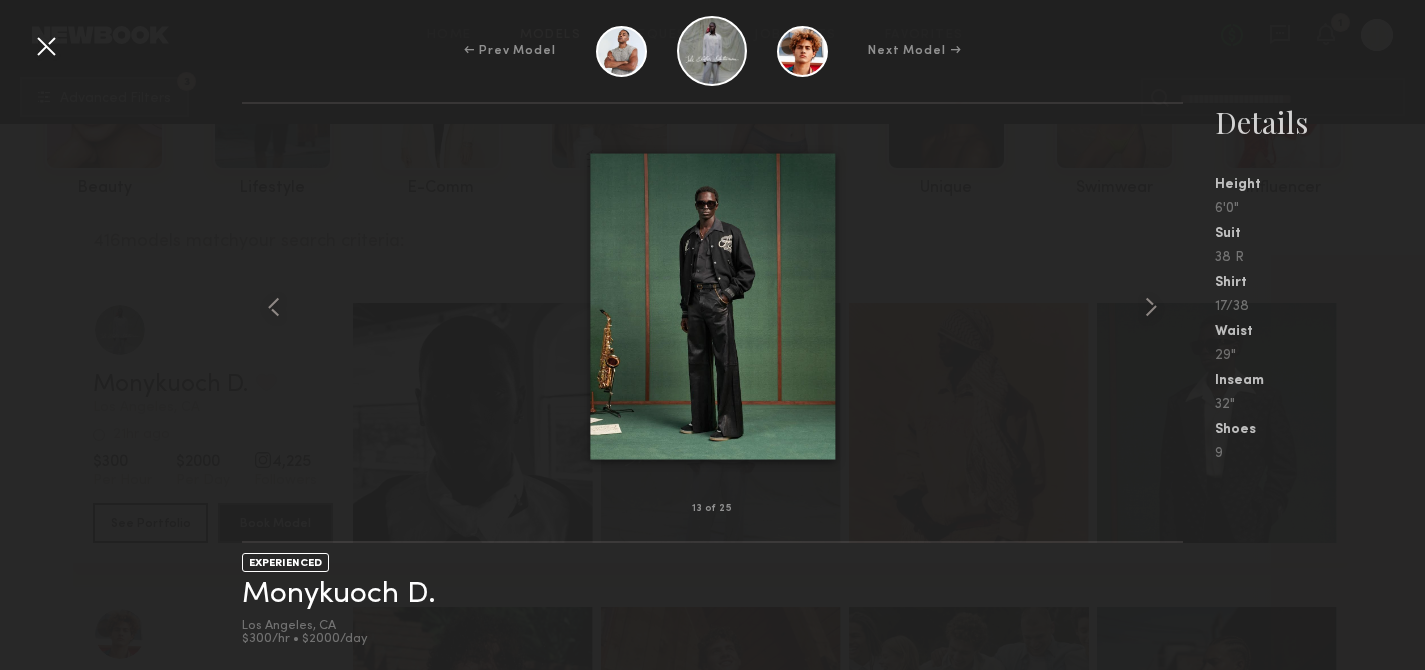 click at bounding box center (46, 46) 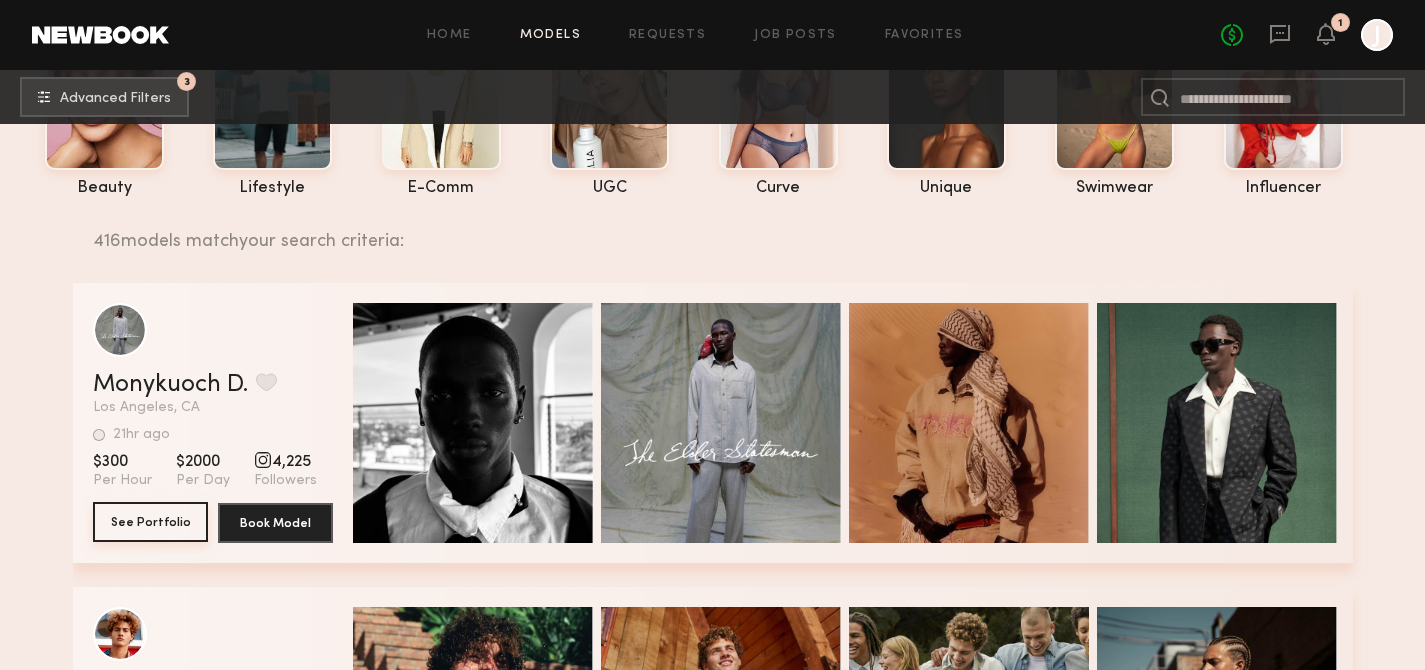 click on "See Portfolio" 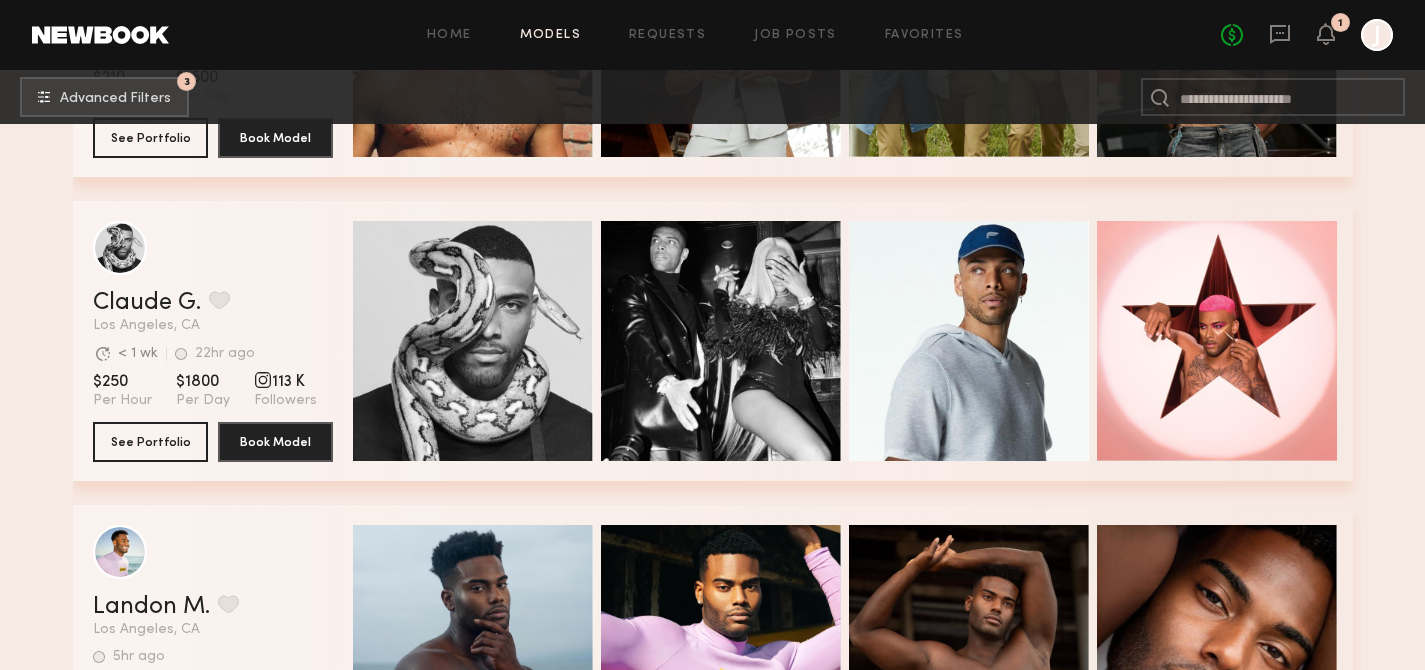 scroll, scrollTop: 1213, scrollLeft: 0, axis: vertical 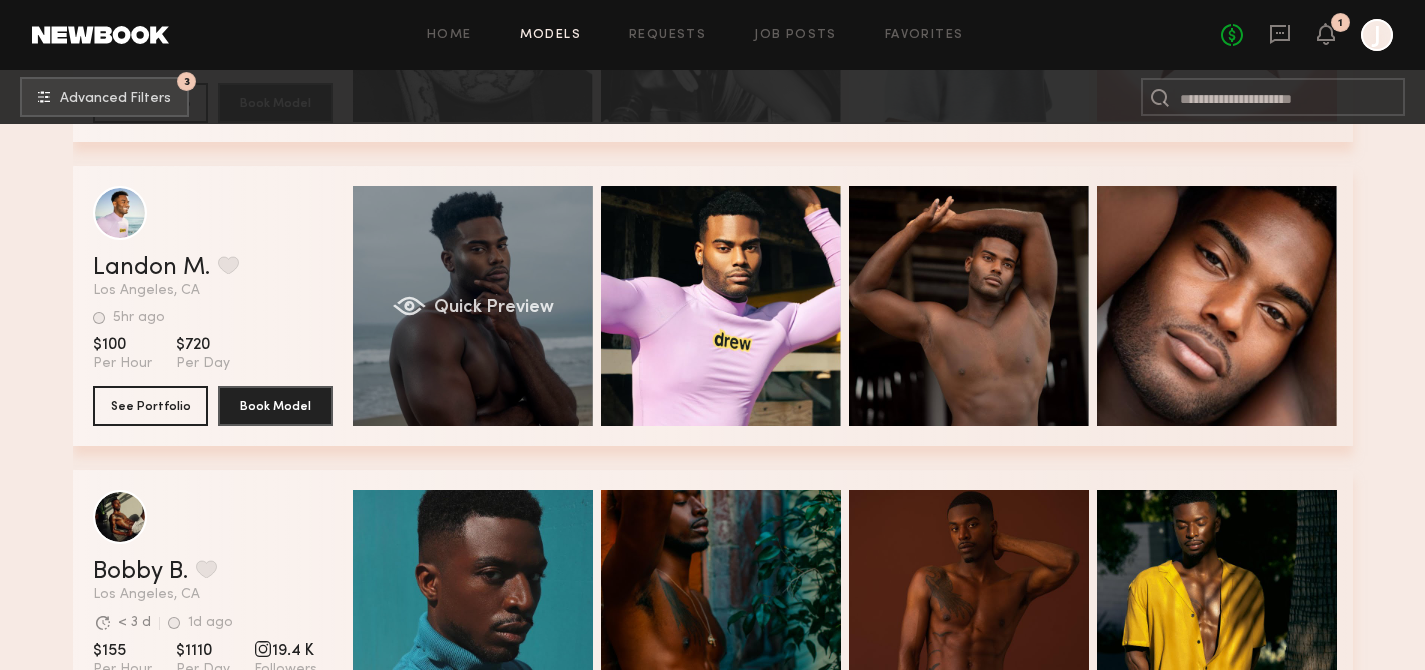 click on "Quick Preview" 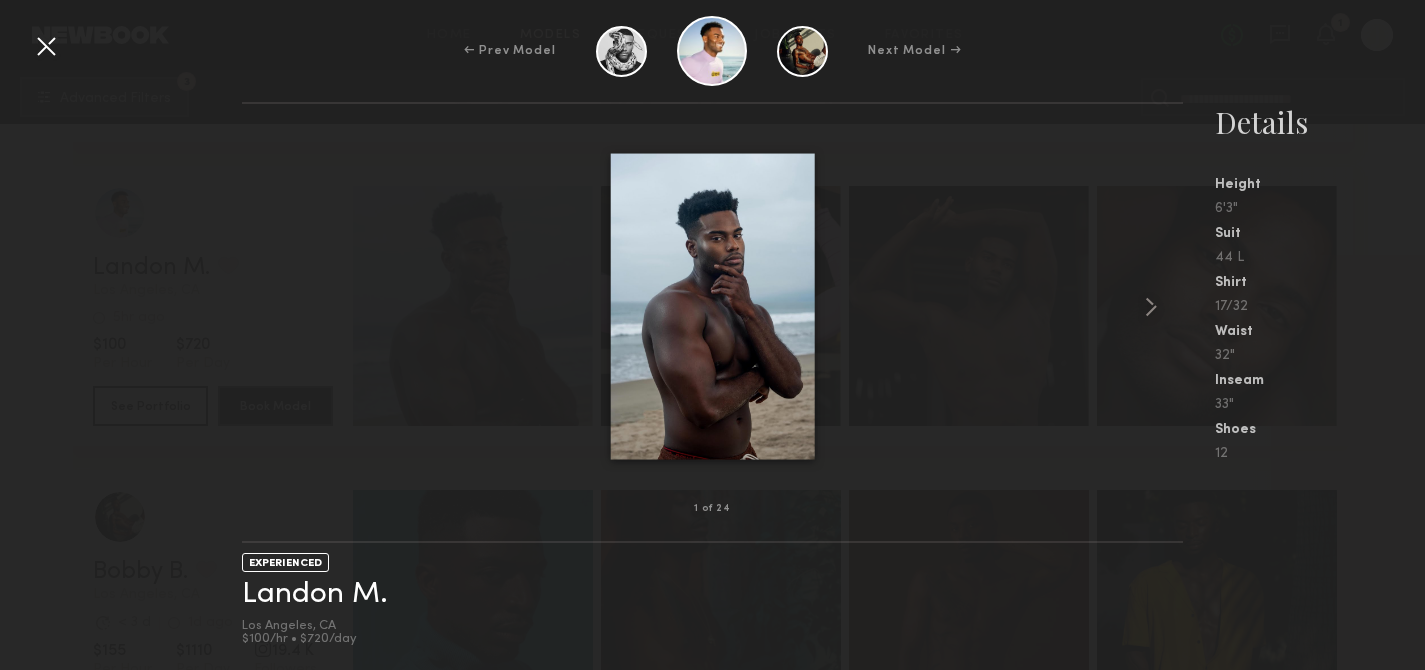 click at bounding box center [46, 46] 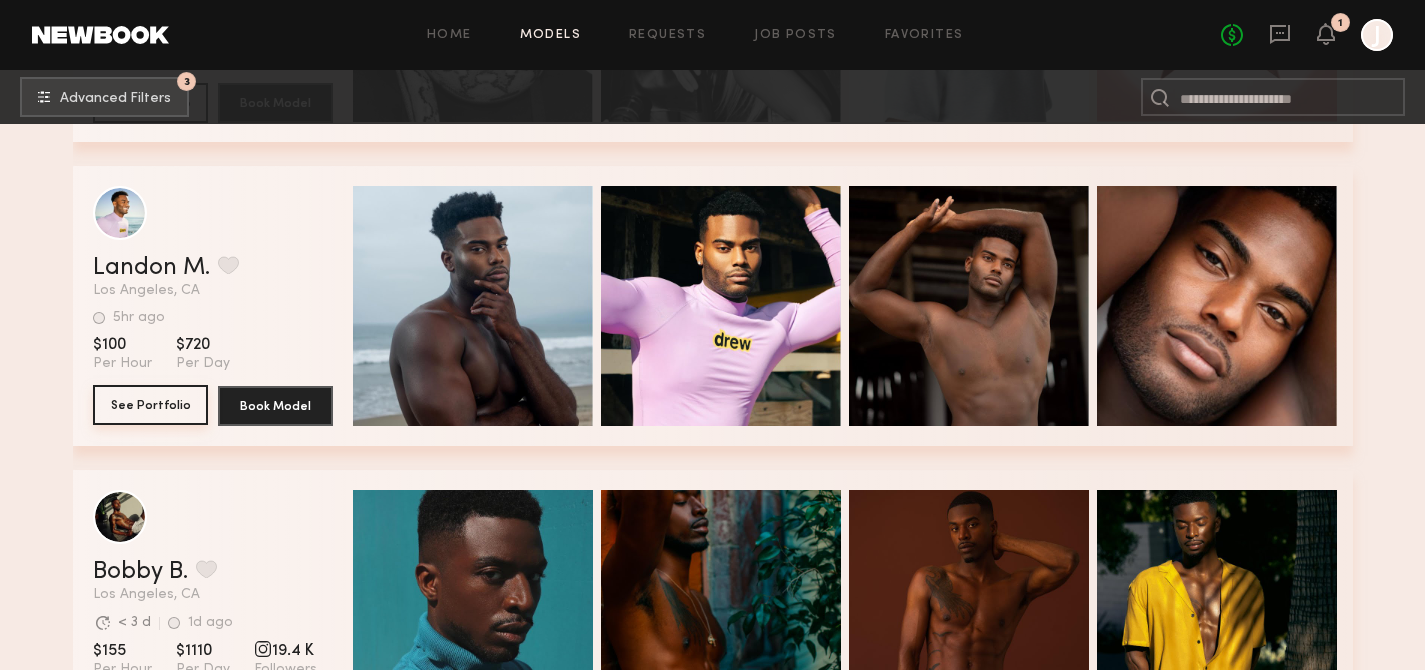 click on "See Portfolio" 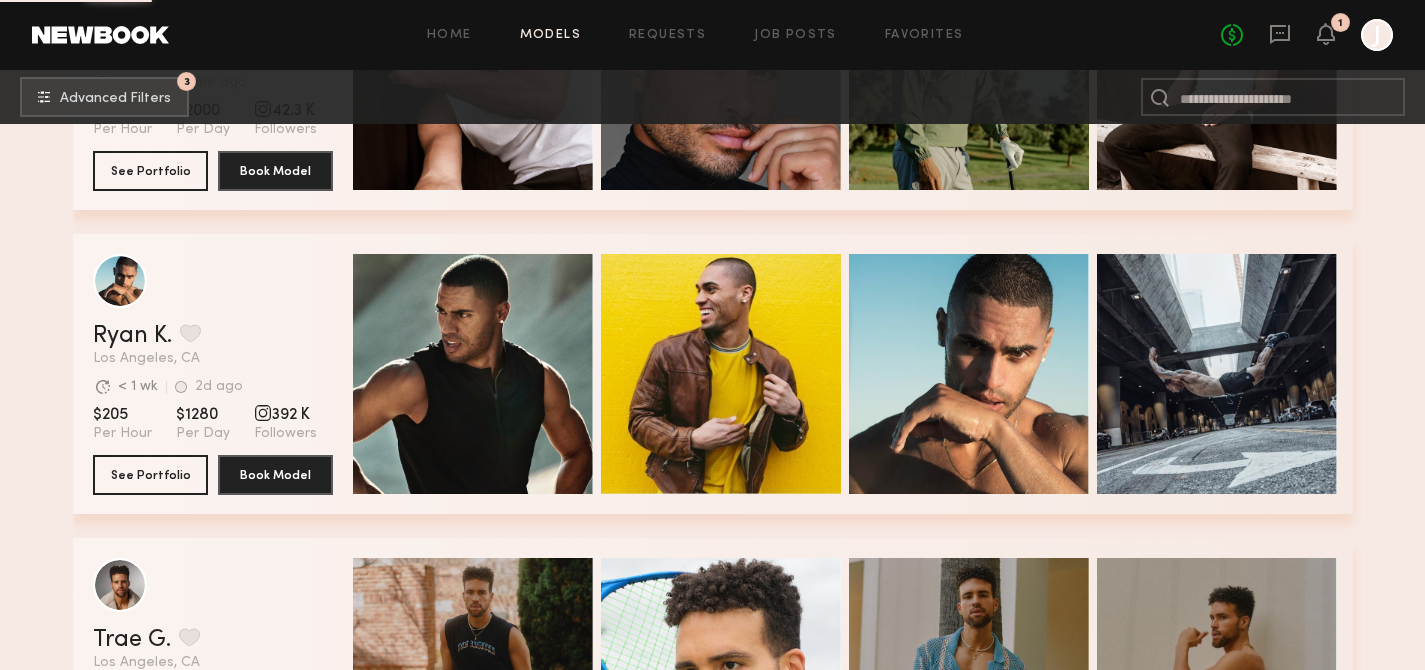 scroll, scrollTop: 2661, scrollLeft: 0, axis: vertical 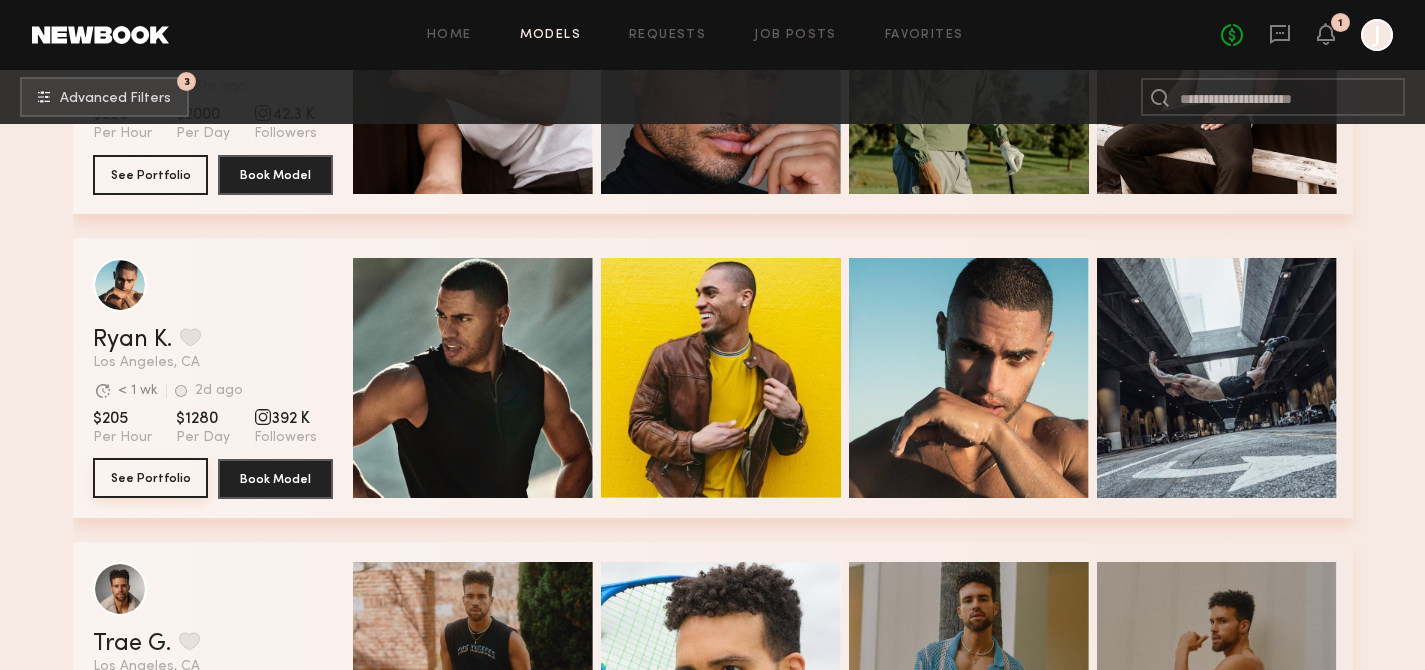 click on "See Portfolio" 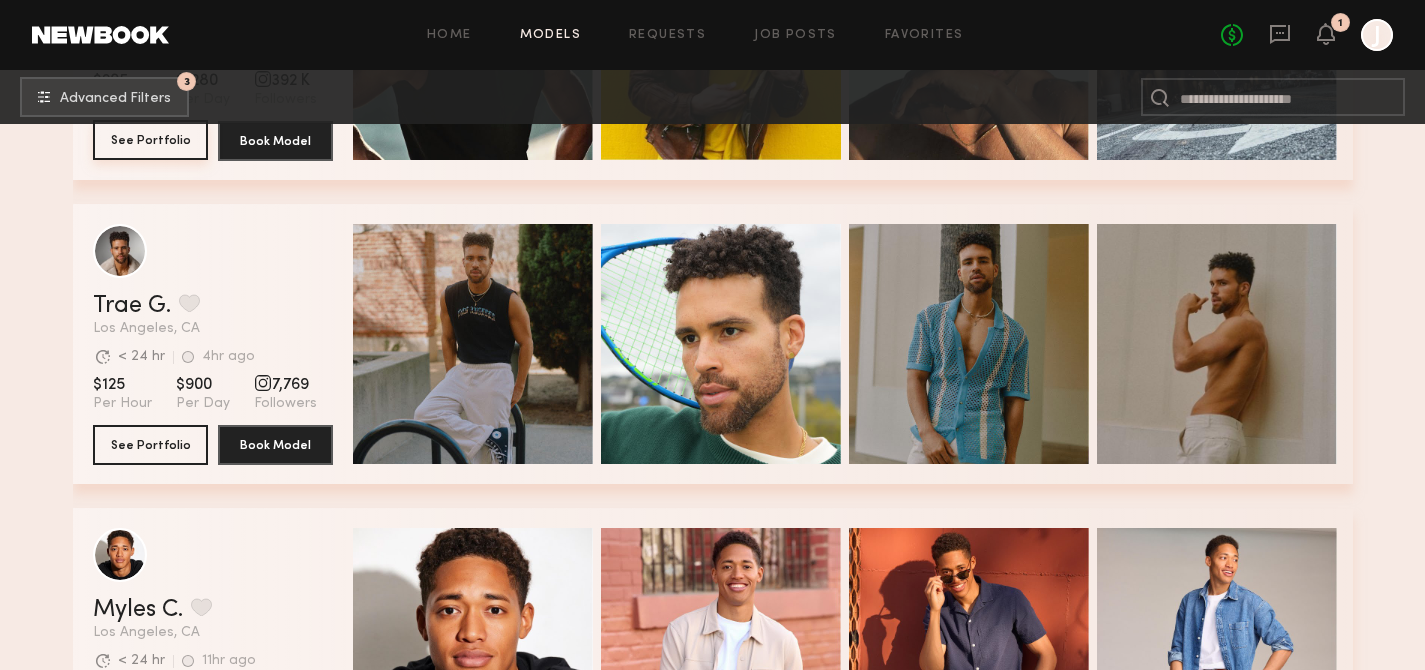 scroll, scrollTop: 2856, scrollLeft: 0, axis: vertical 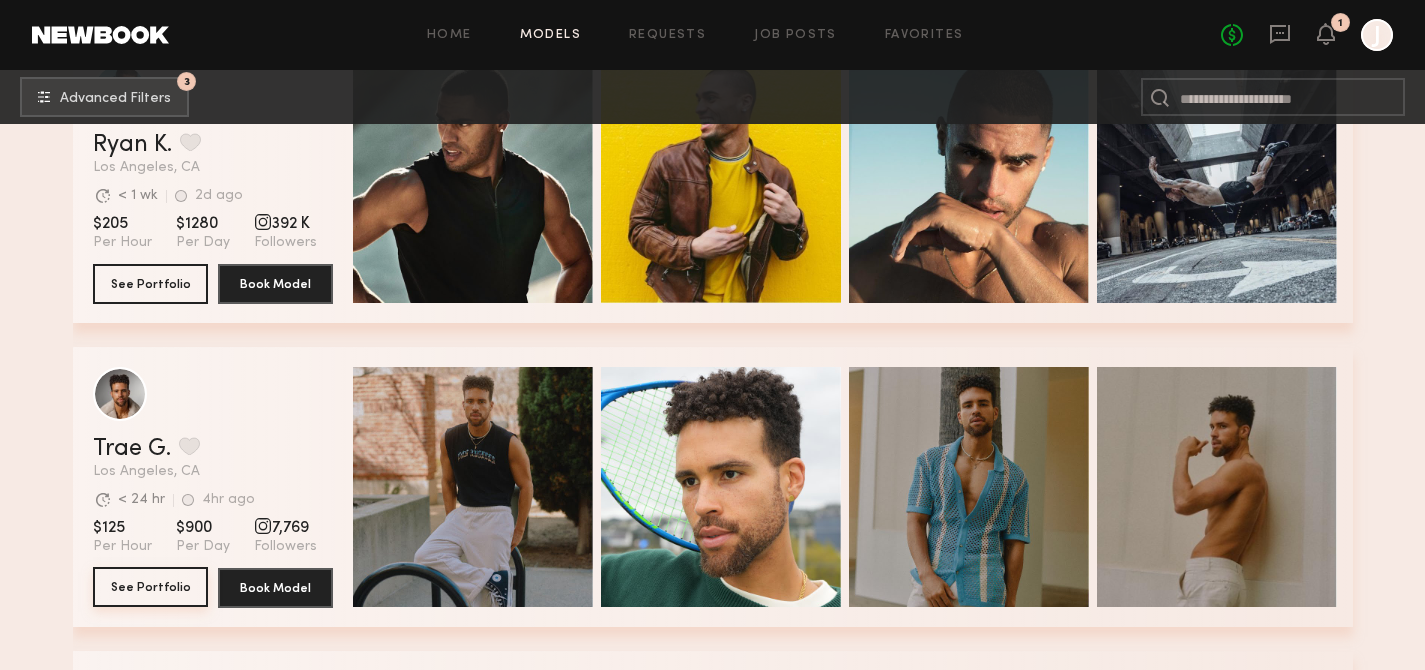 click on "See Portfolio" 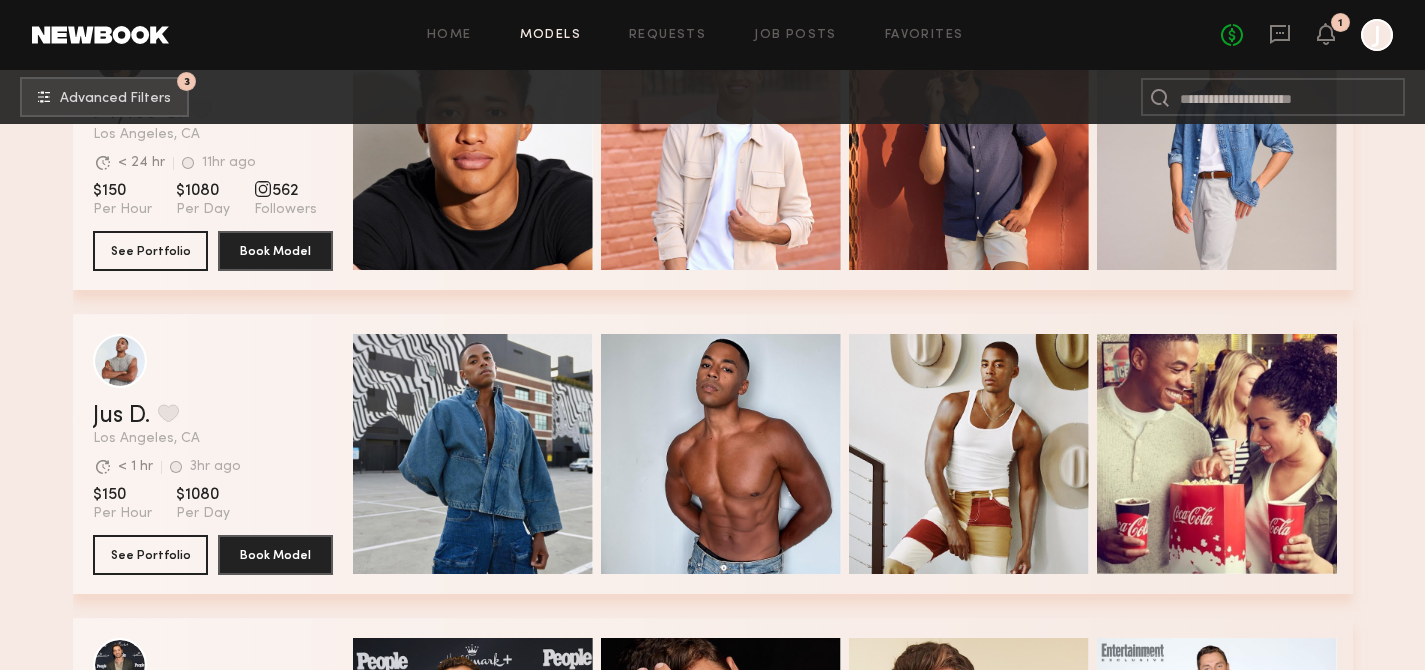 scroll, scrollTop: 3531, scrollLeft: 0, axis: vertical 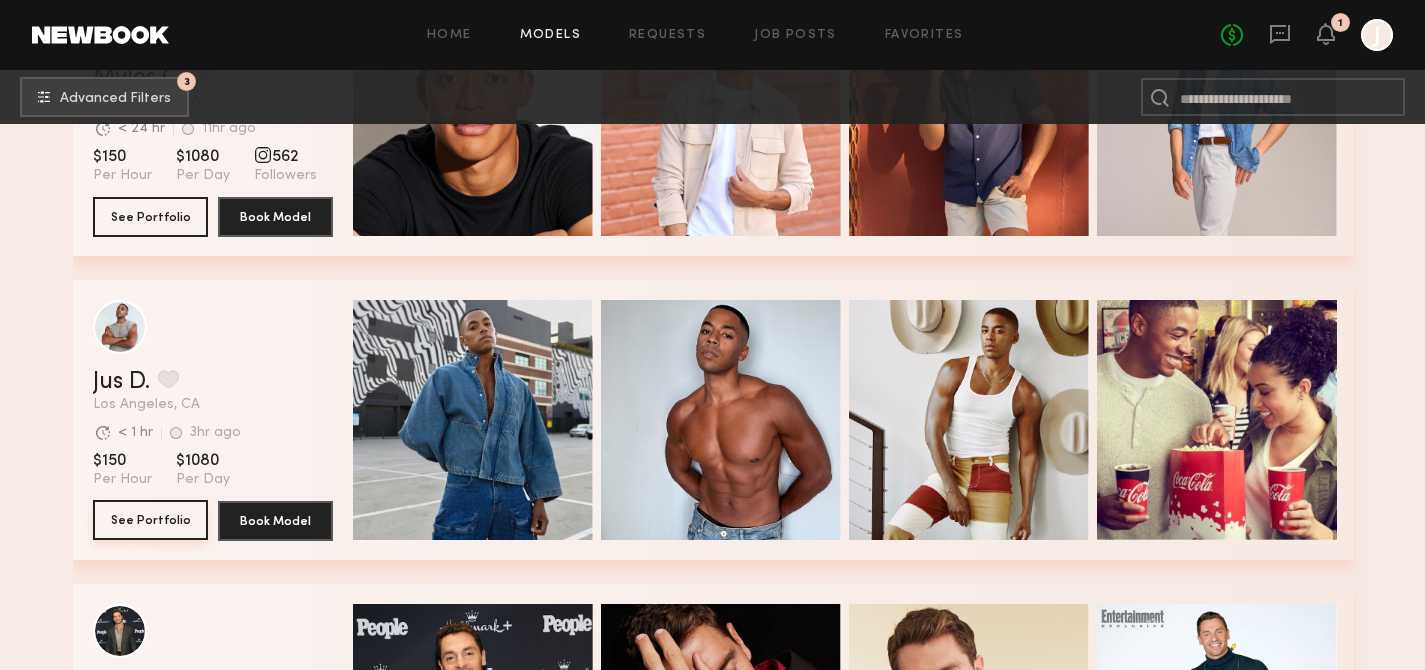 click on "See Portfolio" 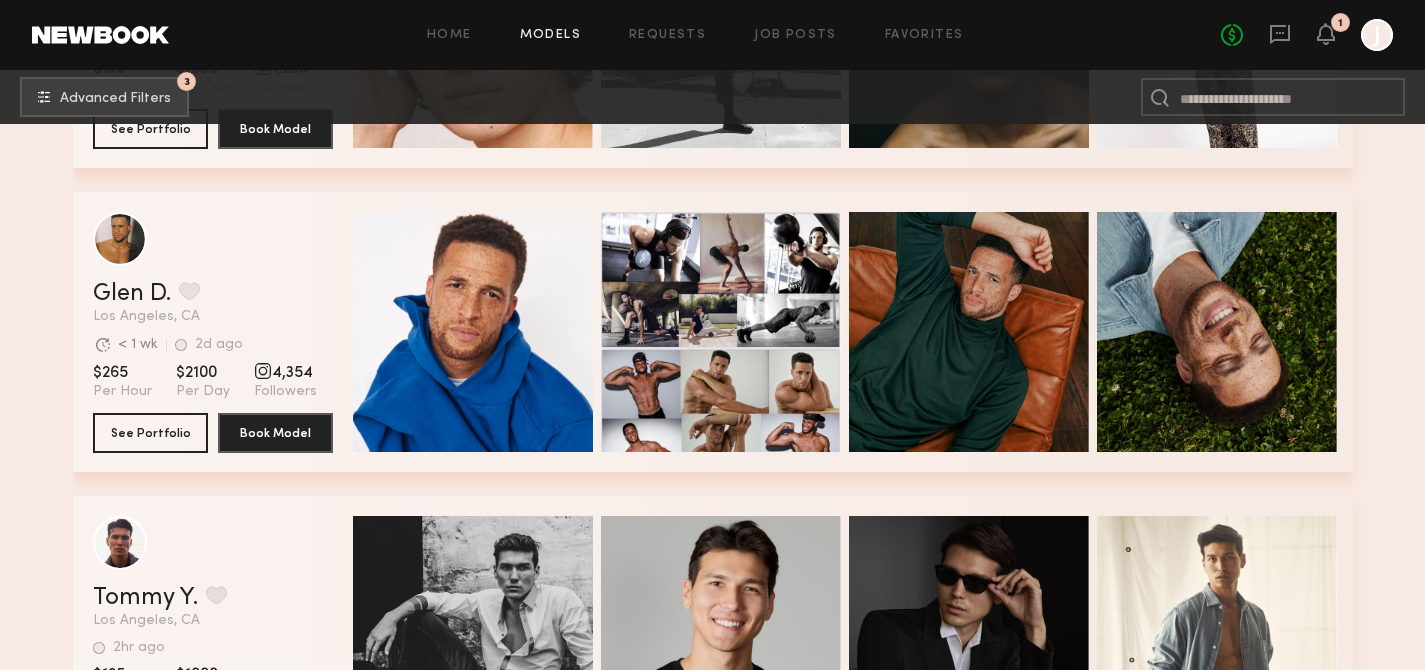scroll, scrollTop: 5447, scrollLeft: 0, axis: vertical 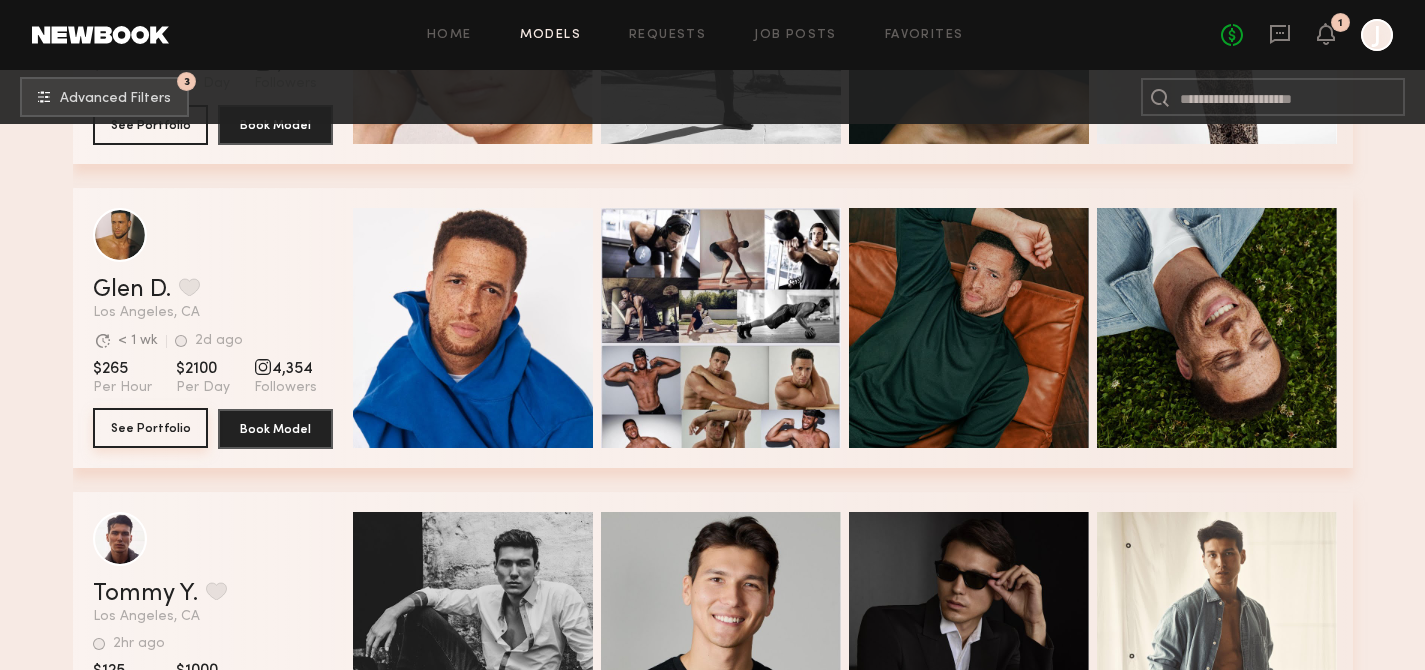 click on "See Portfolio" 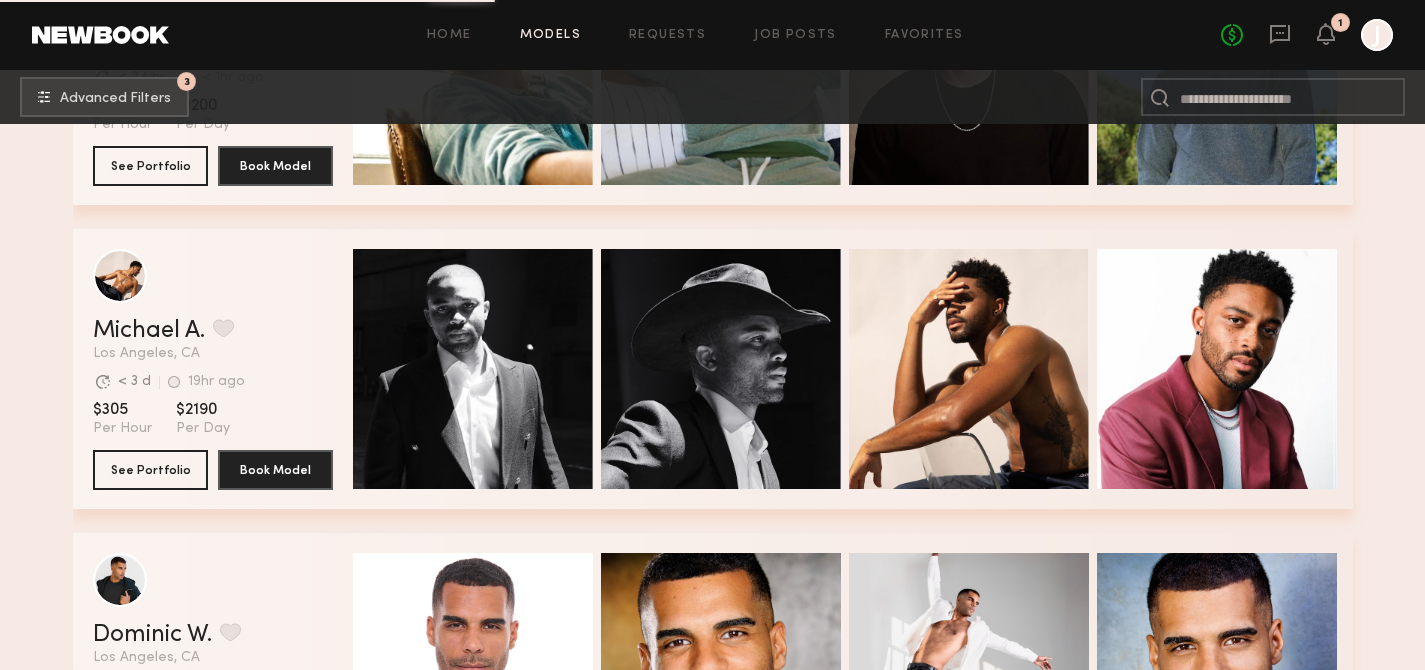 scroll, scrollTop: 6618, scrollLeft: 0, axis: vertical 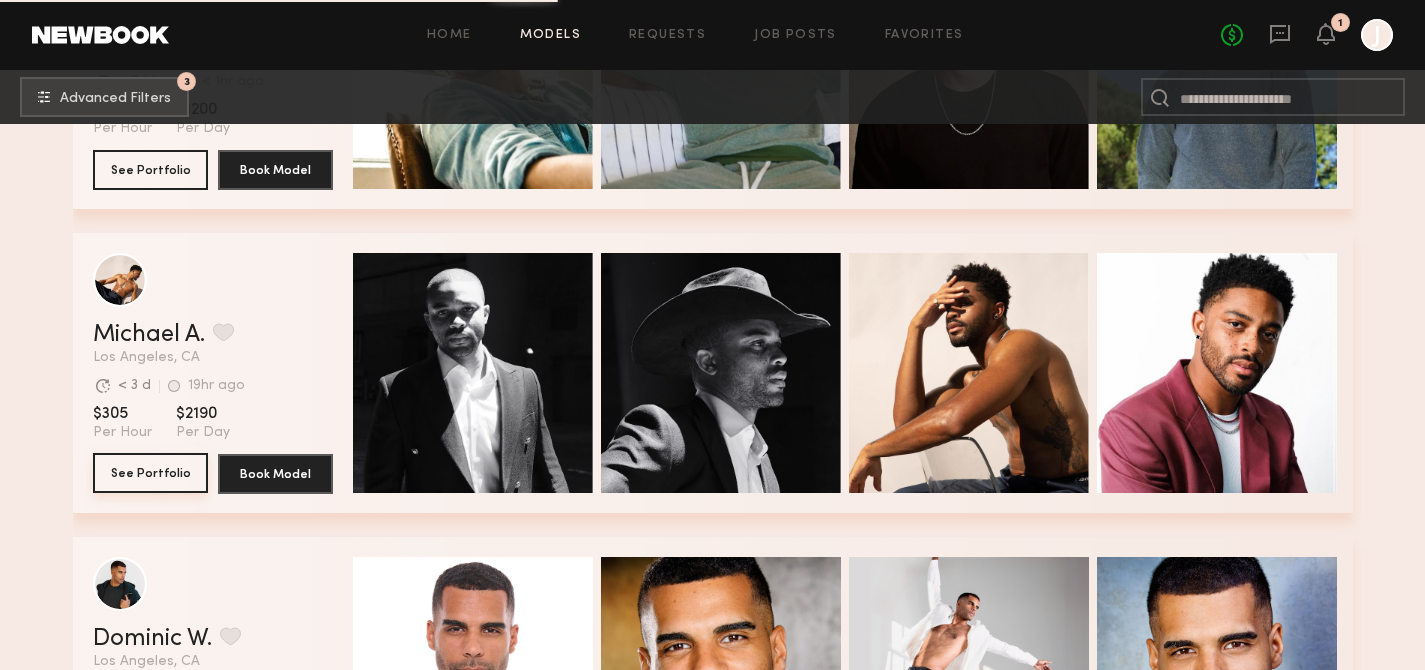 click on "See Portfolio" 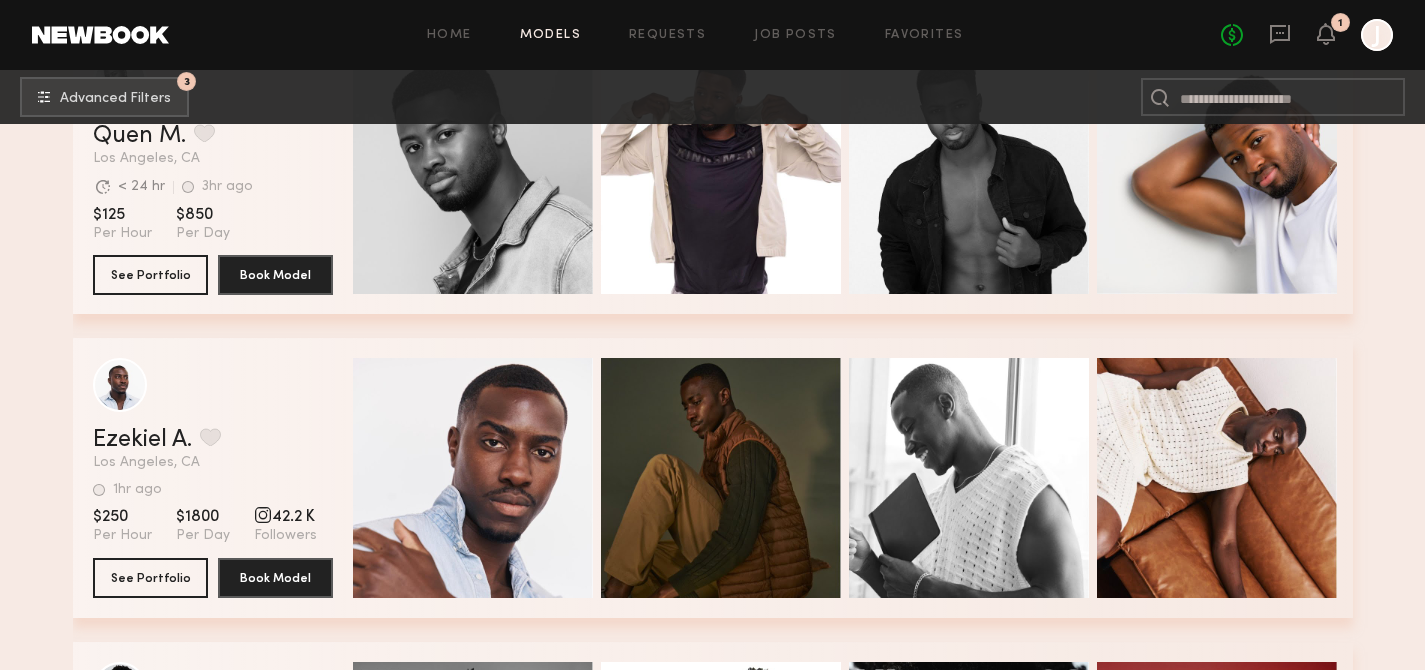 scroll, scrollTop: 12309, scrollLeft: 0, axis: vertical 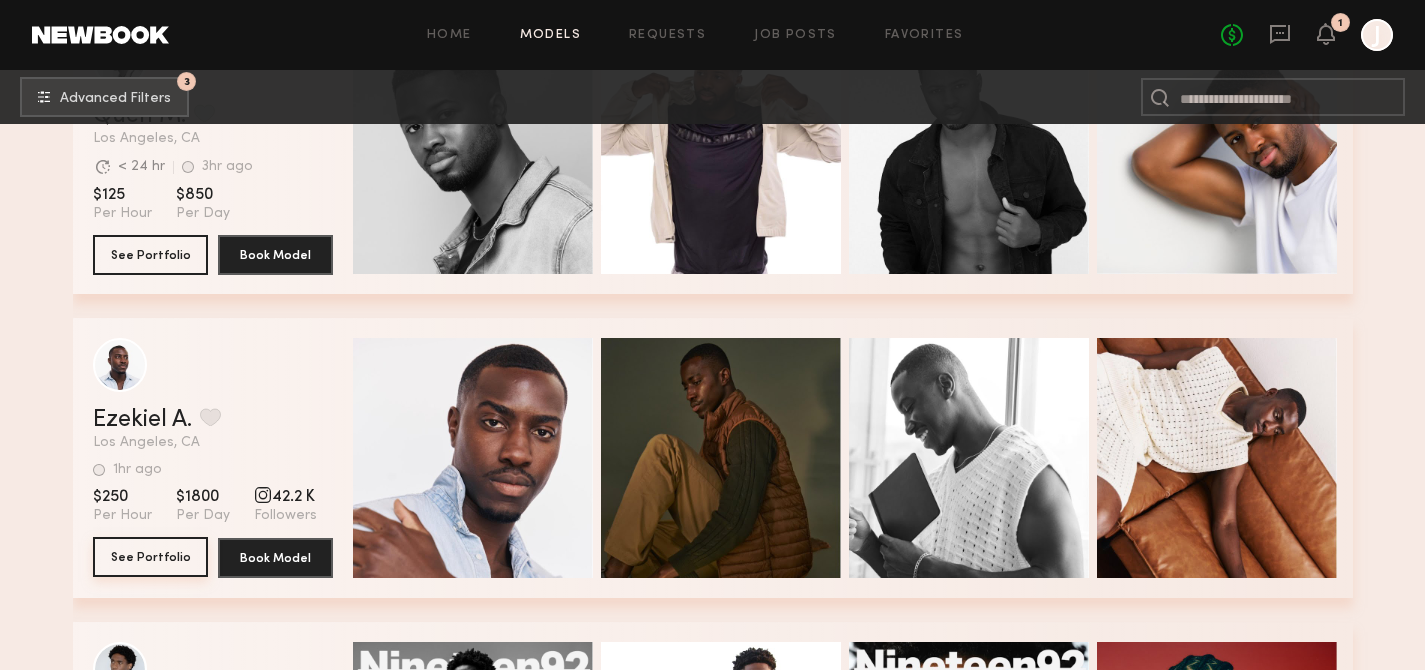 click on "See Portfolio" 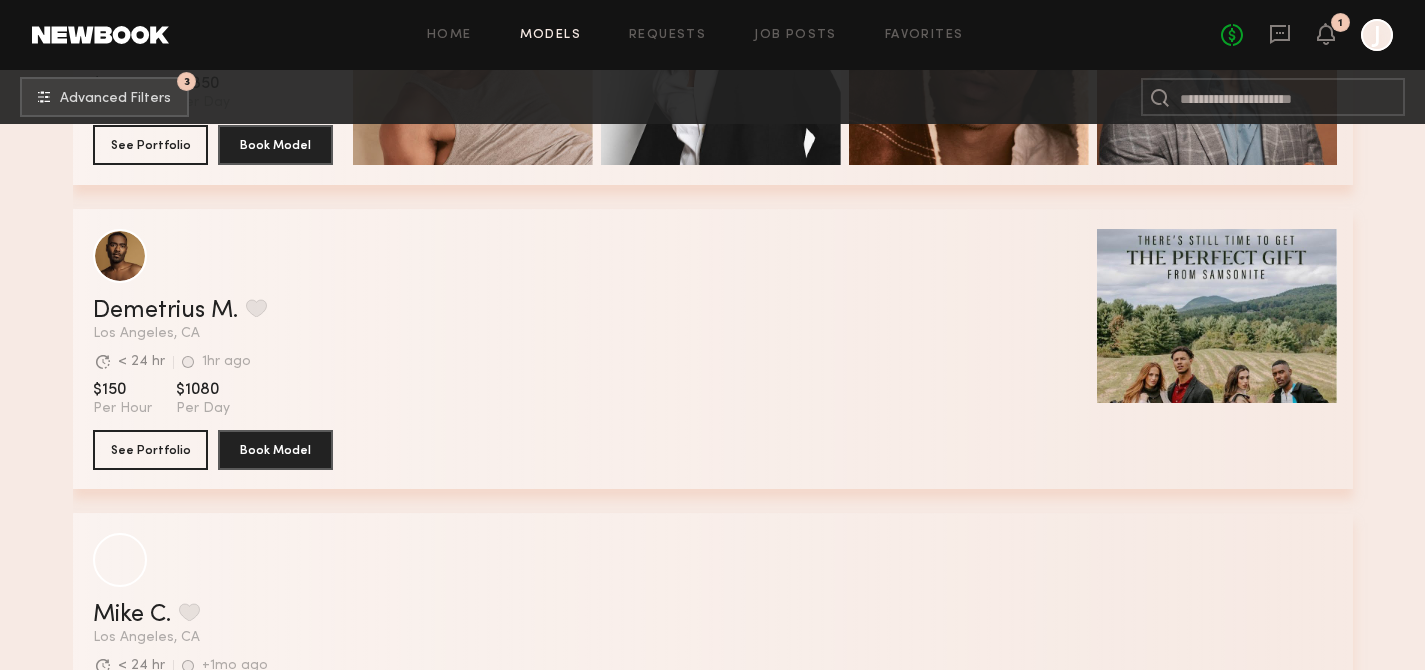 scroll, scrollTop: 15462, scrollLeft: 0, axis: vertical 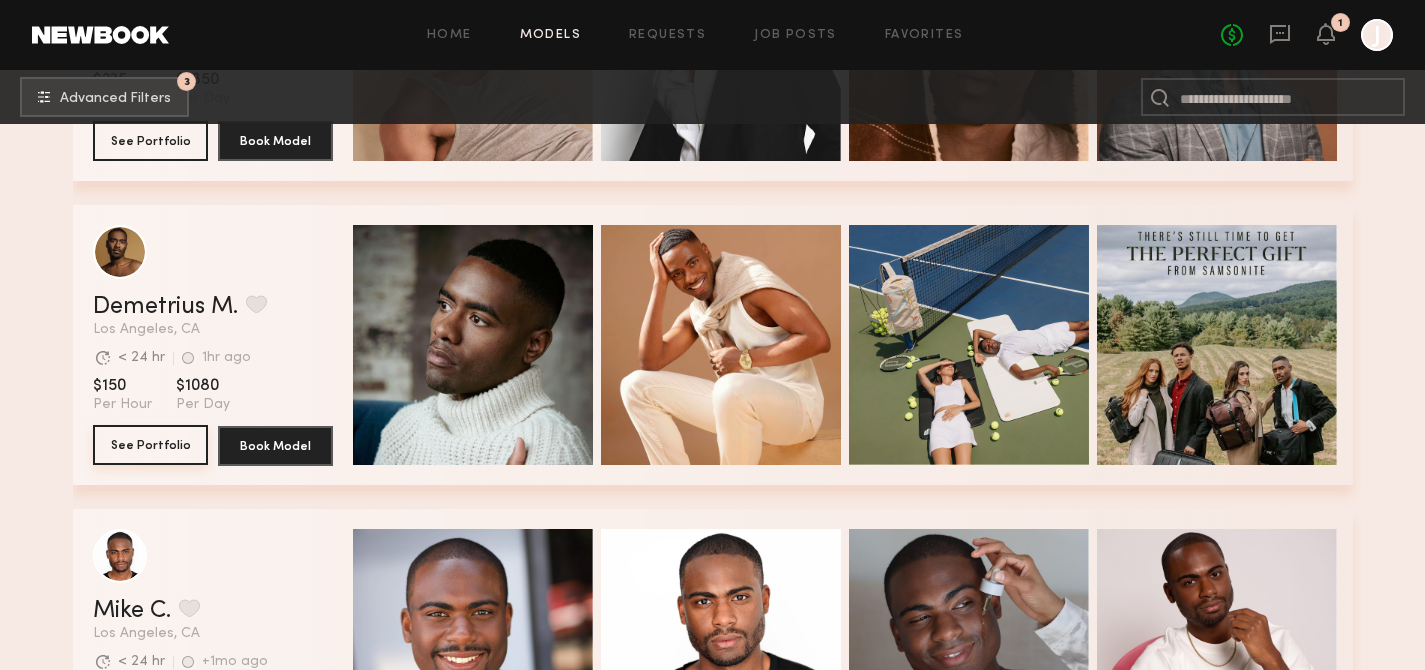 click on "See Portfolio" 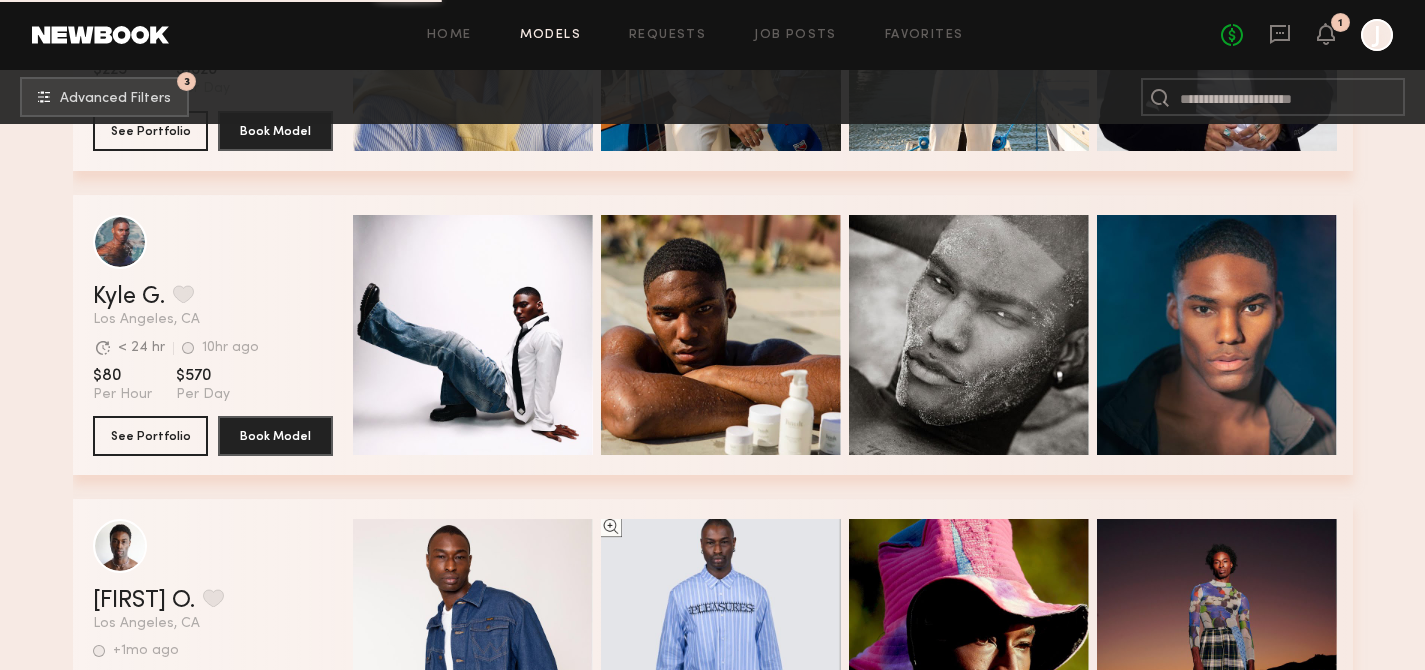 scroll, scrollTop: 17296, scrollLeft: 0, axis: vertical 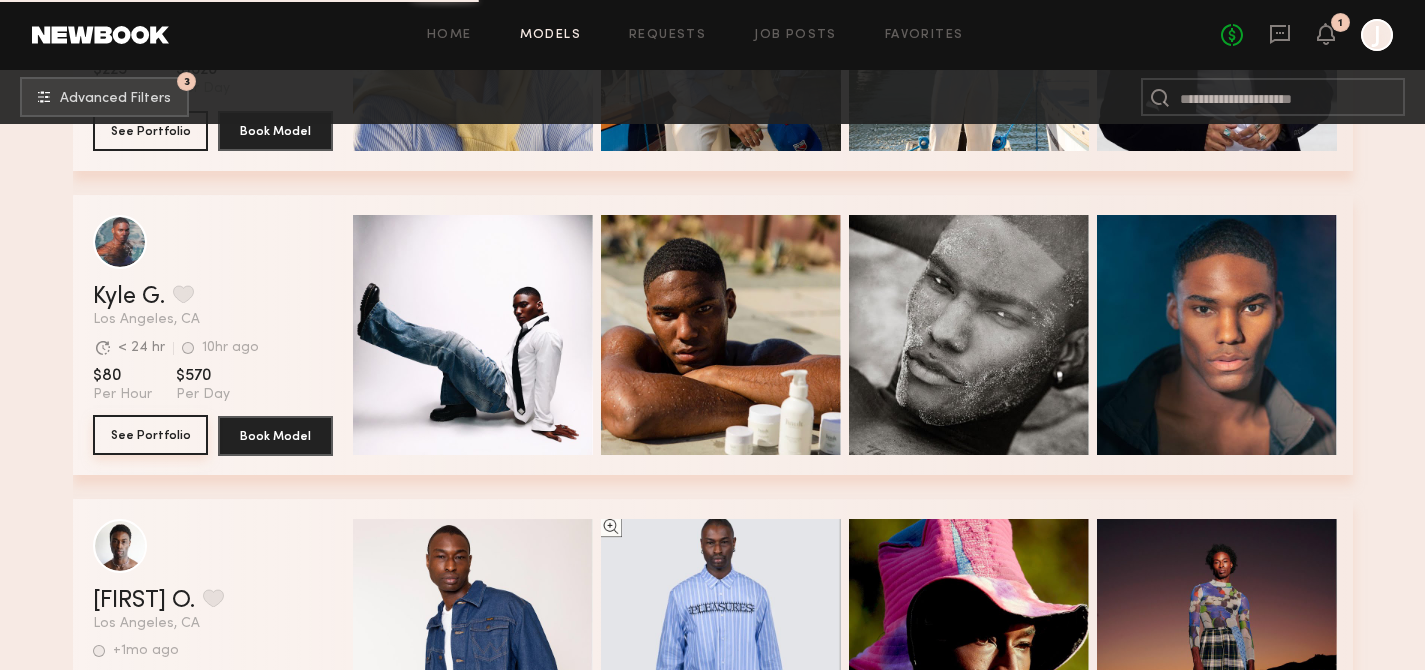 click on "See Portfolio" 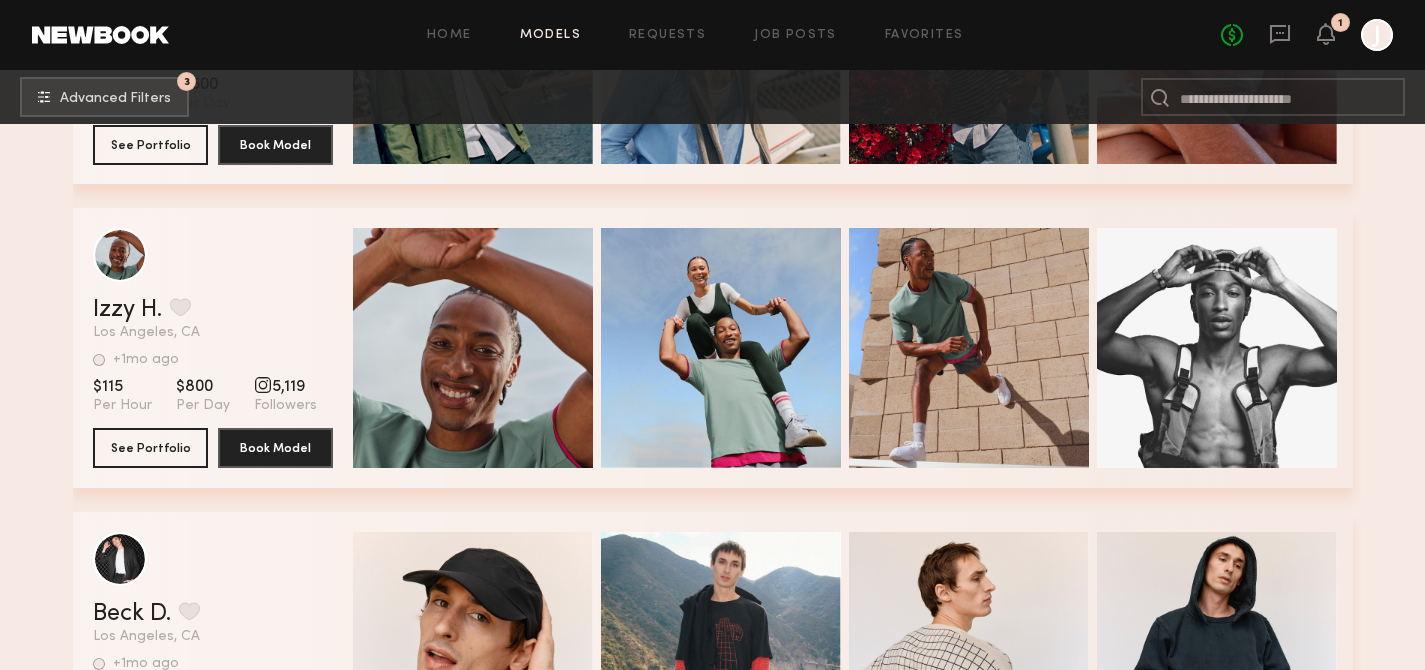 scroll, scrollTop: 19712, scrollLeft: 0, axis: vertical 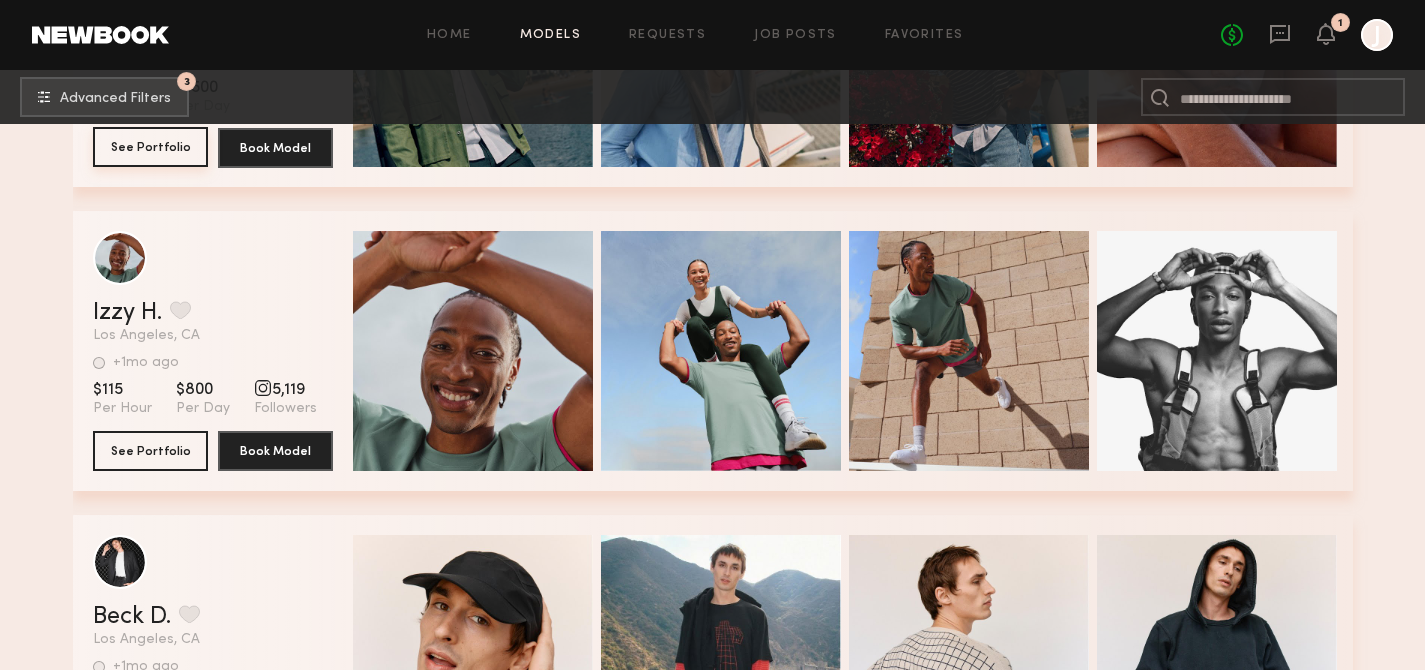 click on "See Portfolio" 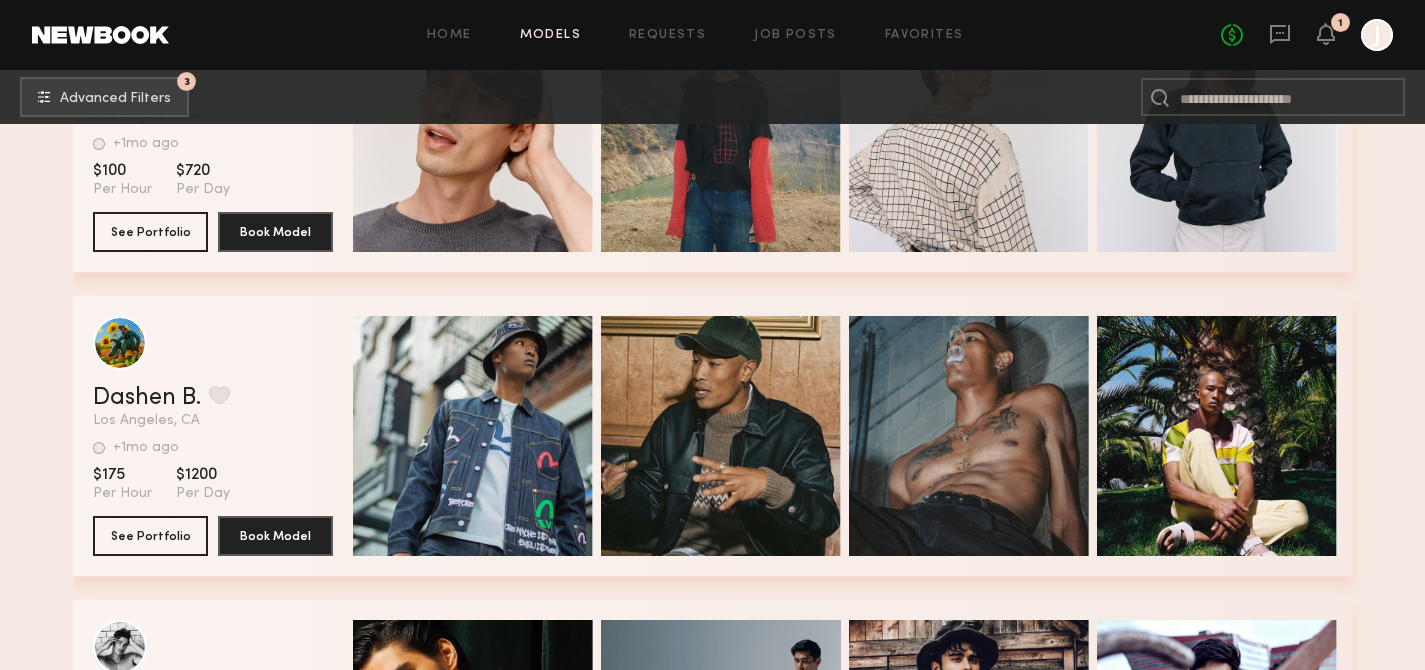 scroll, scrollTop: 20199, scrollLeft: 0, axis: vertical 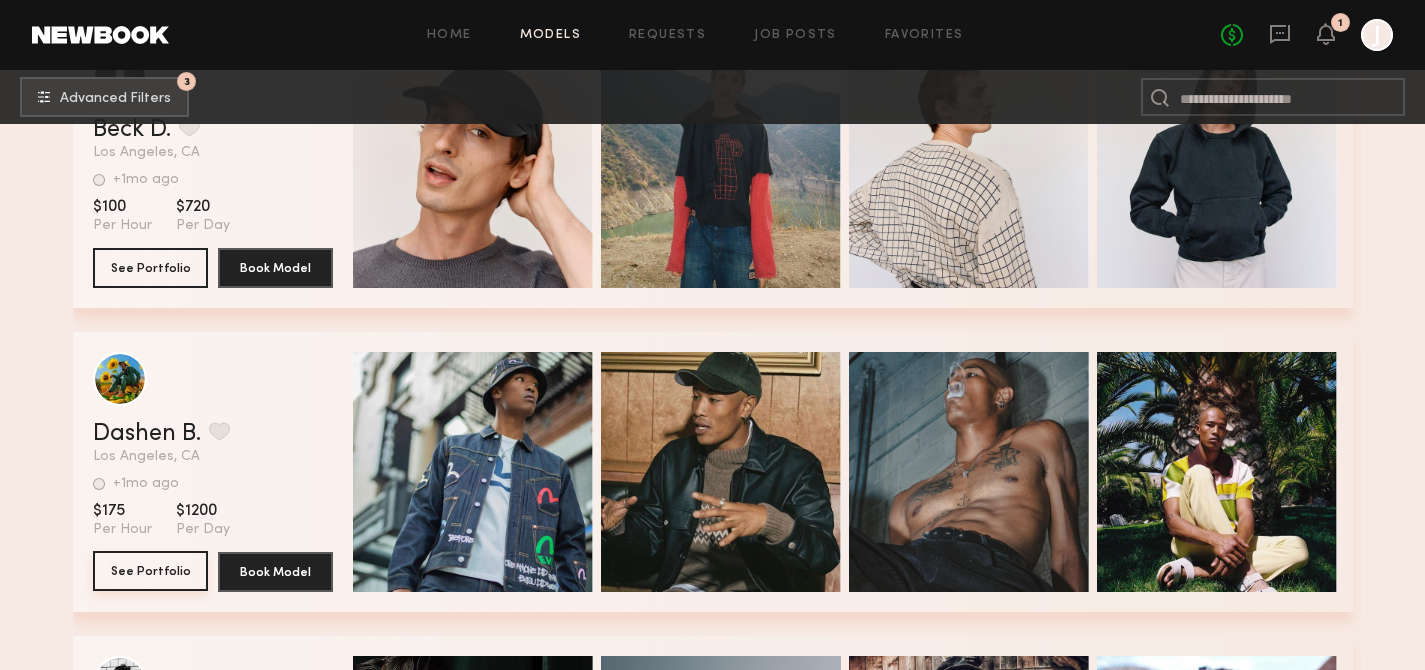 click on "See Portfolio" 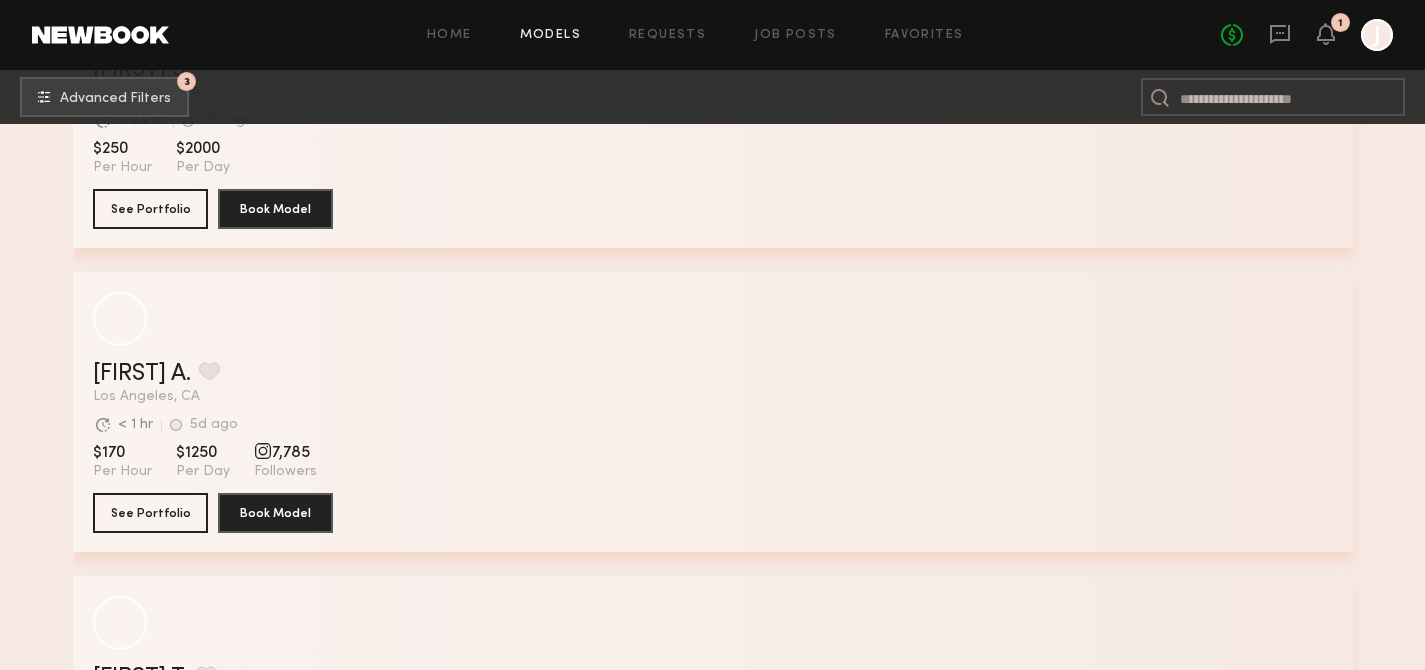 scroll, scrollTop: 22382, scrollLeft: 0, axis: vertical 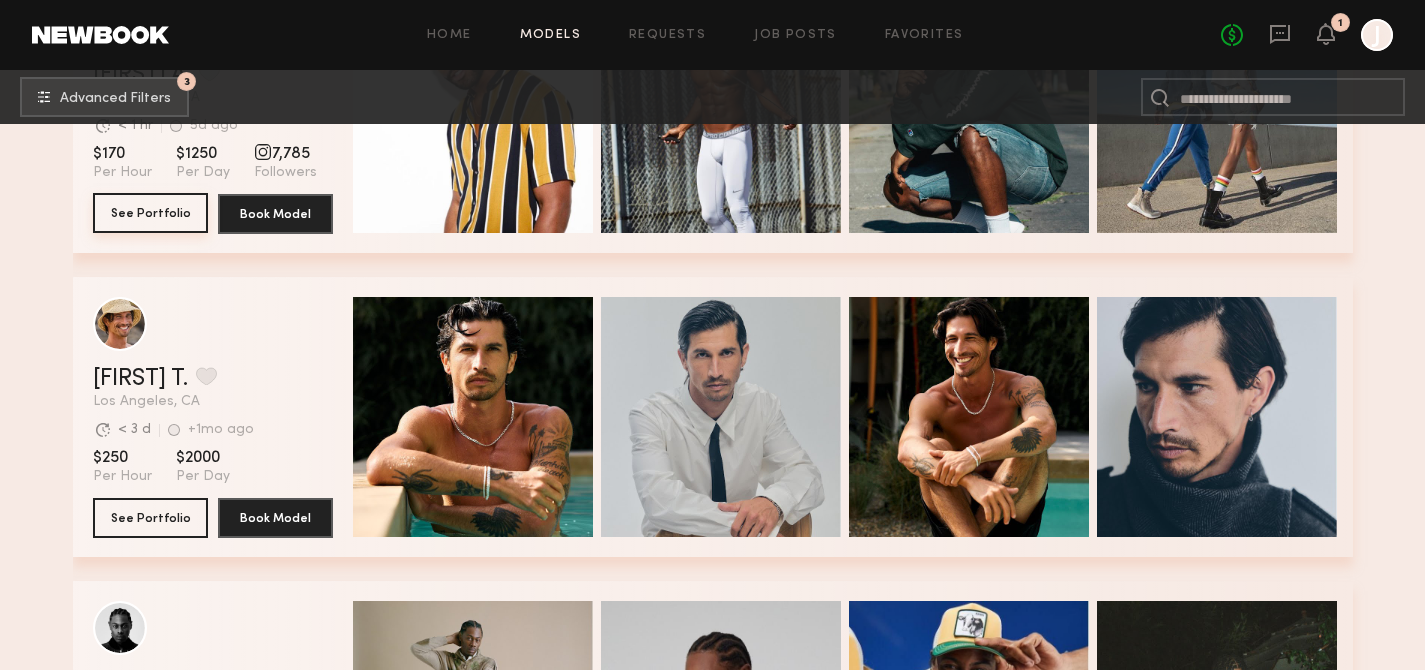 click on "See Portfolio" 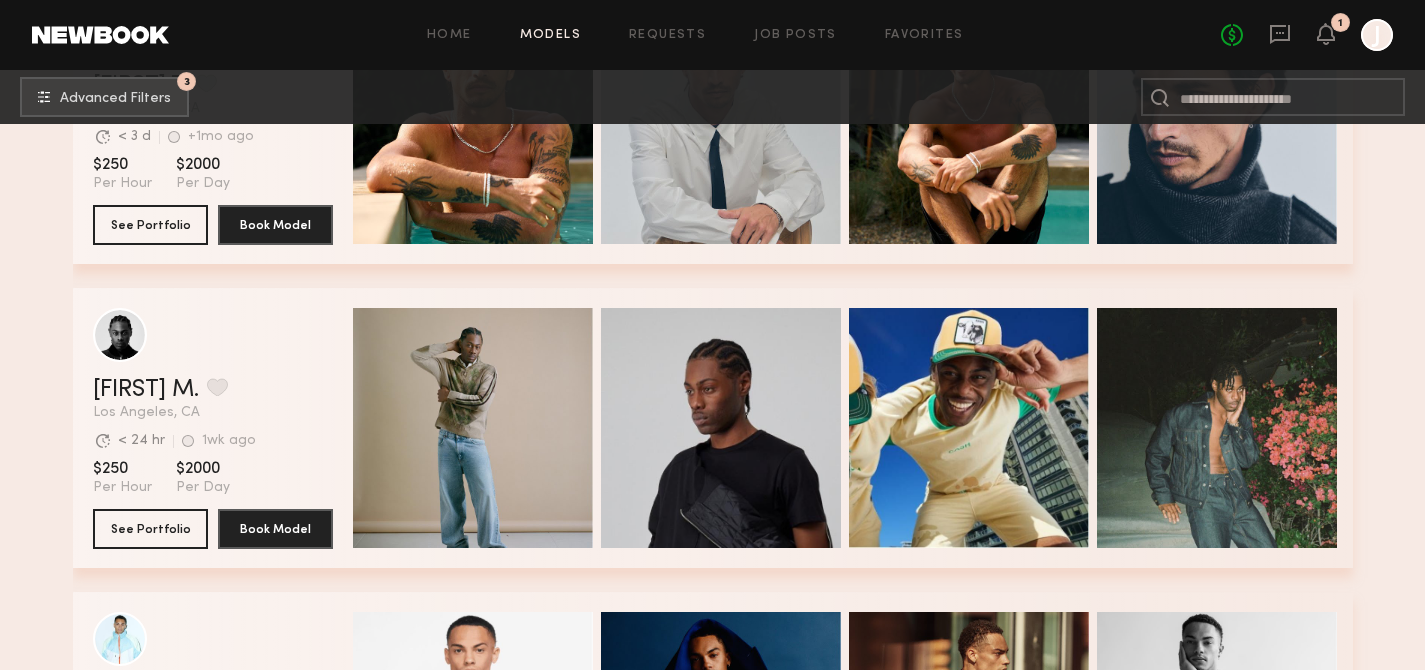 scroll, scrollTop: 22675, scrollLeft: 0, axis: vertical 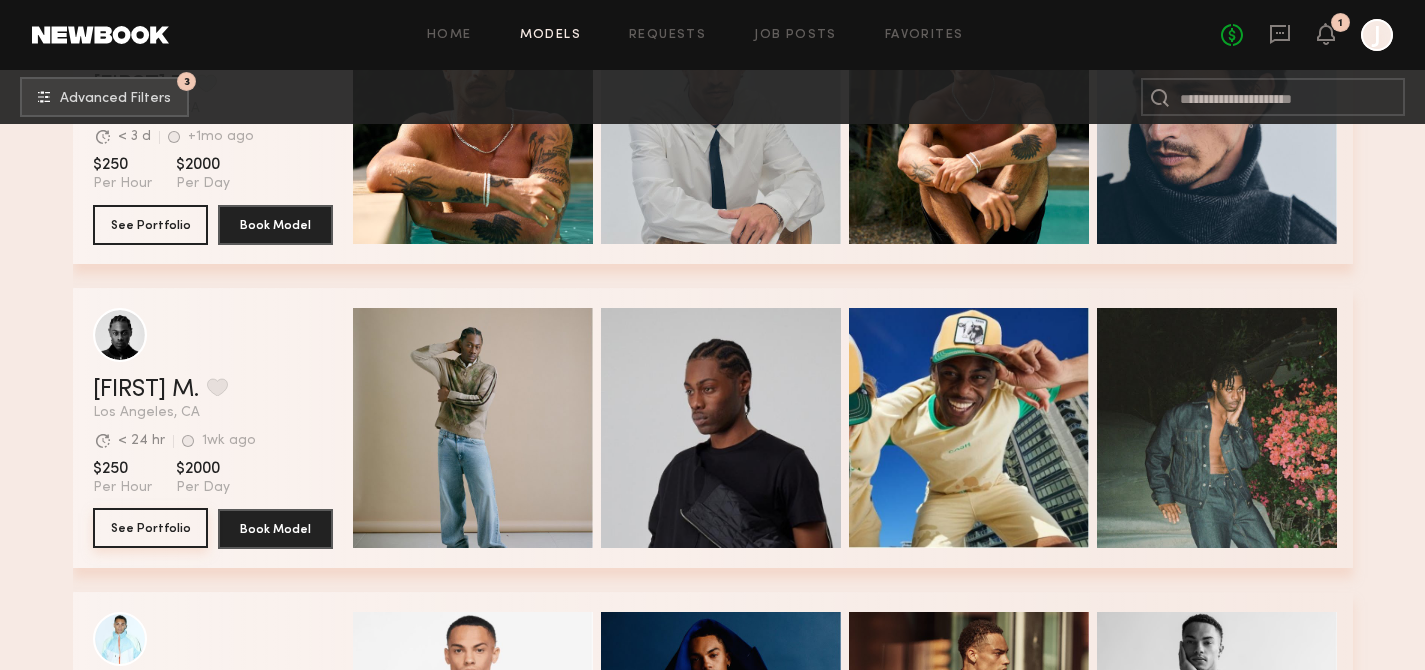 click on "See Portfolio" 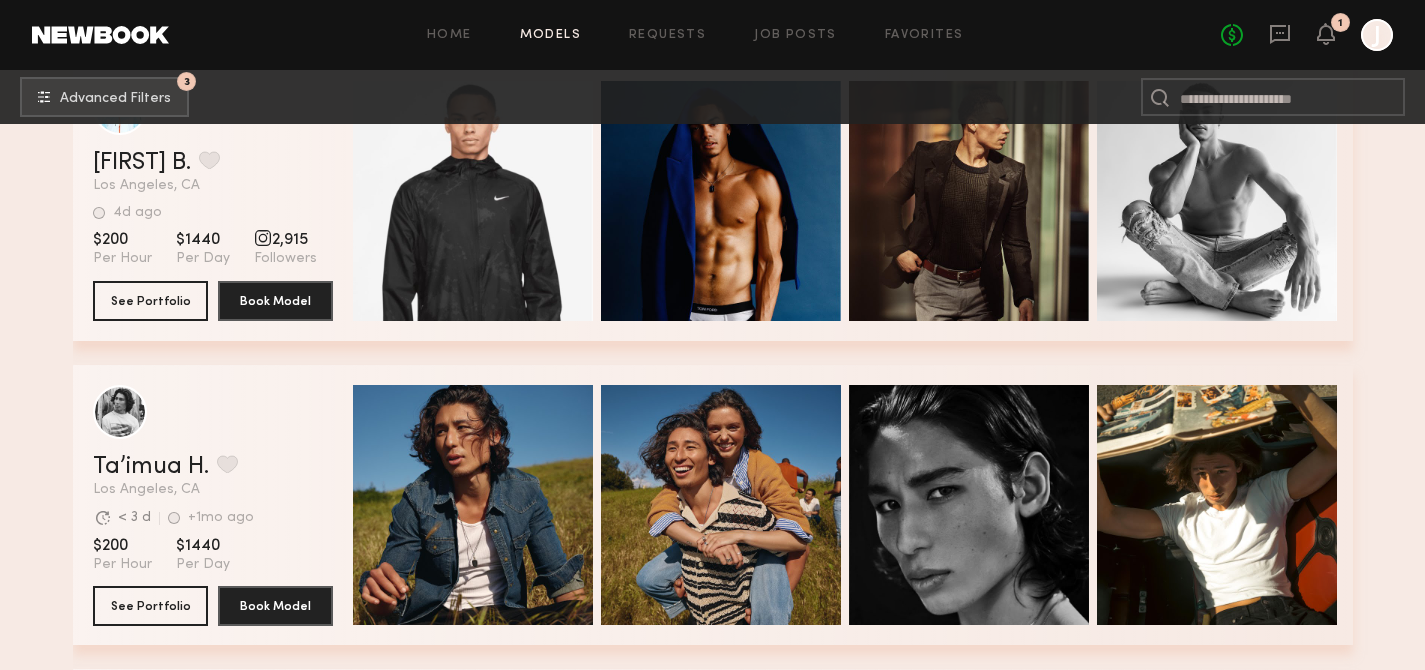 scroll, scrollTop: 23069, scrollLeft: 0, axis: vertical 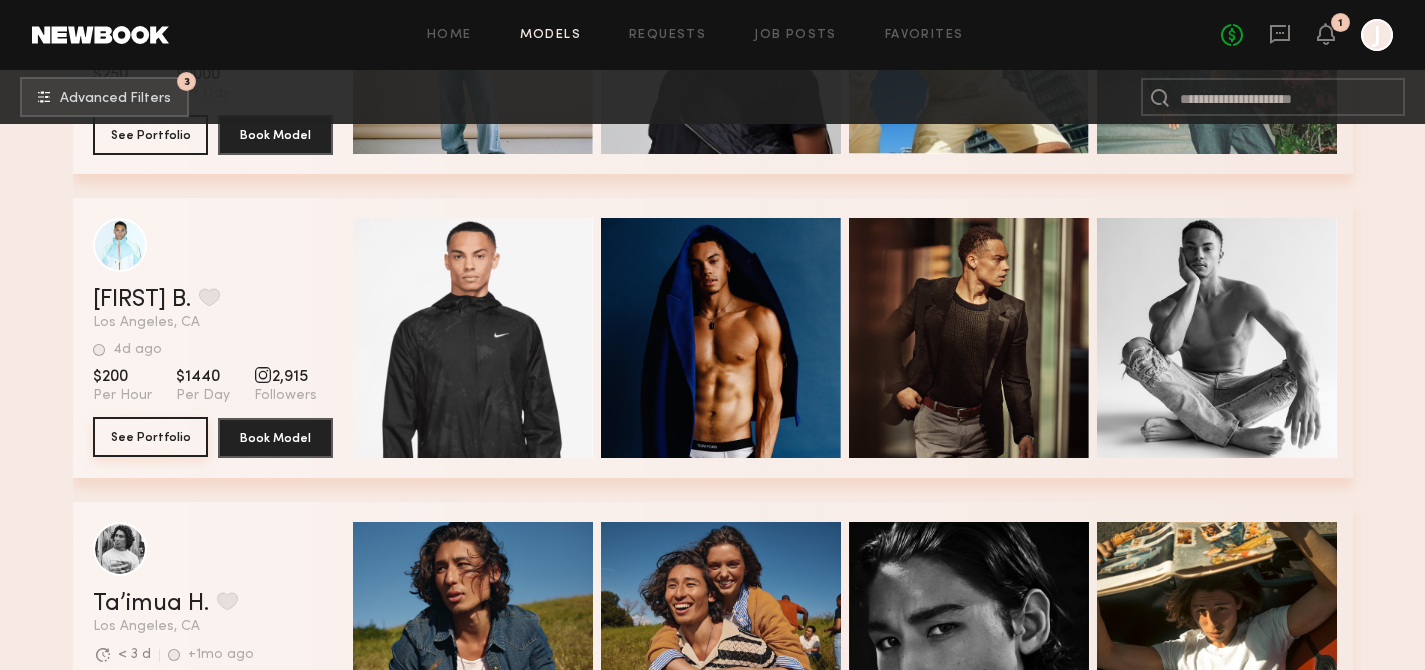 click on "See Portfolio" 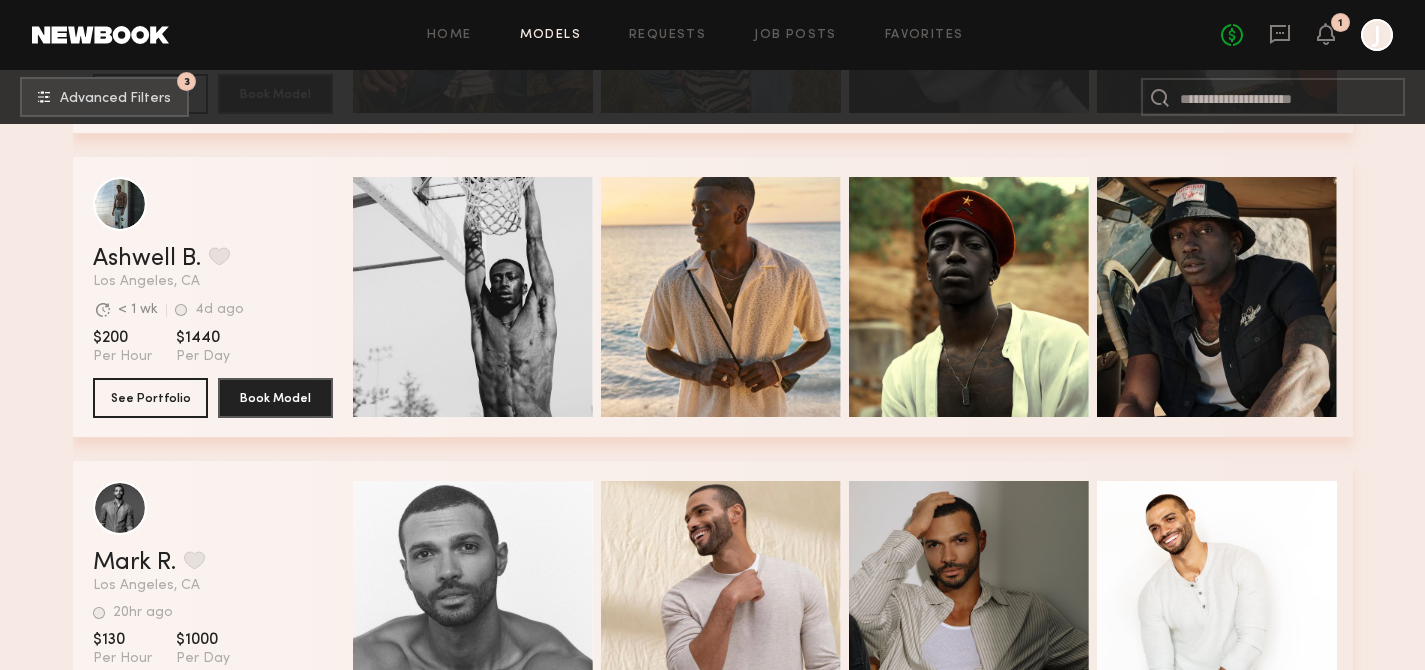 scroll, scrollTop: 23714, scrollLeft: 0, axis: vertical 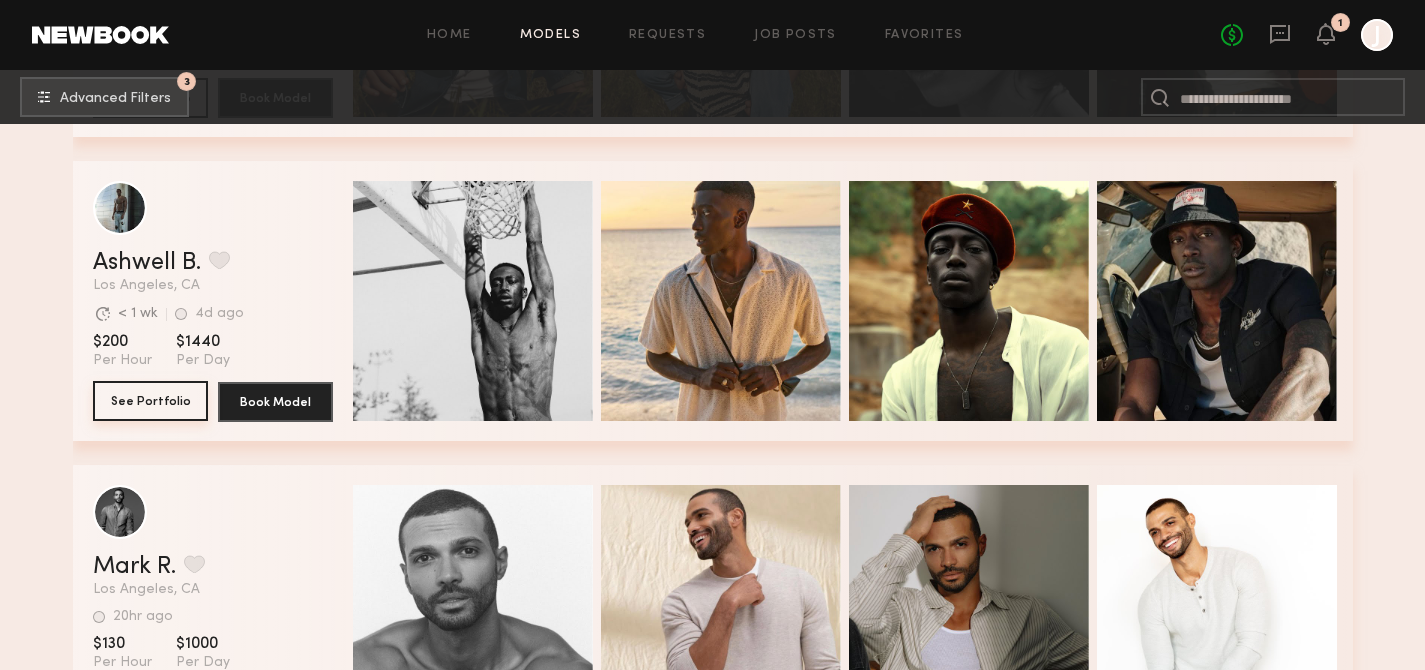 click on "See Portfolio" 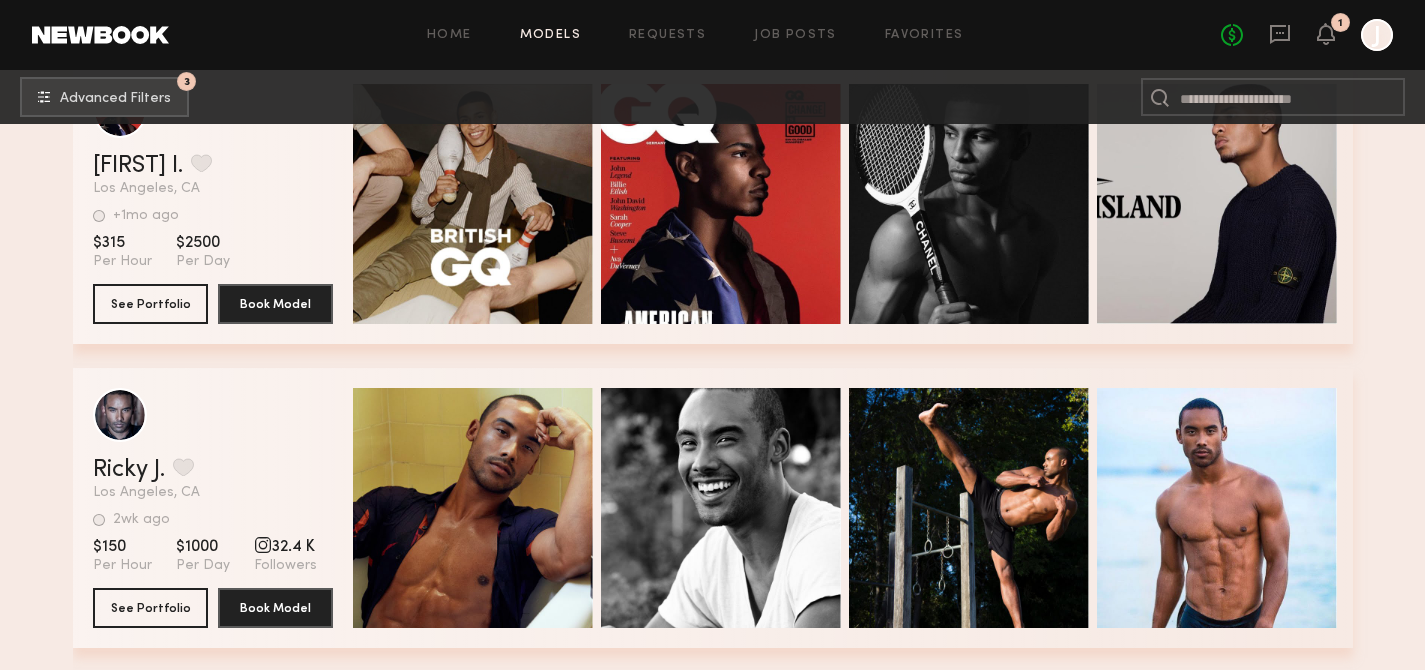 scroll, scrollTop: 25023, scrollLeft: 0, axis: vertical 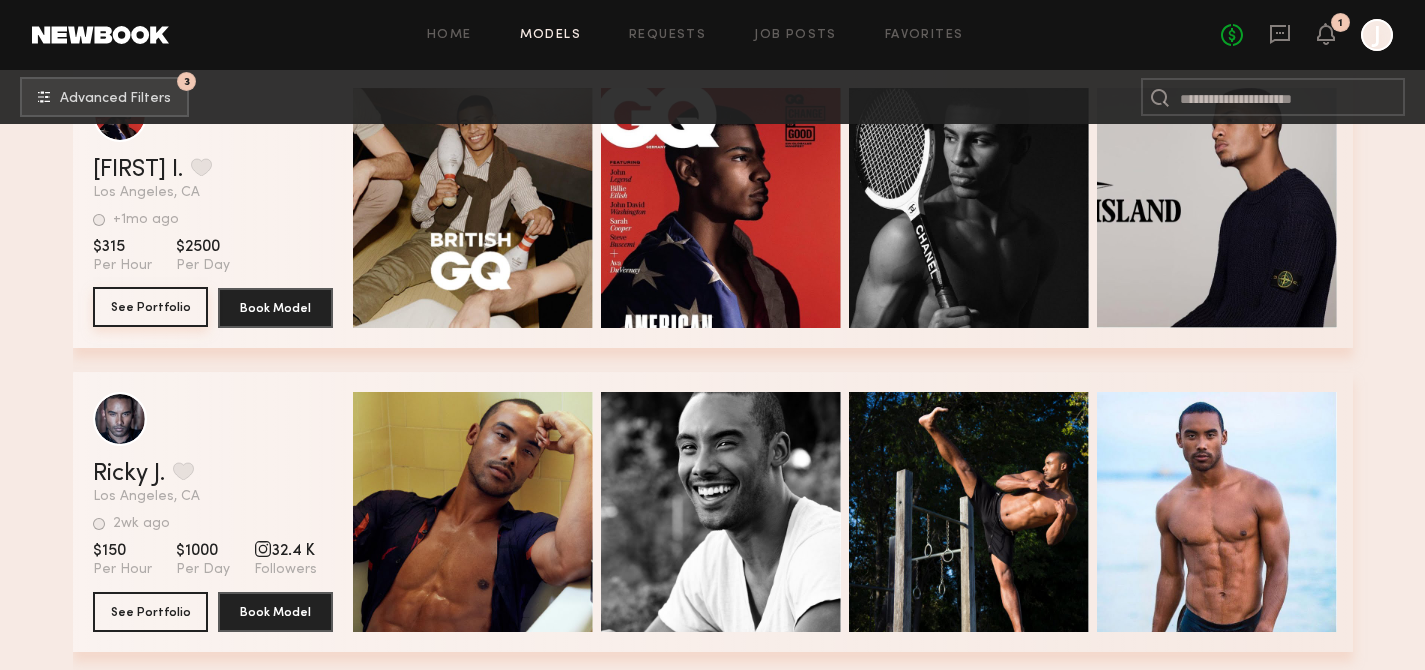 click on "See Portfolio" 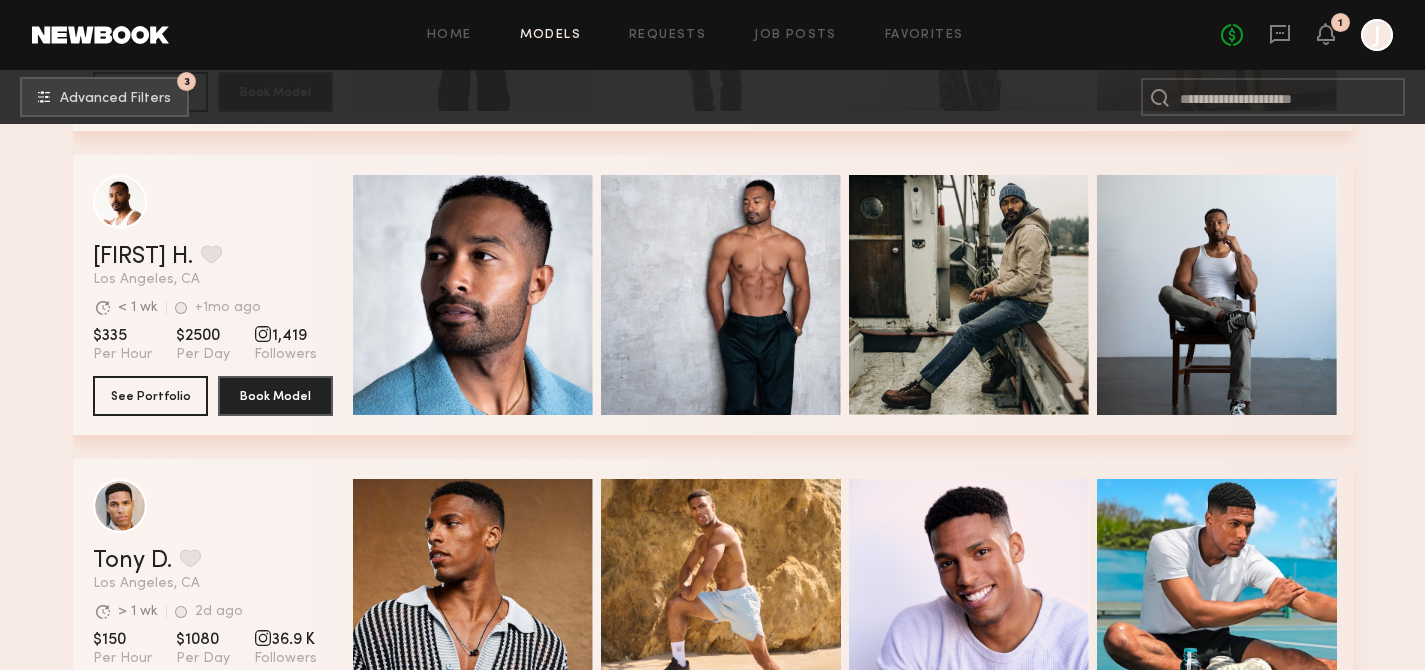 scroll, scrollTop: 28277, scrollLeft: 0, axis: vertical 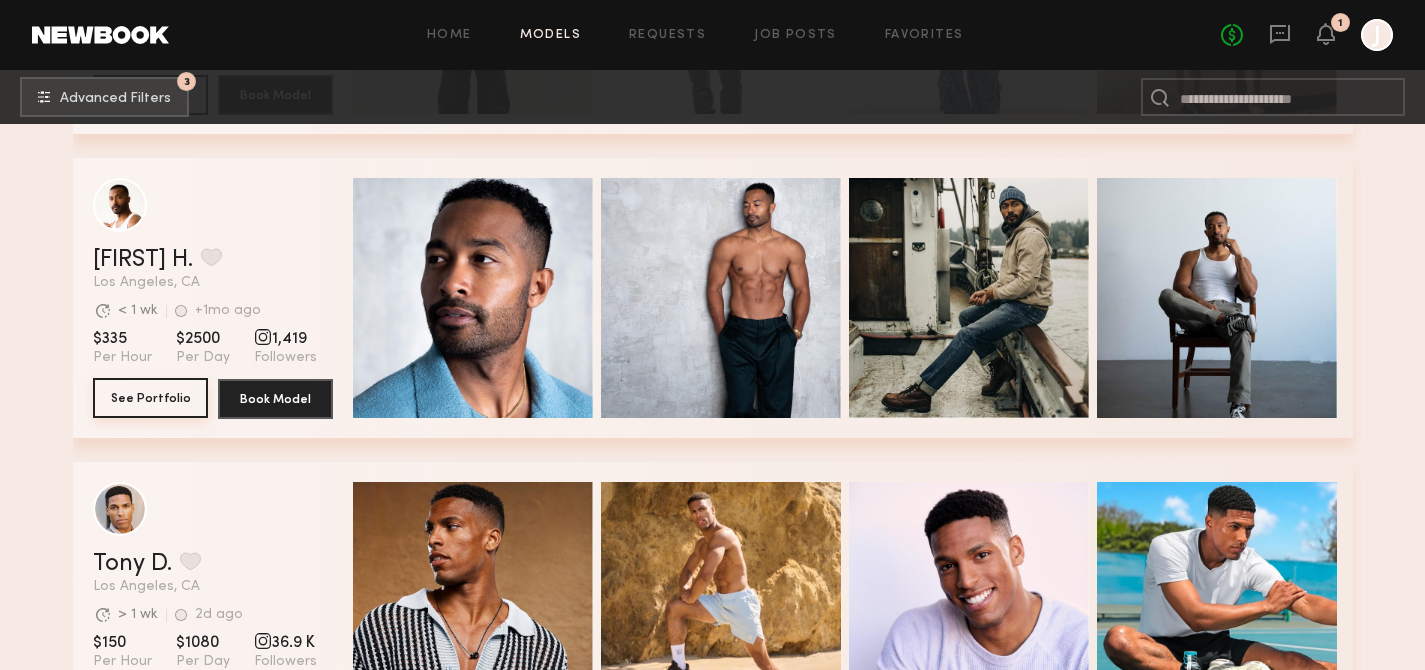 click on "See Portfolio" 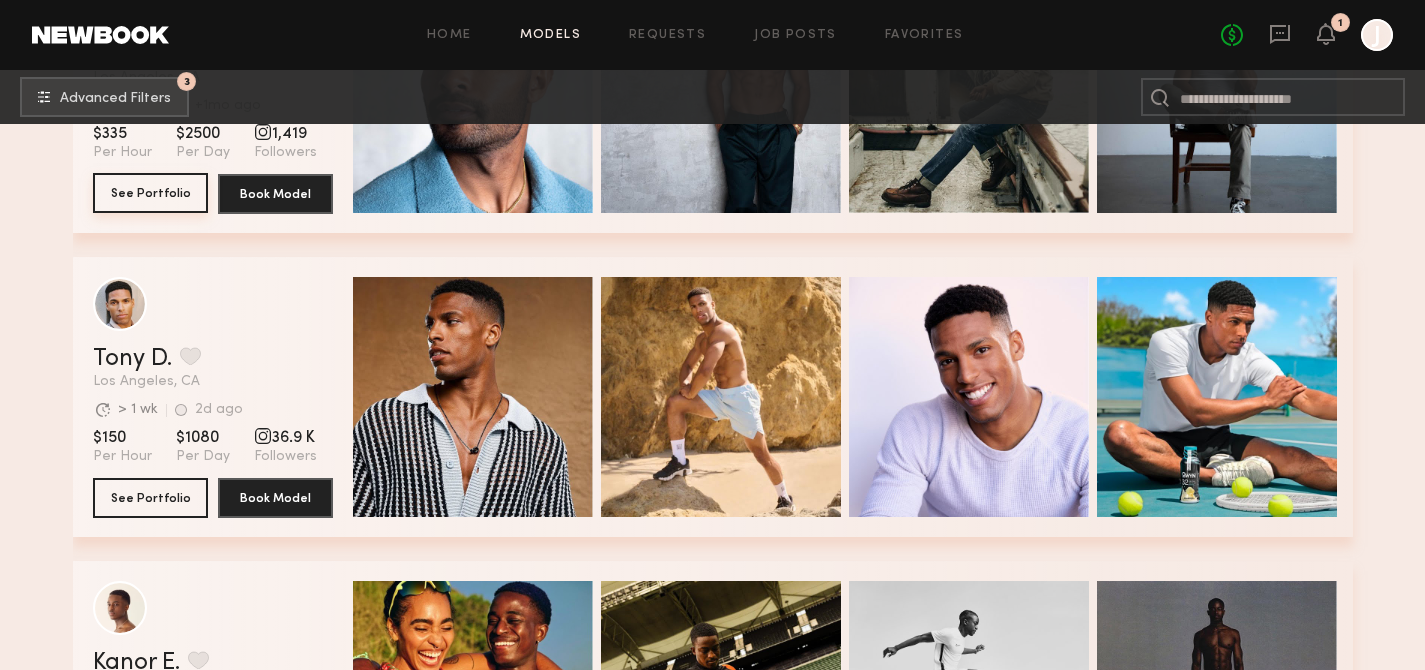 scroll, scrollTop: 28483, scrollLeft: 0, axis: vertical 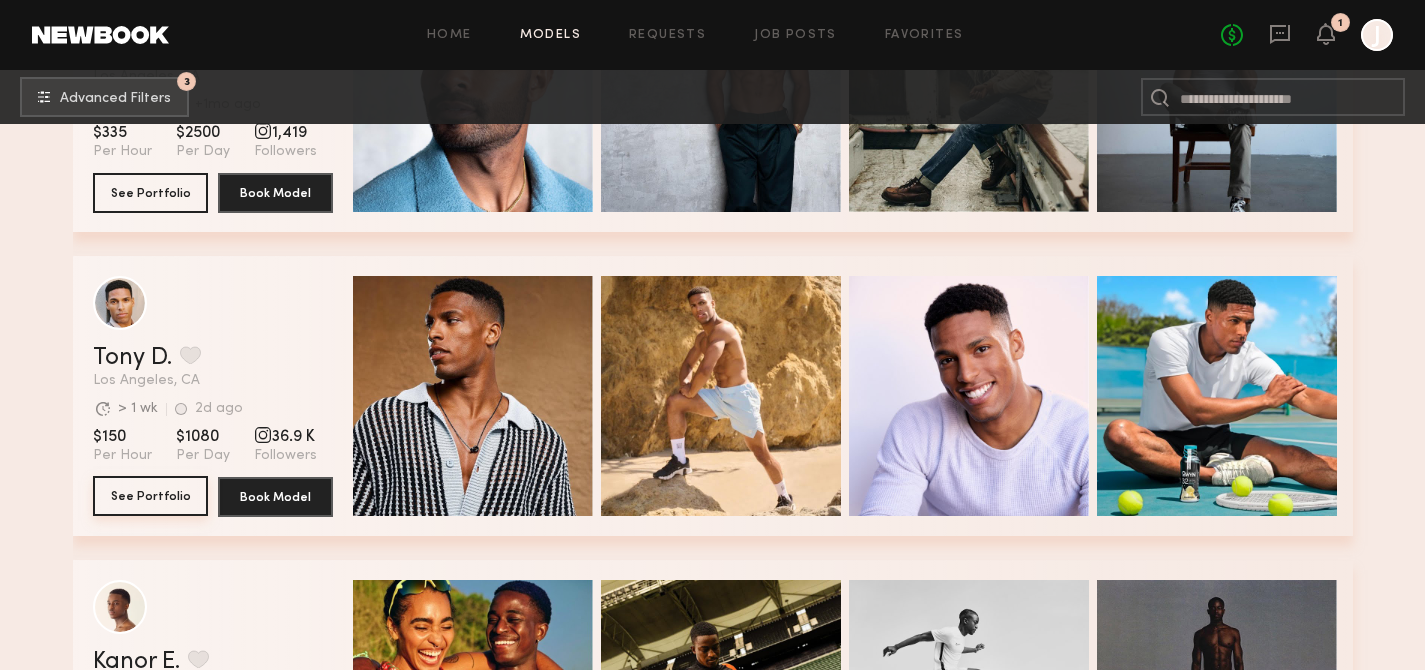 click on "See Portfolio" 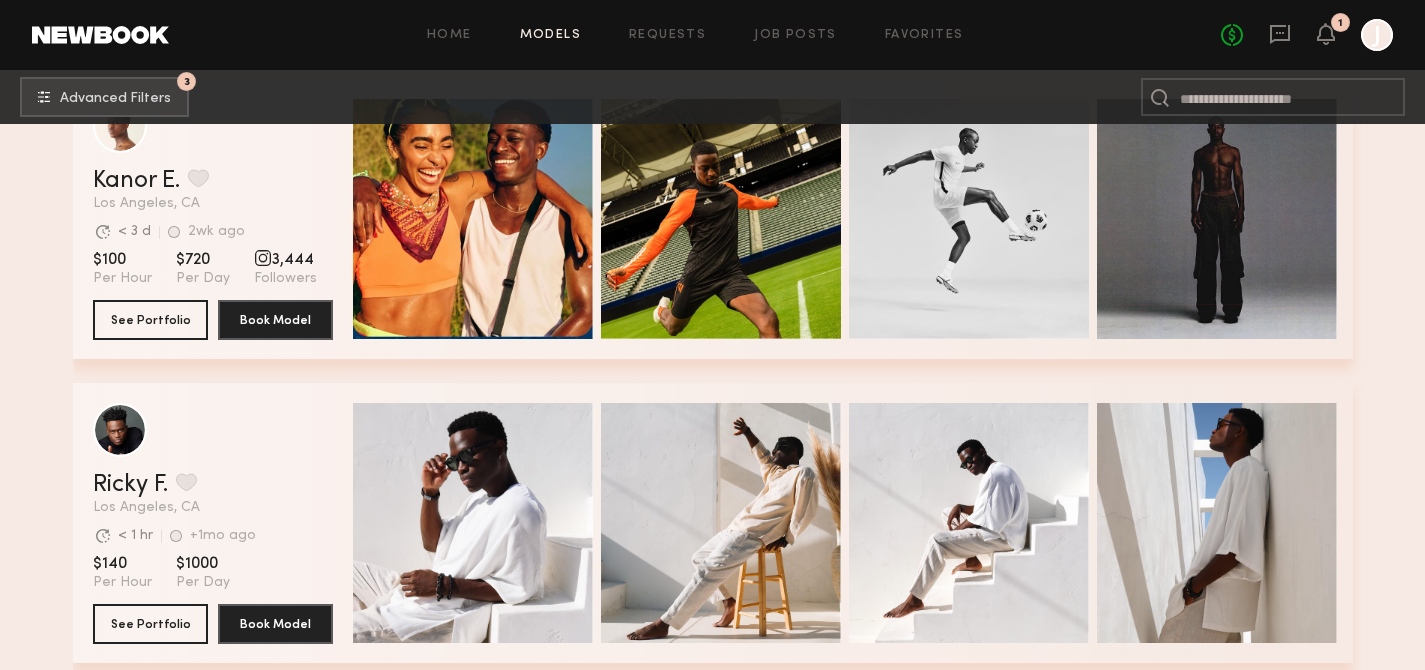 scroll, scrollTop: 28940, scrollLeft: 0, axis: vertical 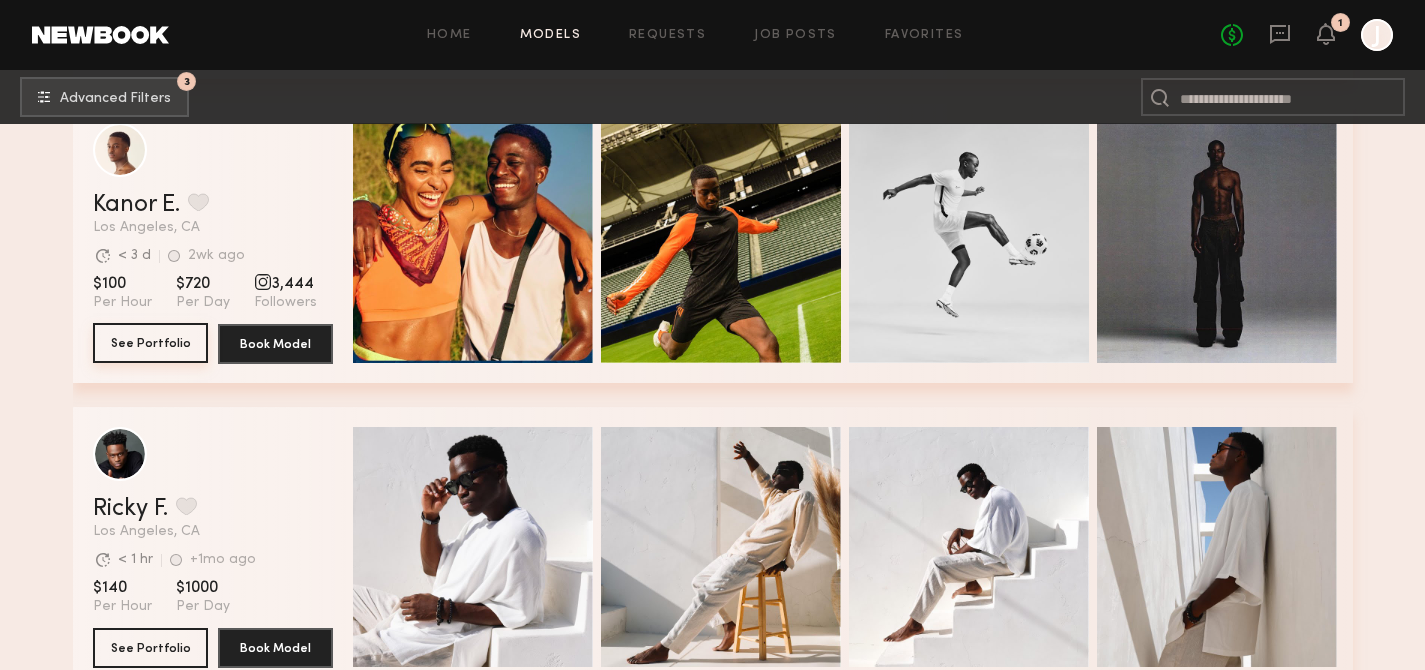 click on "See Portfolio" 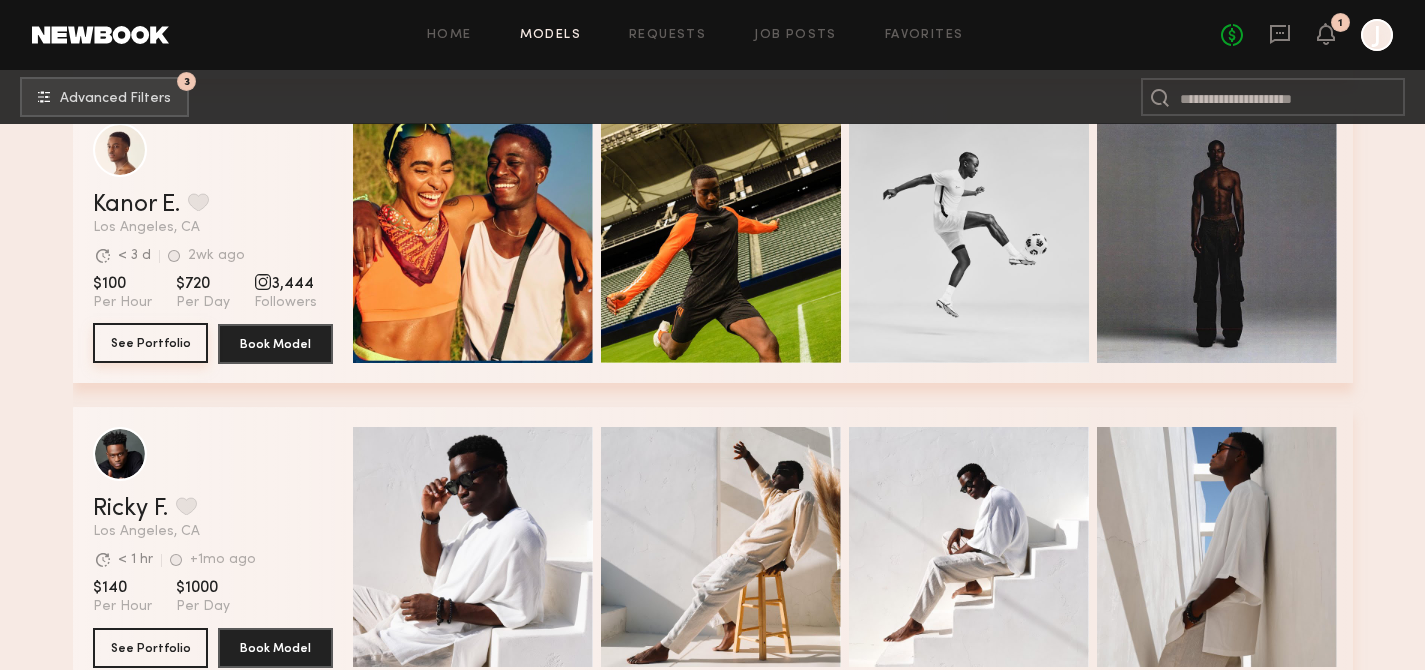 scroll, scrollTop: 29312, scrollLeft: 0, axis: vertical 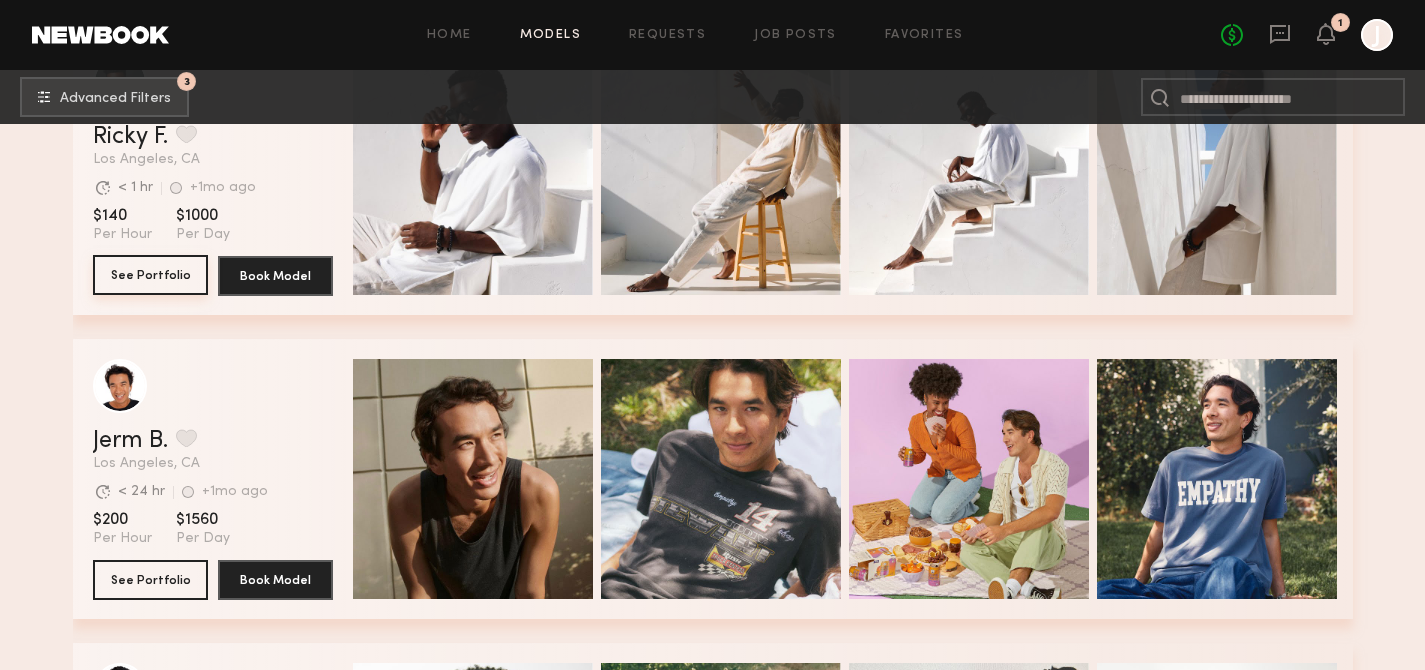 click on "See Portfolio" 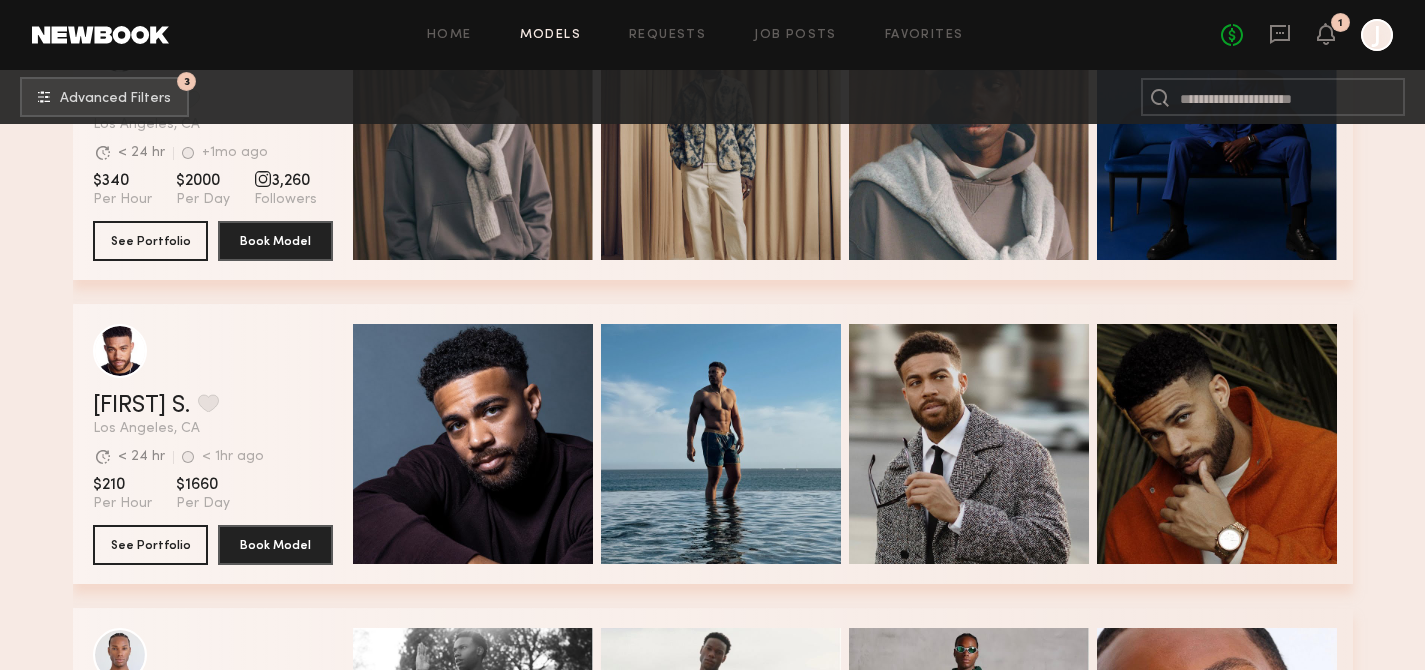 scroll, scrollTop: 31266, scrollLeft: 0, axis: vertical 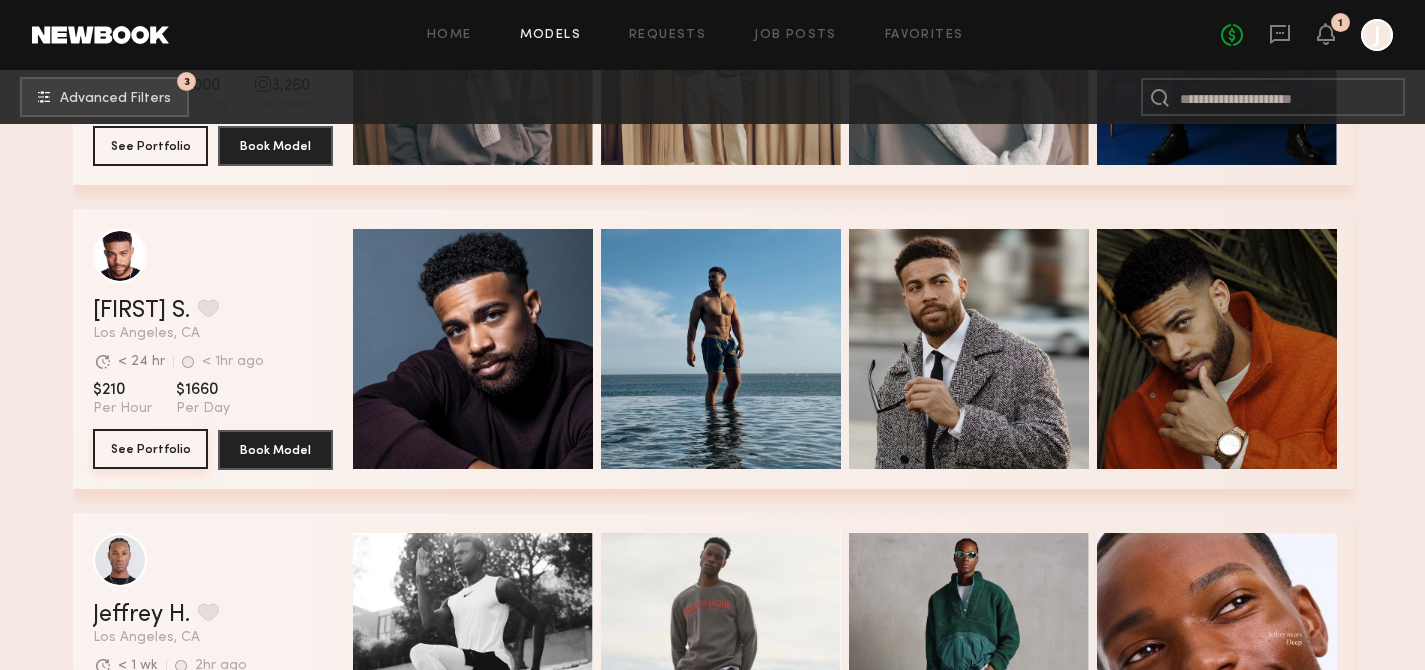 click on "See Portfolio" 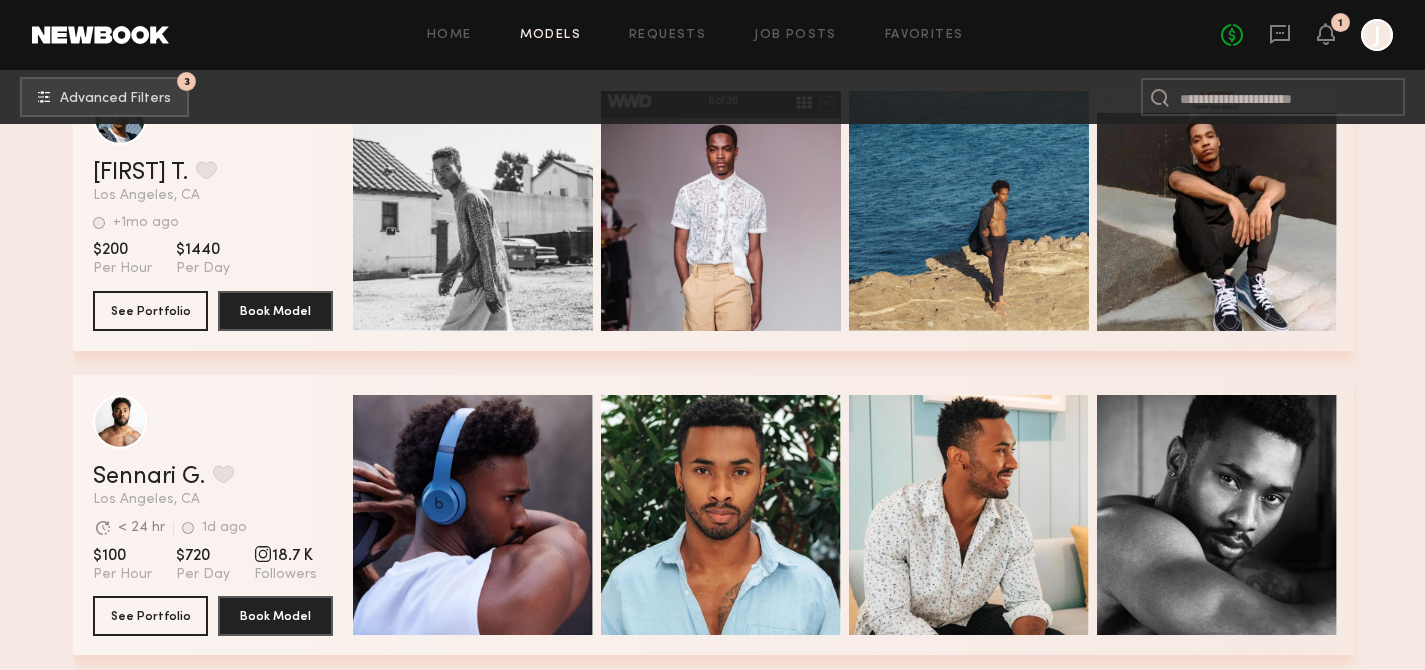 scroll, scrollTop: 31971, scrollLeft: 0, axis: vertical 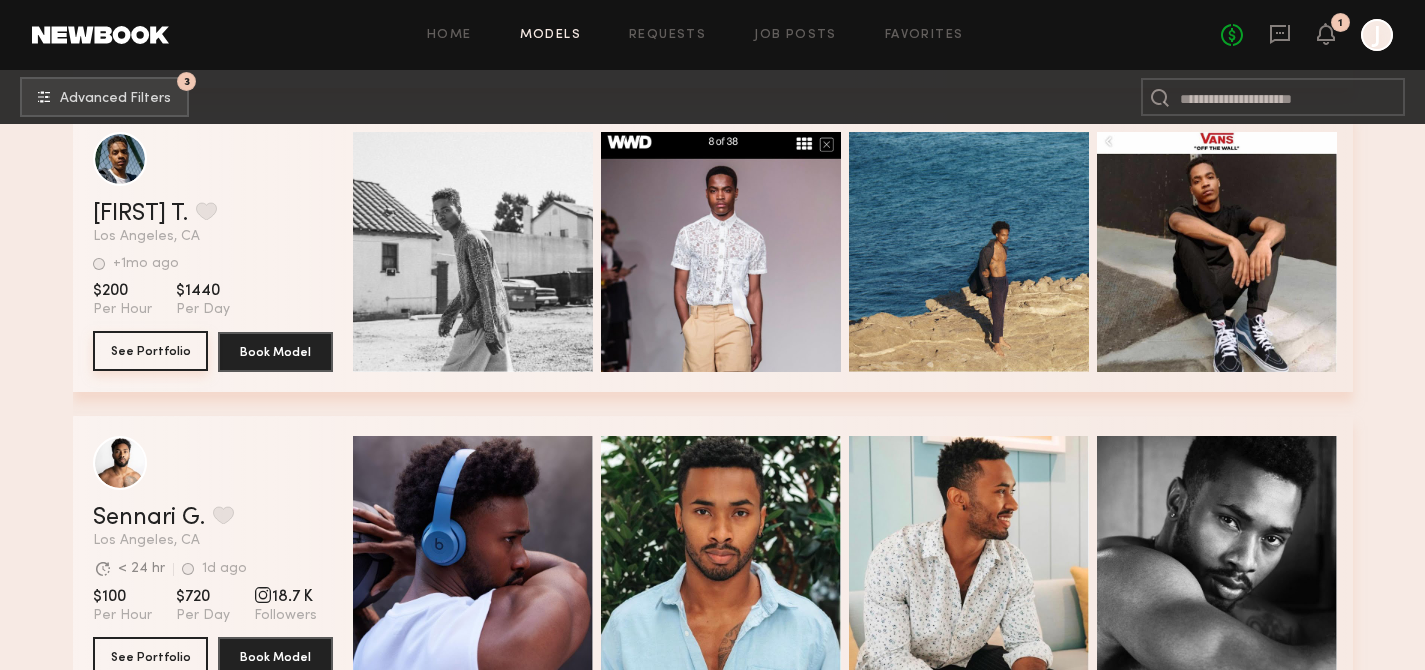 click on "See Portfolio" 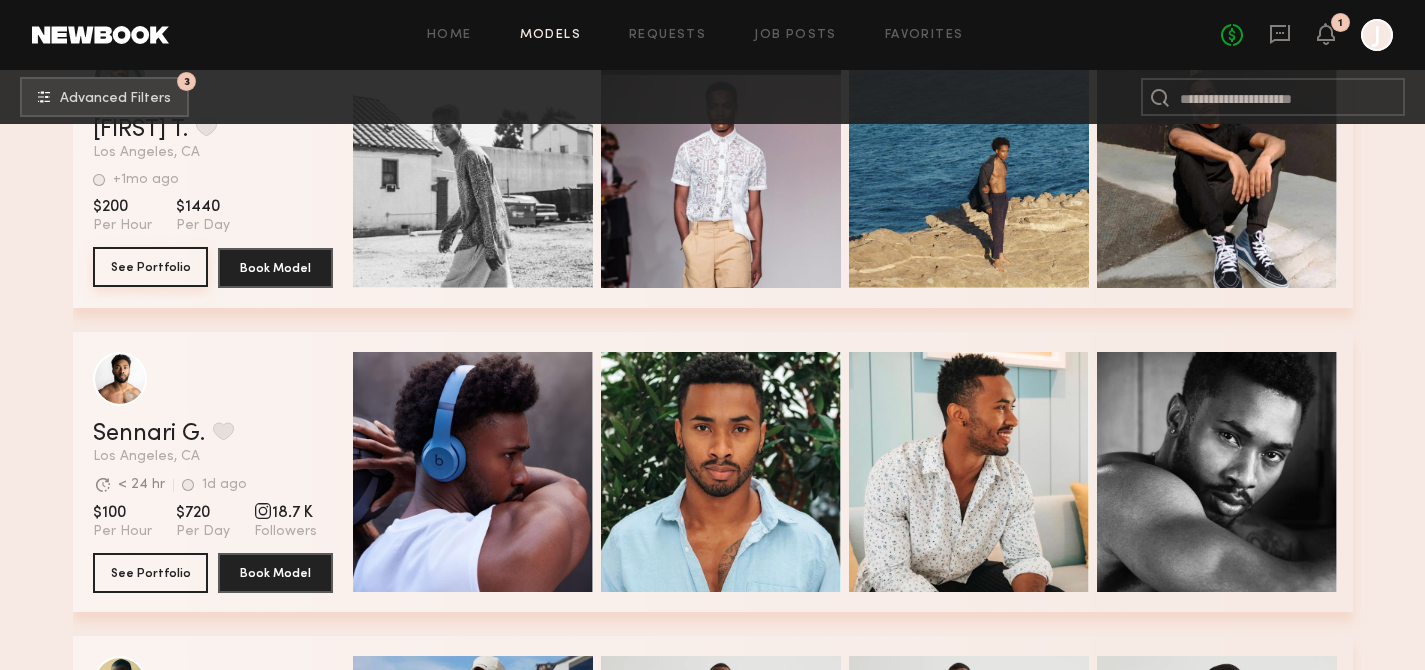 scroll, scrollTop: 32444, scrollLeft: 0, axis: vertical 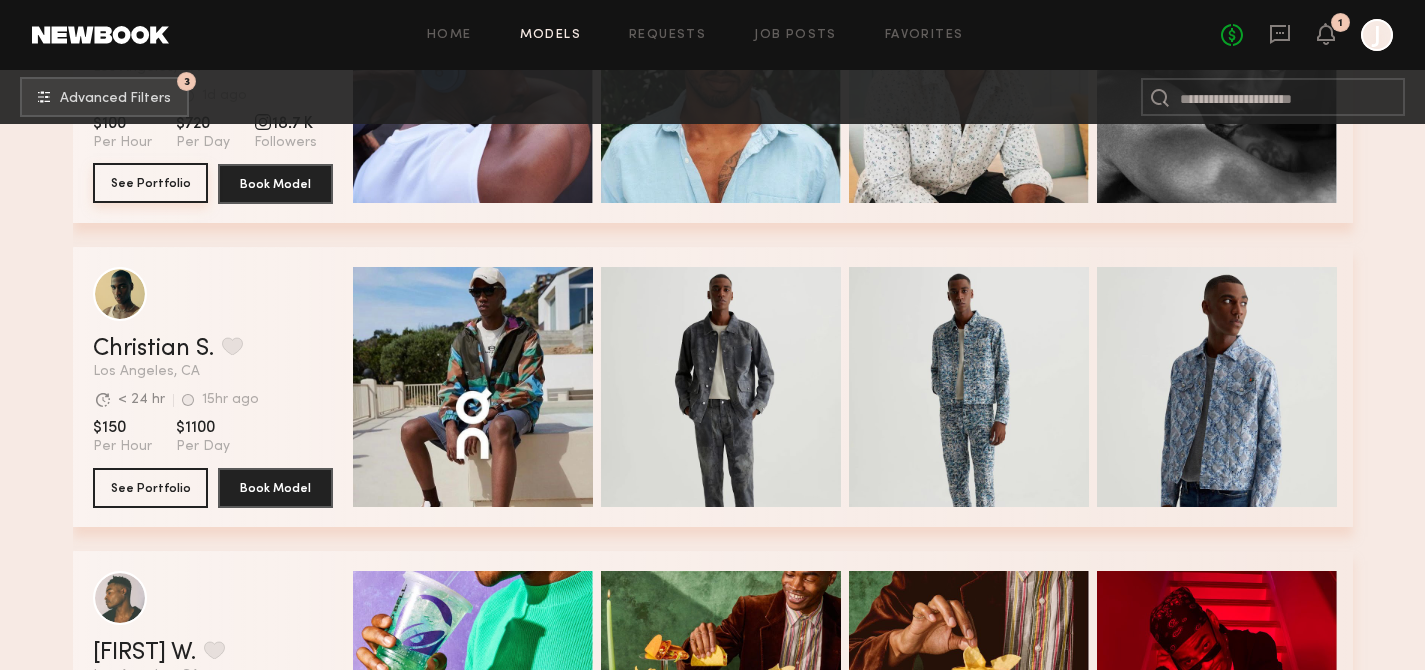 click on "See Portfolio" 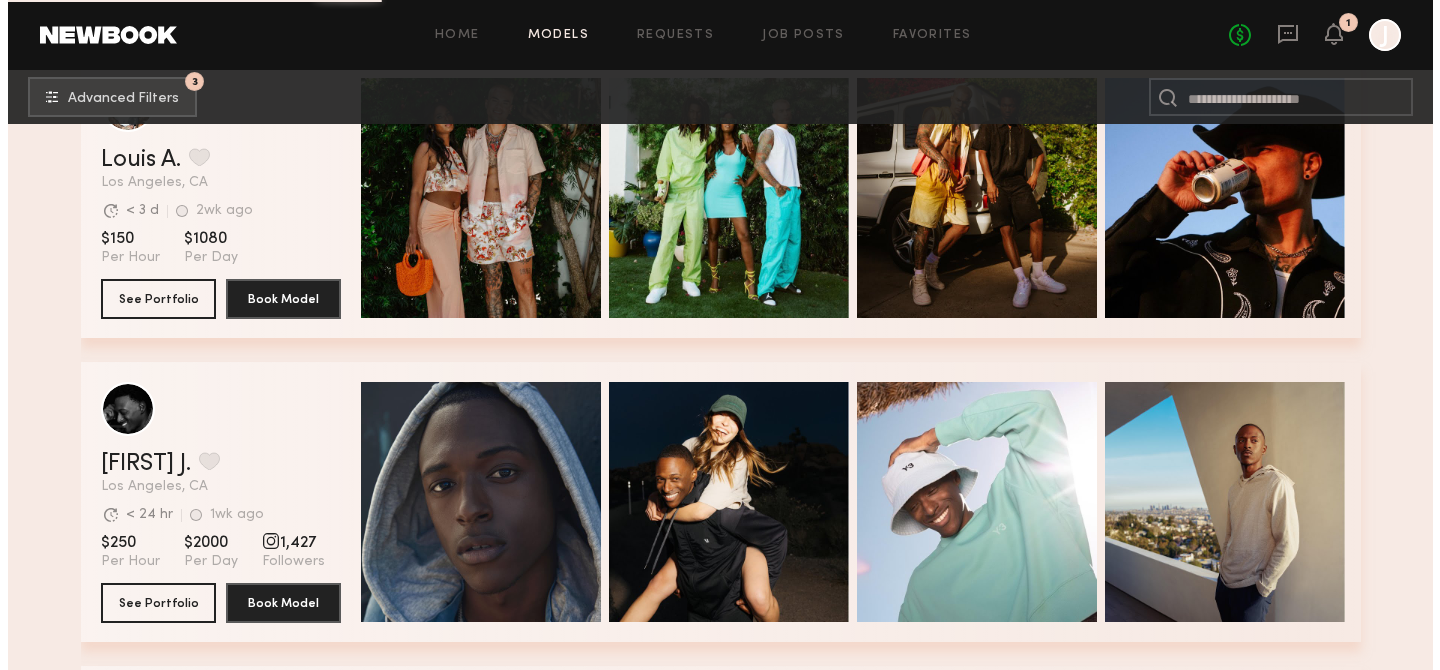 scroll, scrollTop: 35702, scrollLeft: 0, axis: vertical 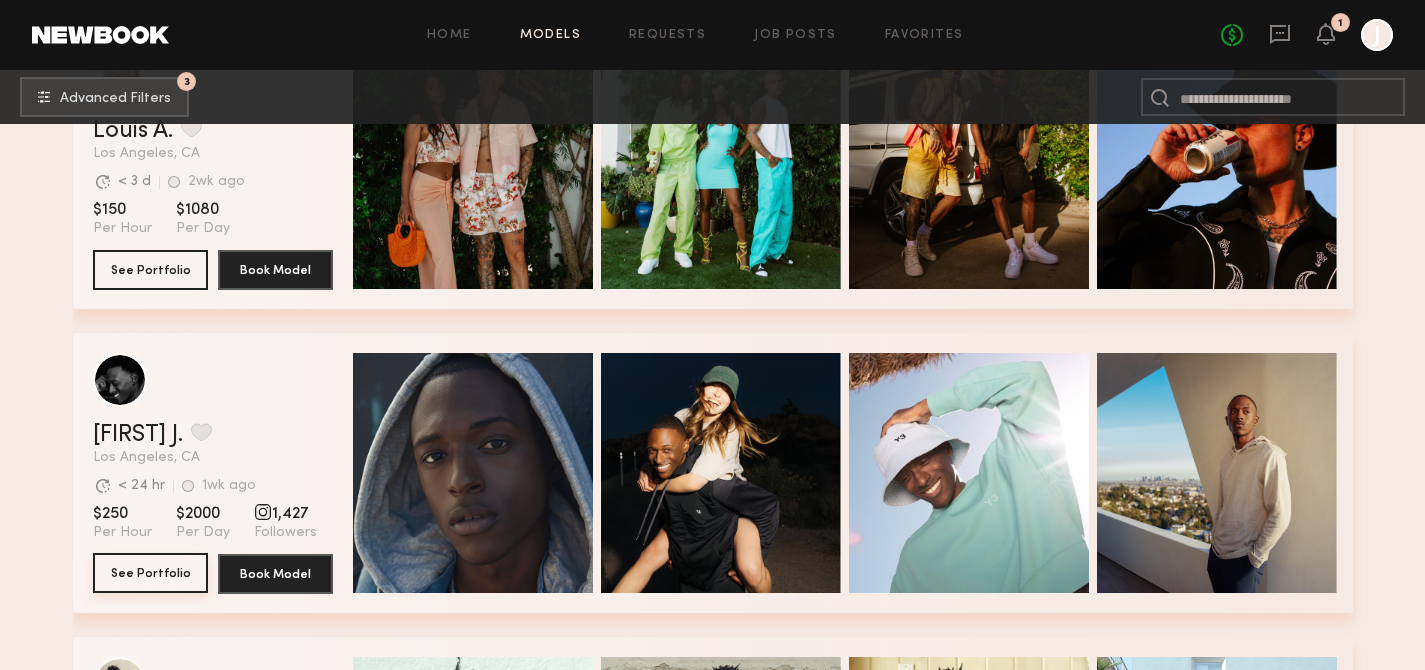 click on "See Portfolio" 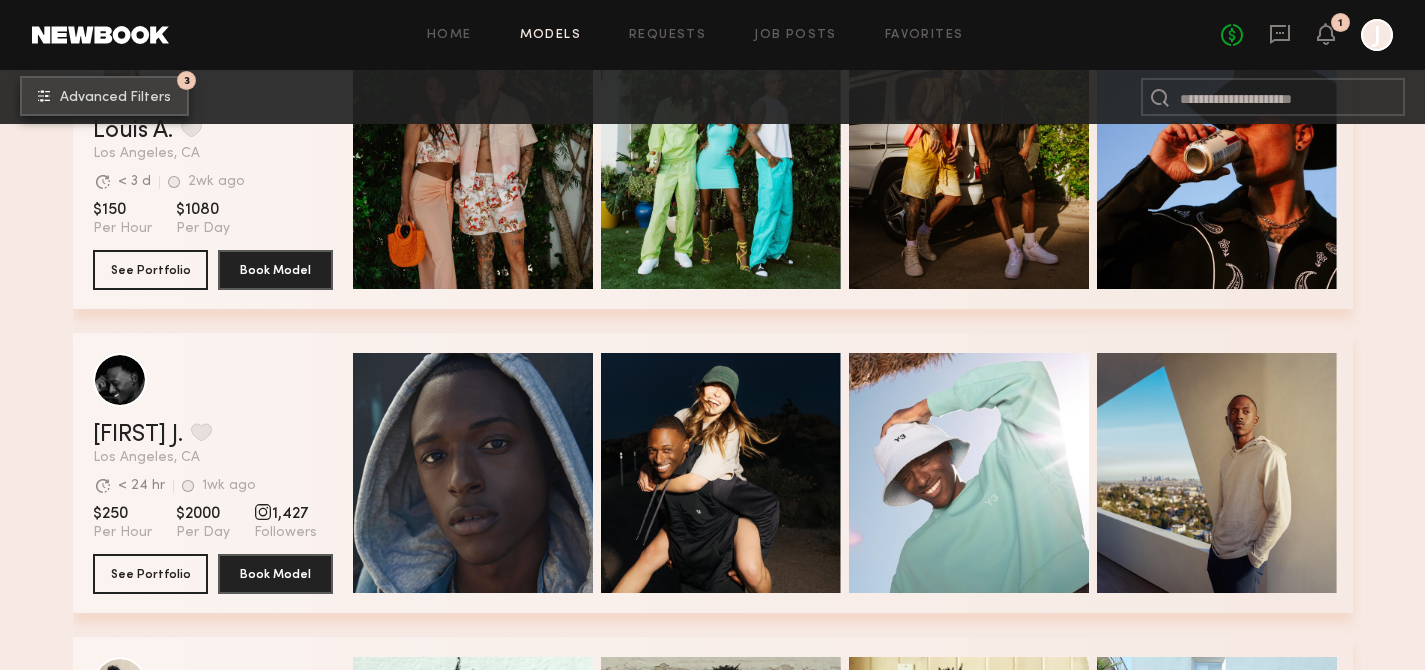 click on "3 Advanced Filters" 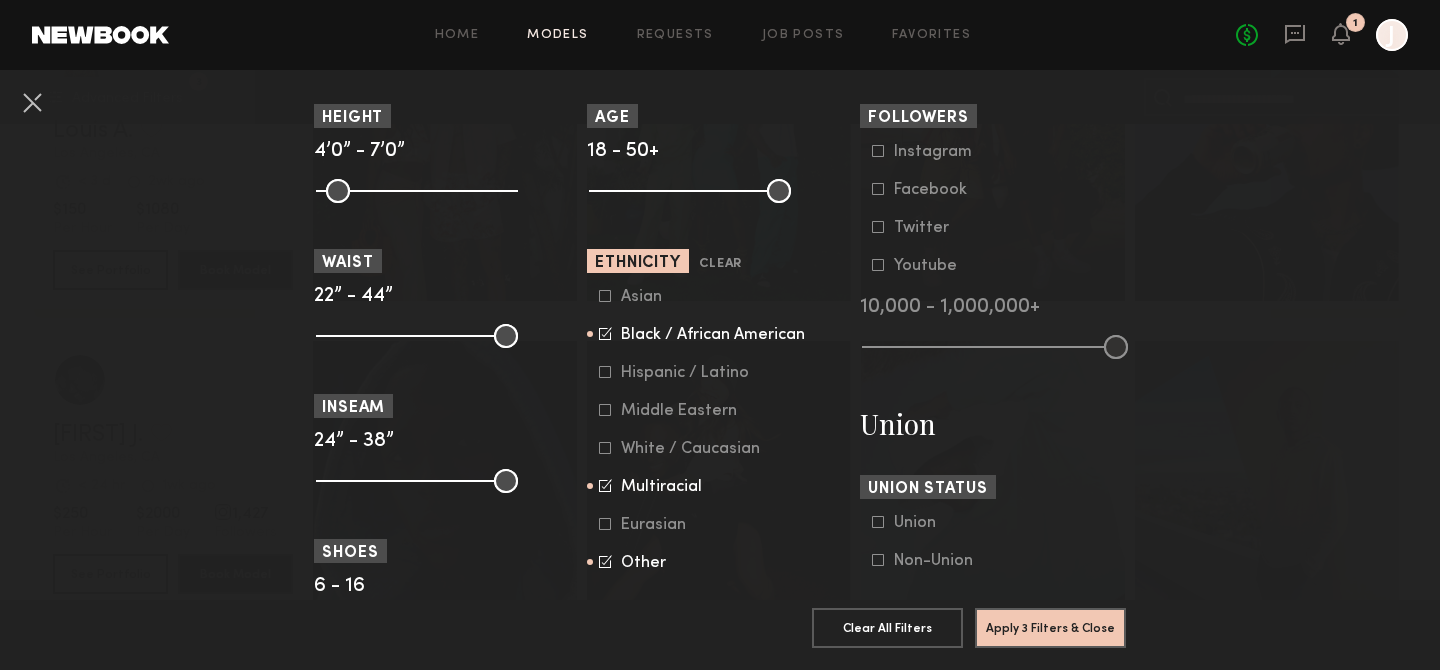 scroll, scrollTop: 911, scrollLeft: 0, axis: vertical 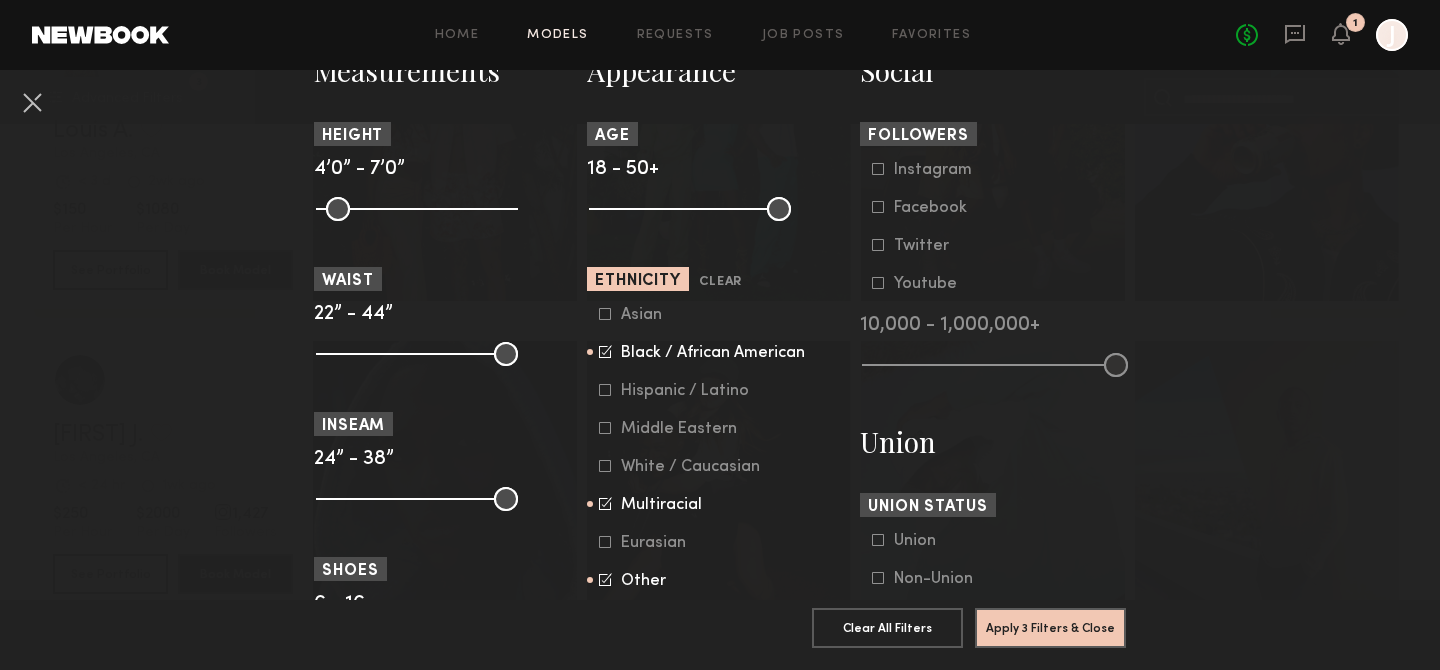 click 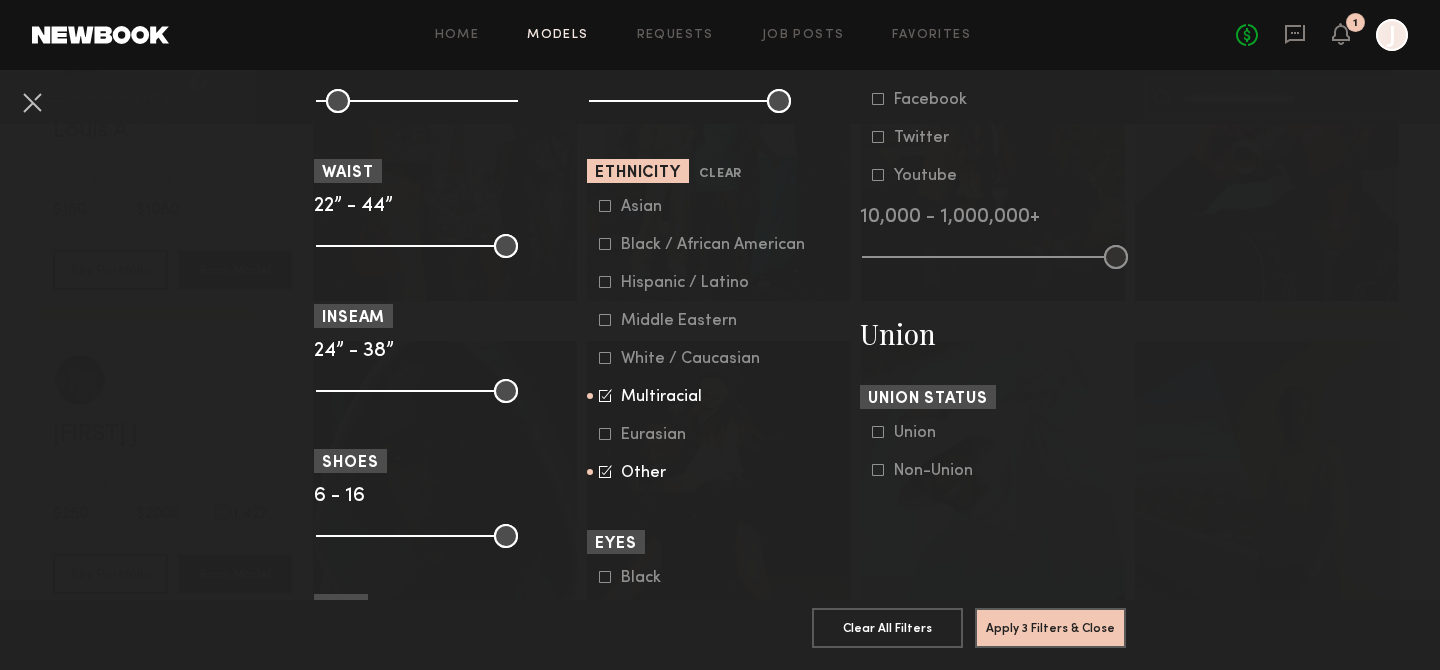 scroll, scrollTop: 1009, scrollLeft: 0, axis: vertical 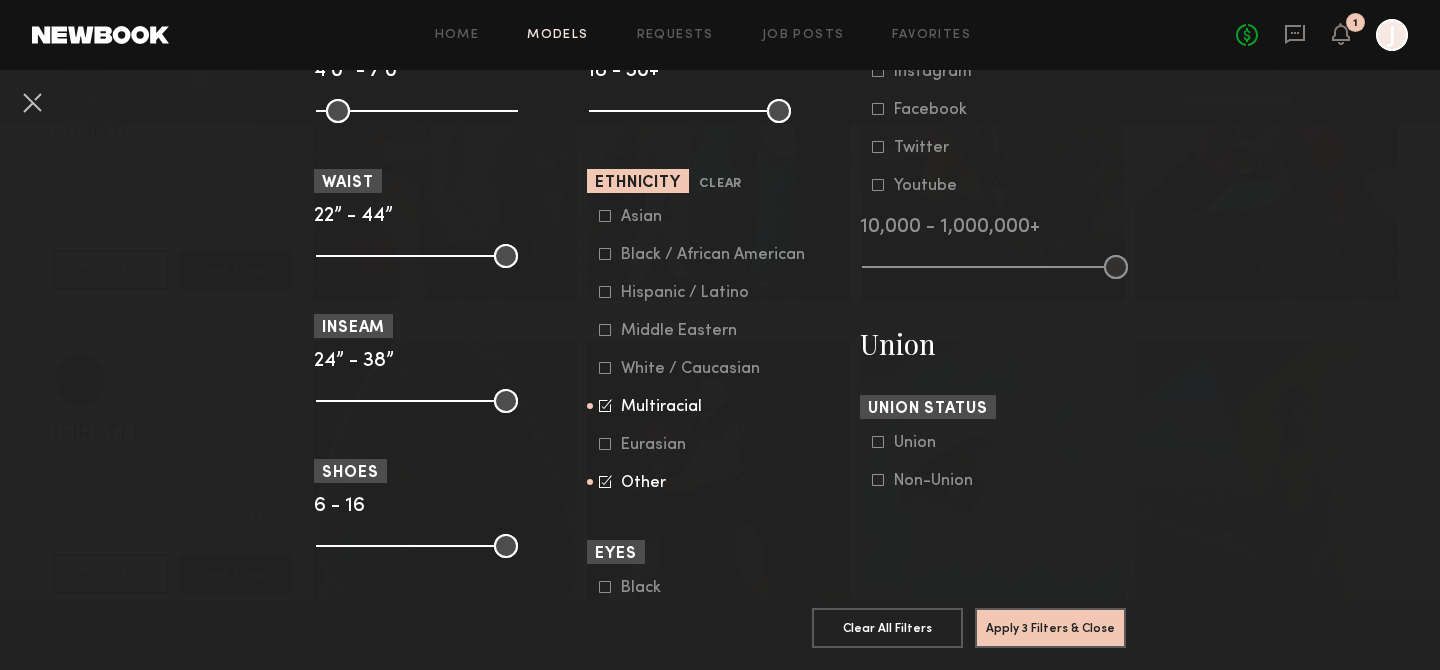 click 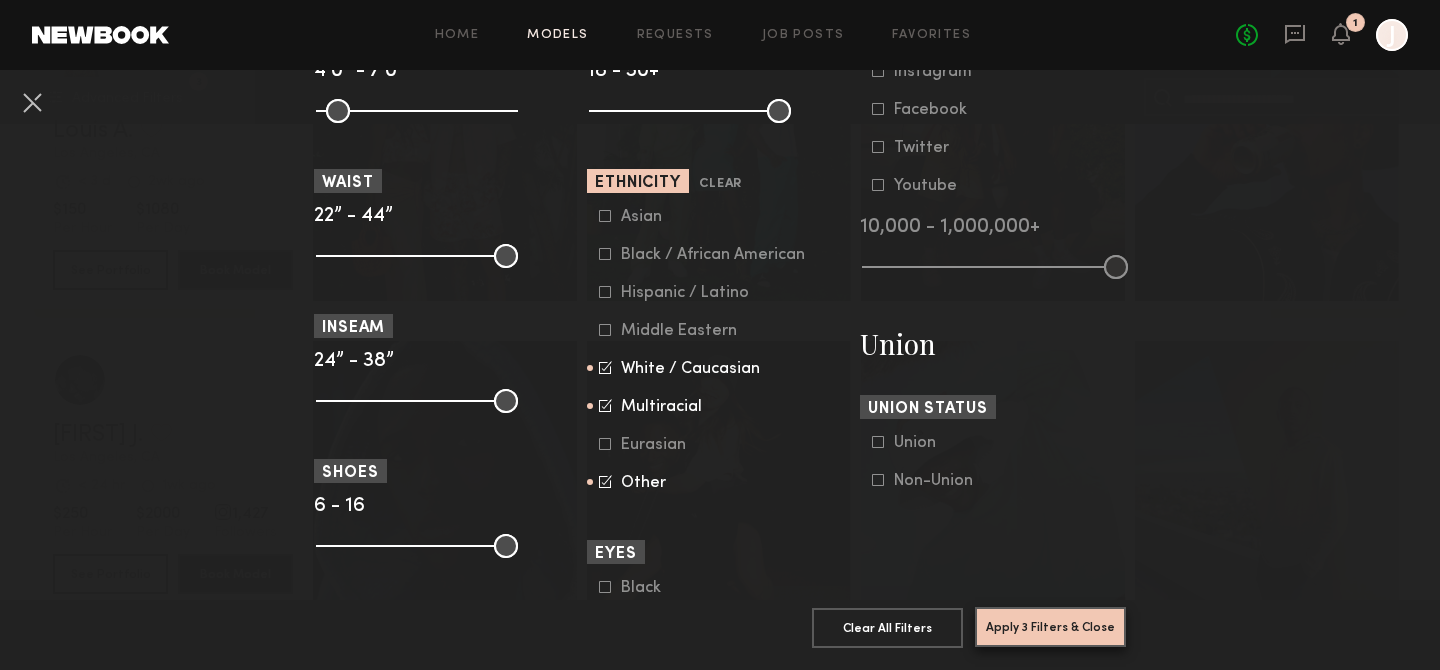 click on "Apply 3 Filters & Close" 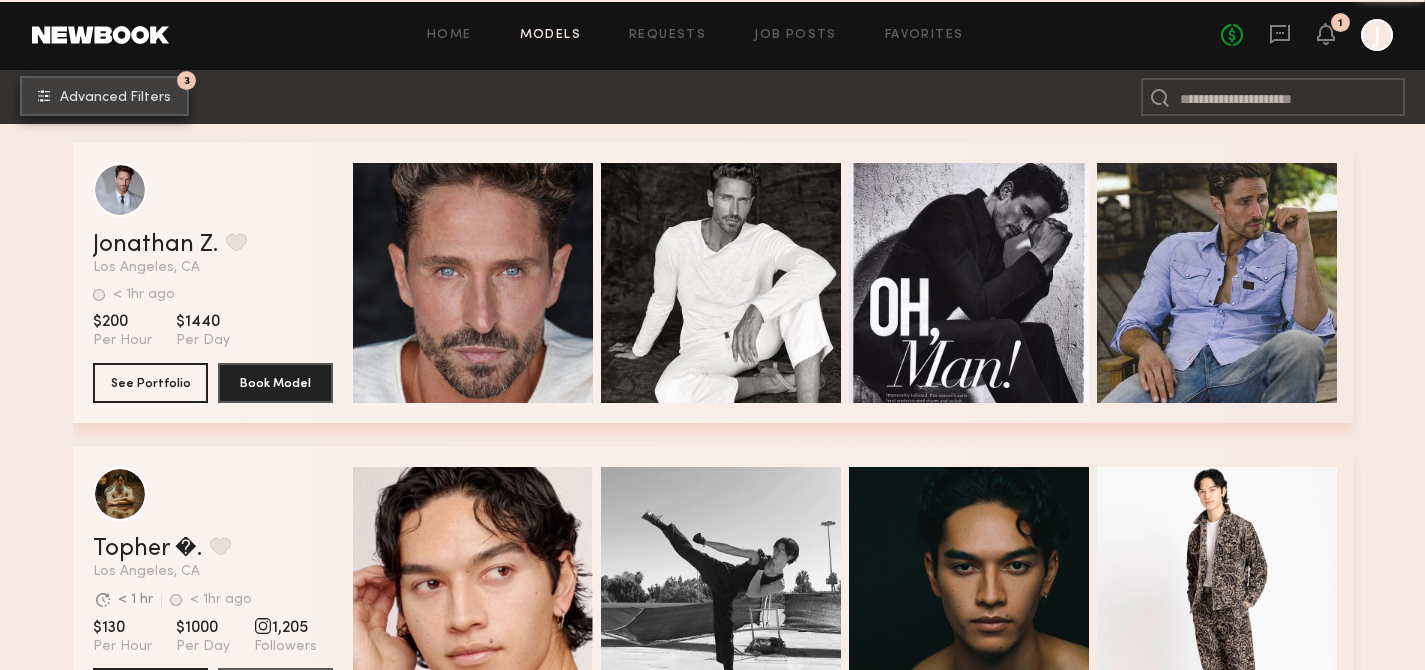 scroll, scrollTop: 4000, scrollLeft: 0, axis: vertical 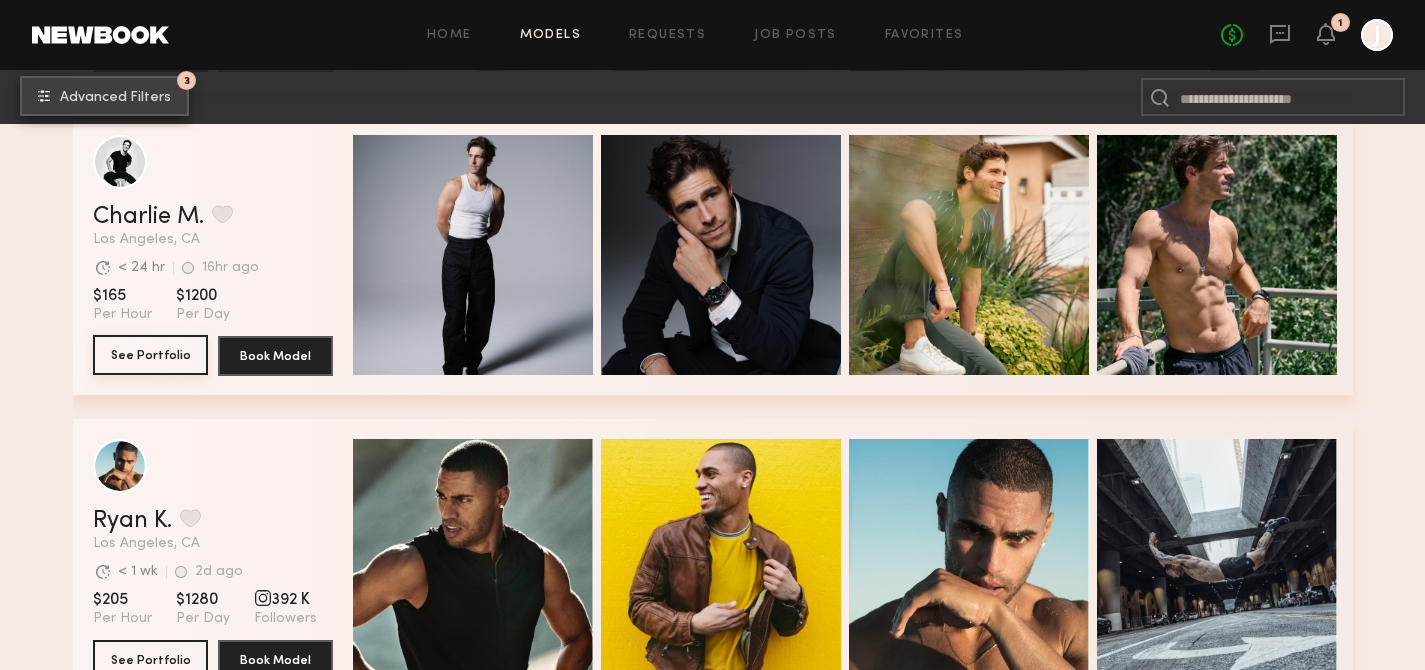 type 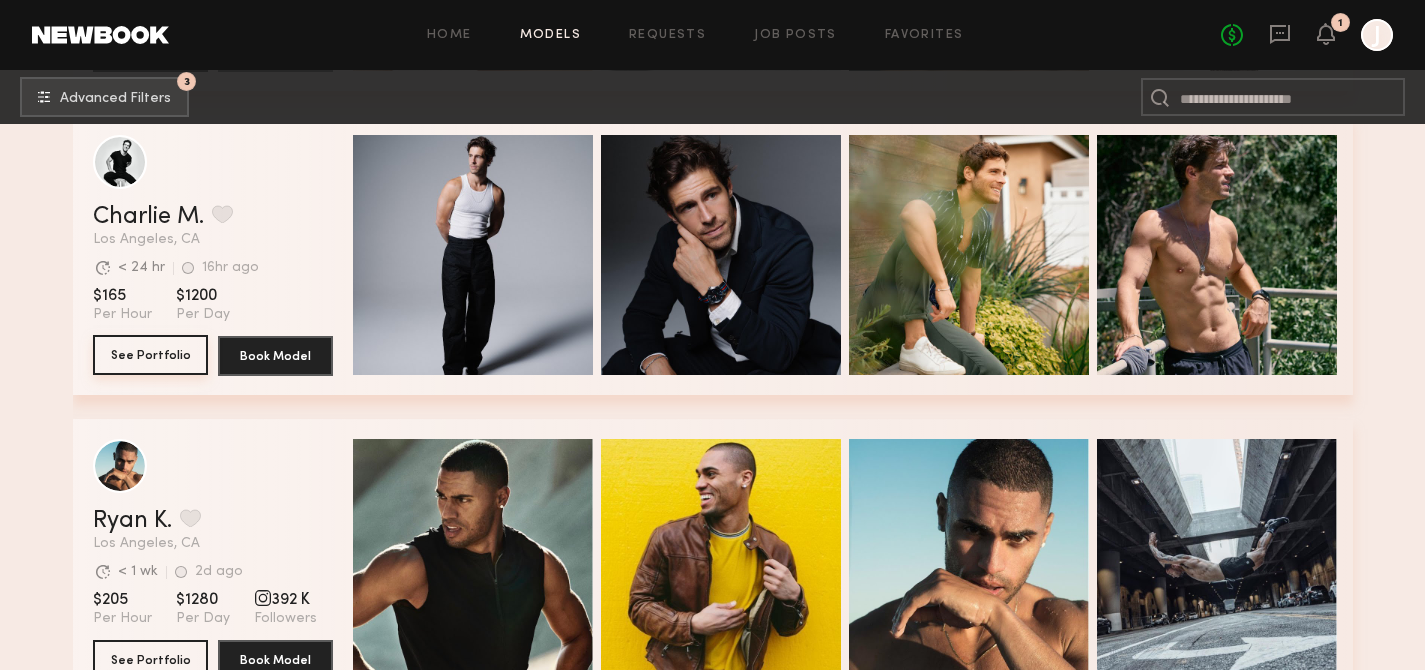 click on "See Portfolio" 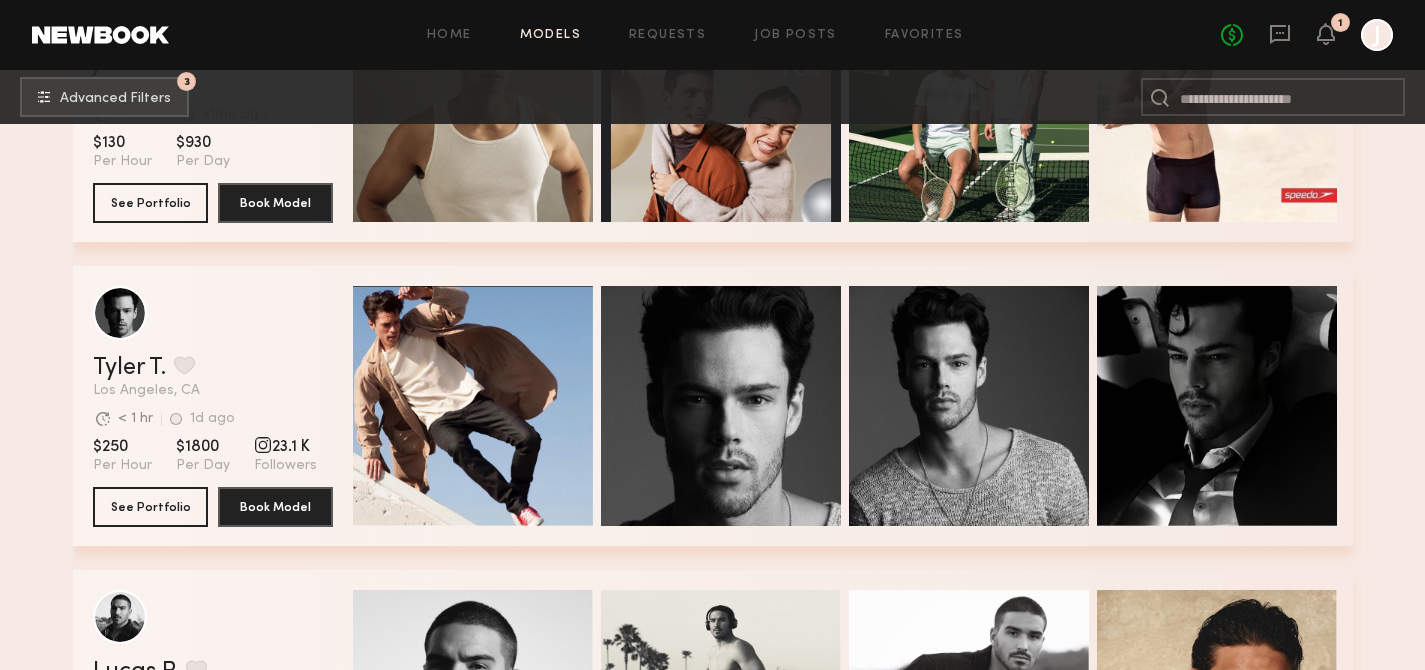 scroll, scrollTop: 4716, scrollLeft: 0, axis: vertical 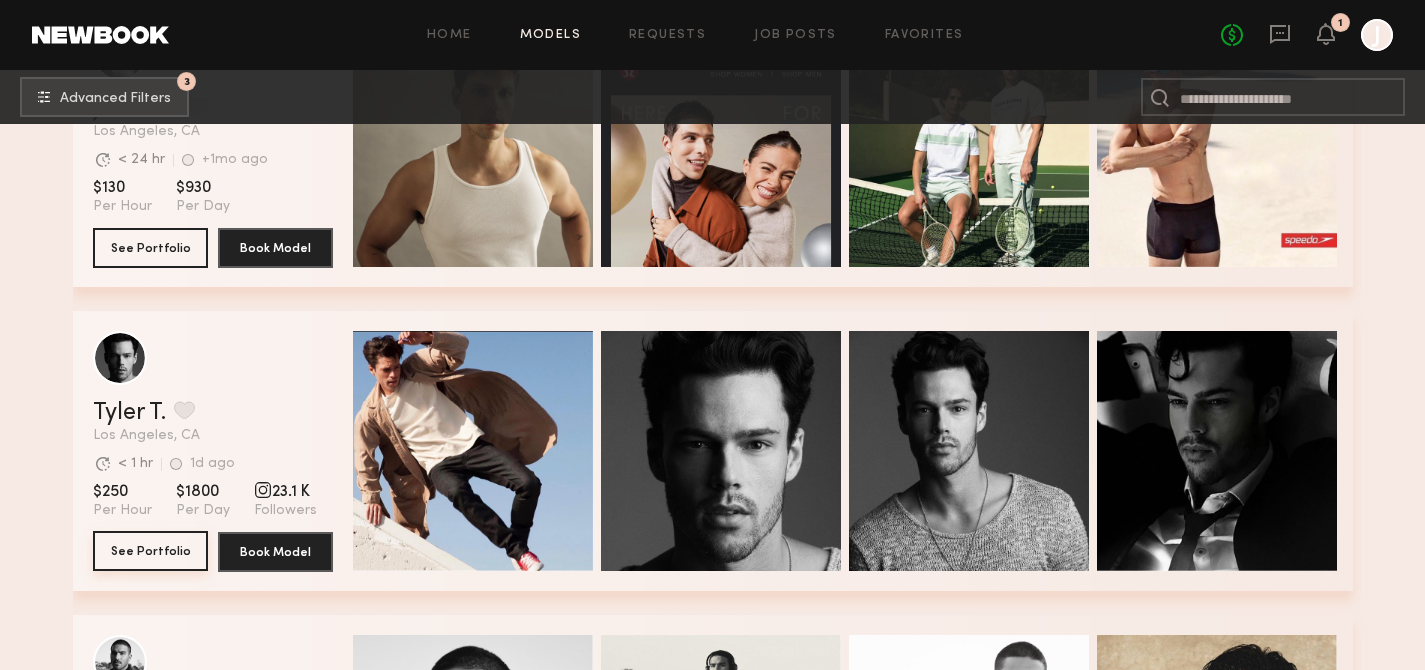 click on "See Portfolio" 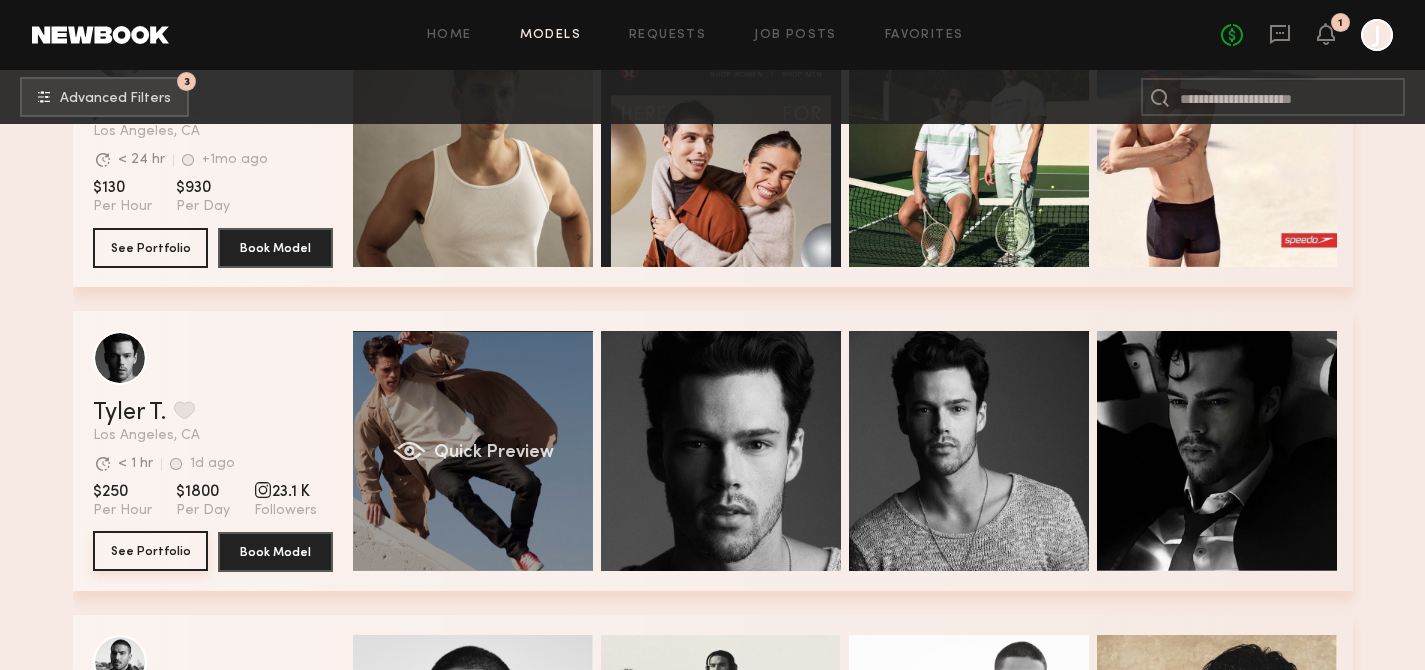 type 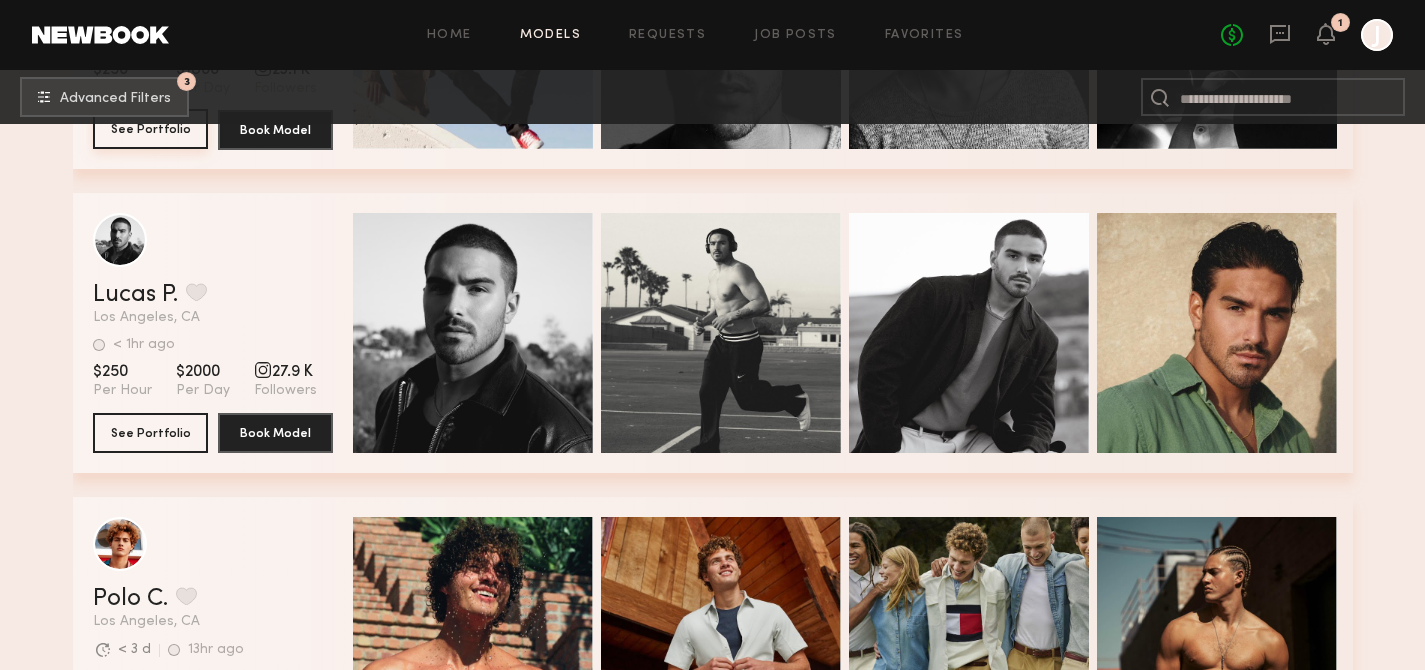 scroll, scrollTop: 5188, scrollLeft: 0, axis: vertical 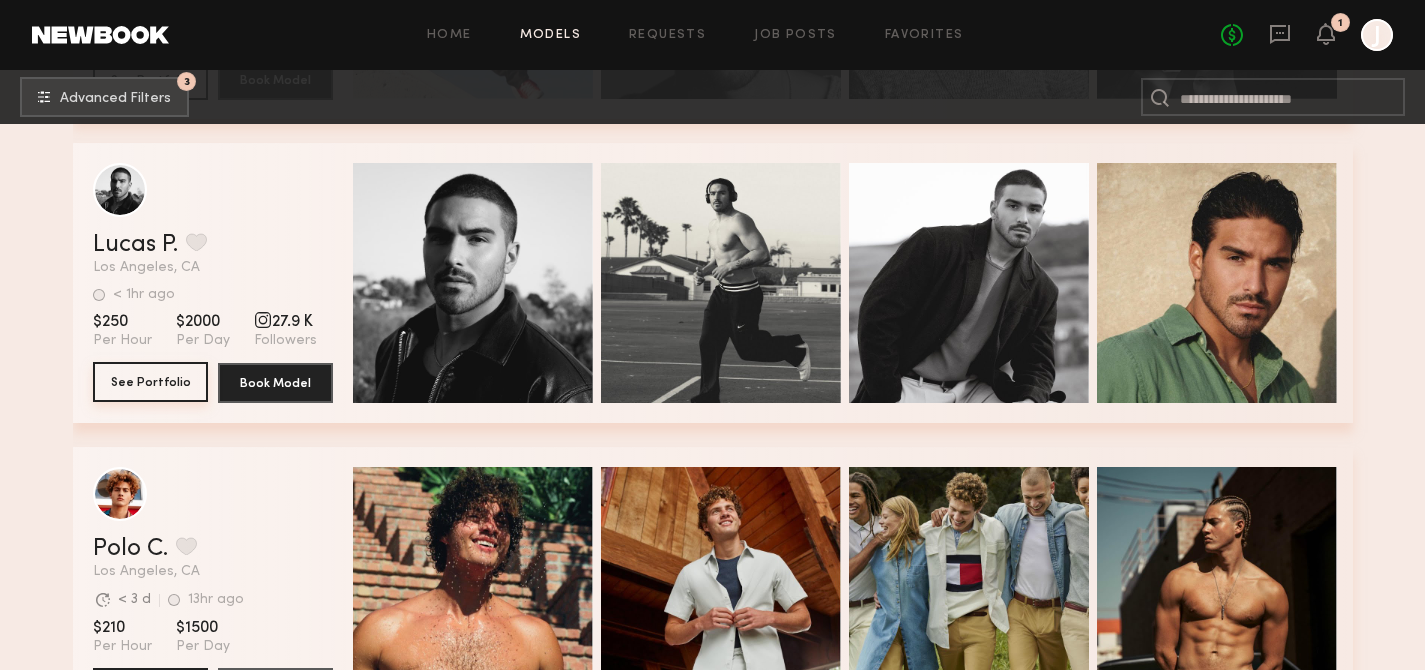 click on "See Portfolio" 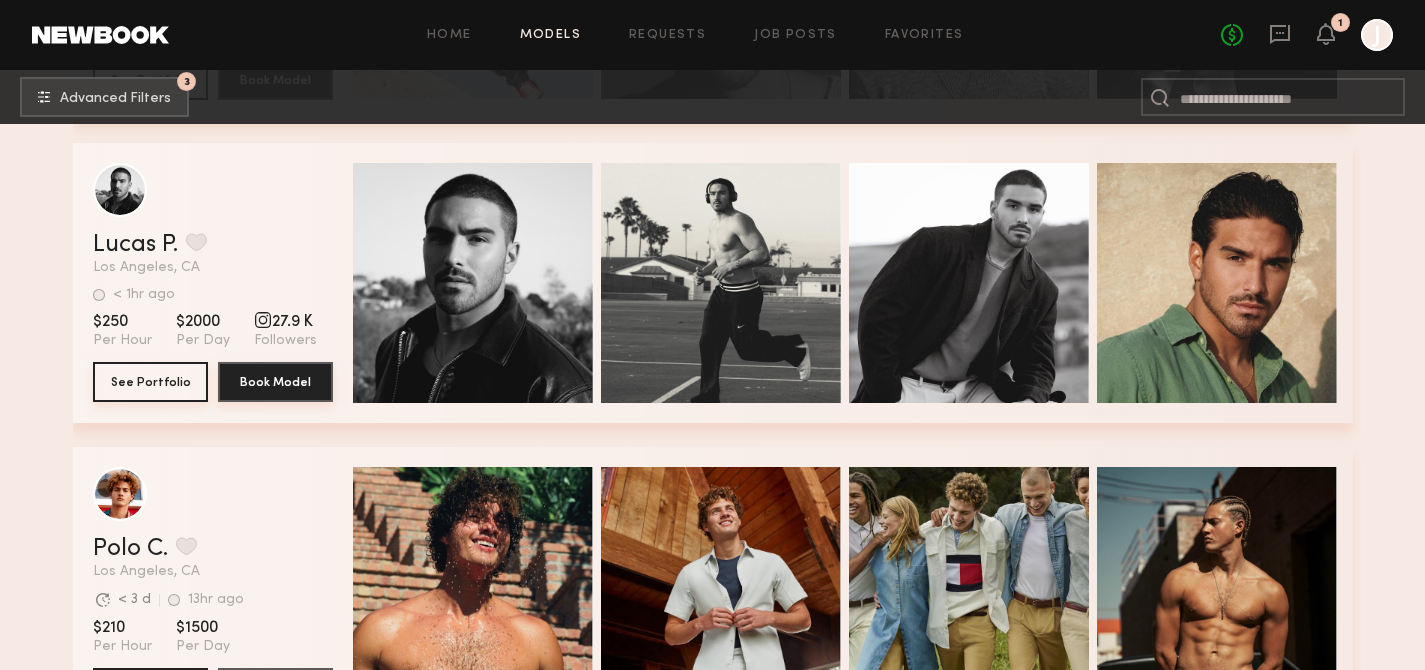 type 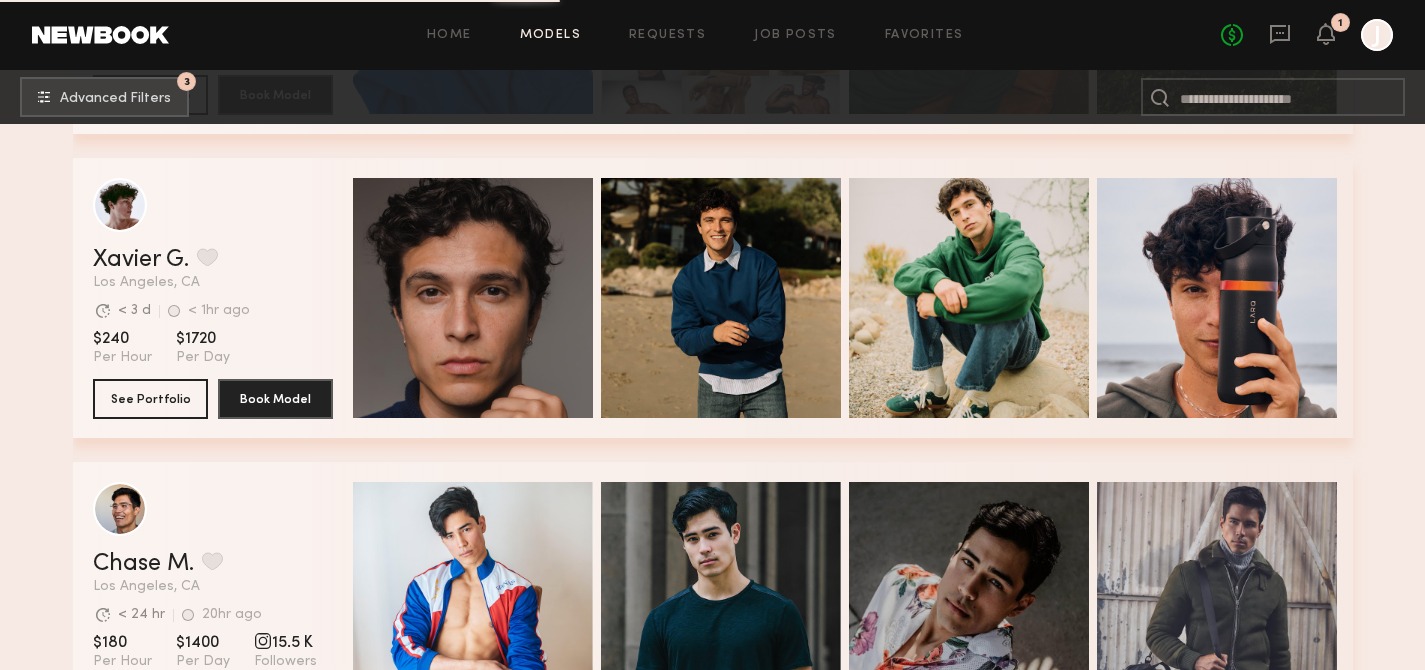 scroll, scrollTop: 7001, scrollLeft: 0, axis: vertical 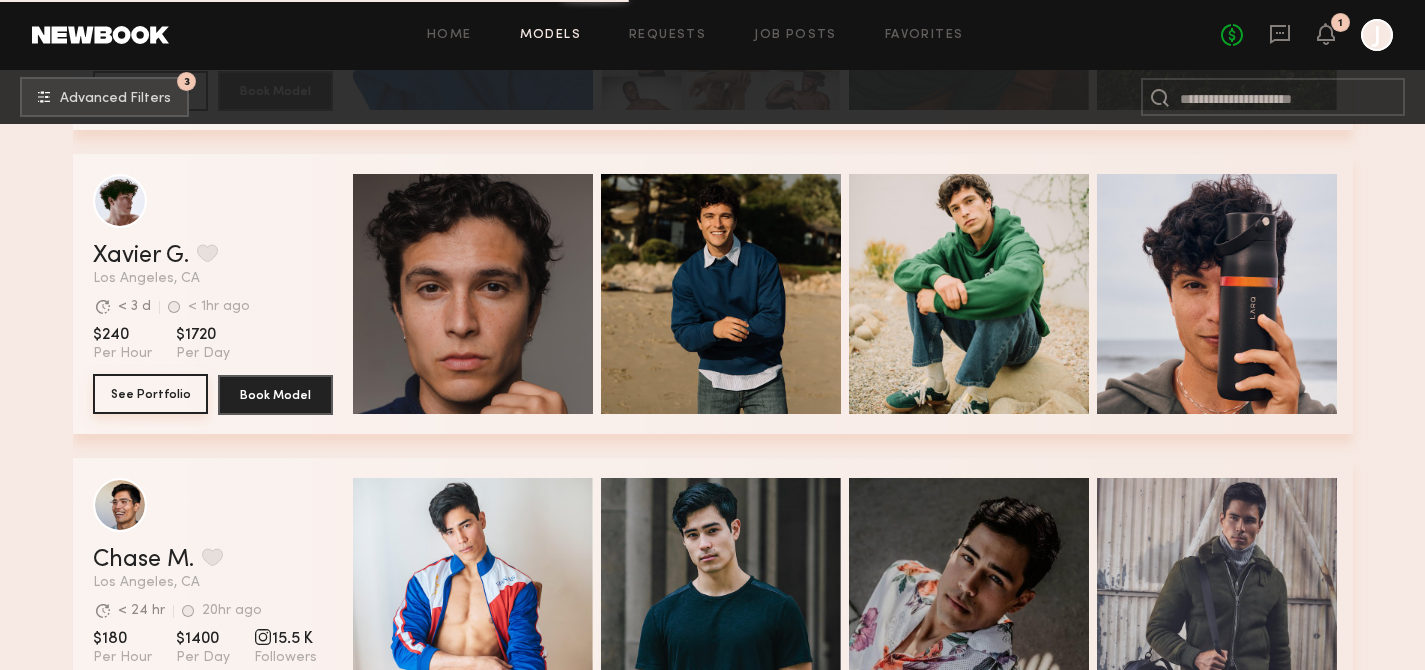 click on "See Portfolio" 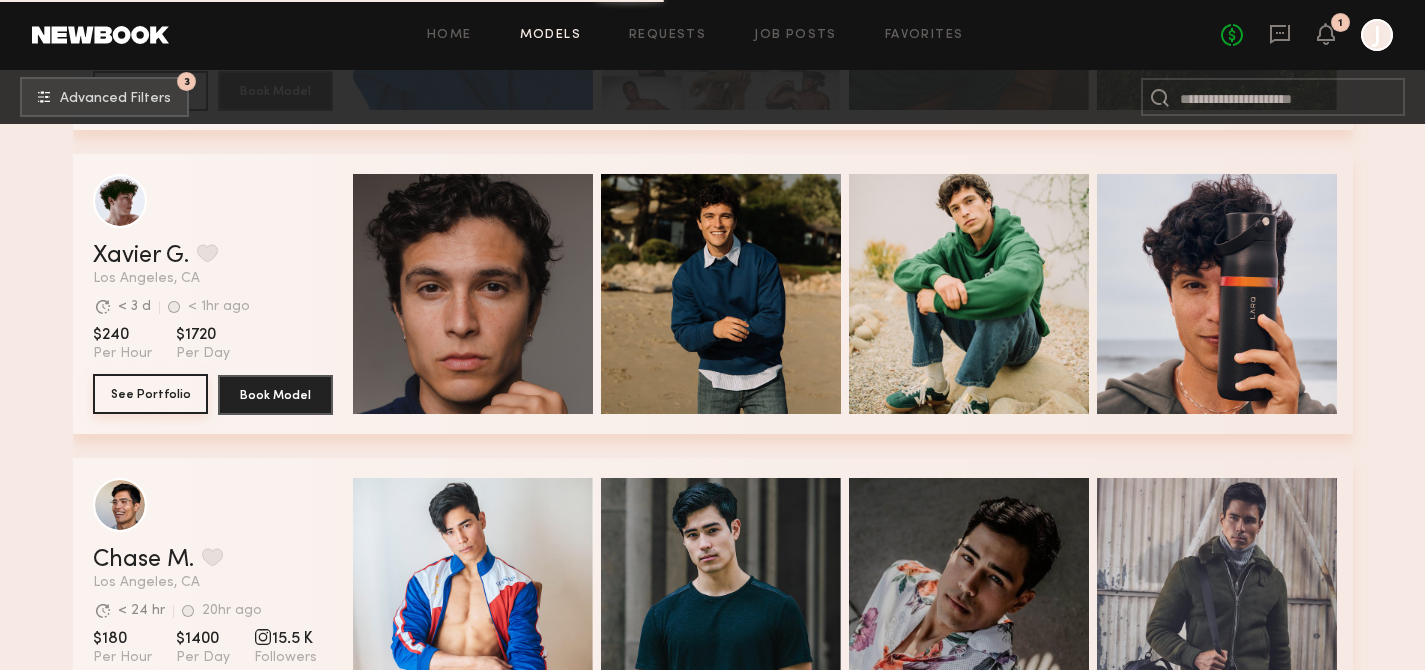 type 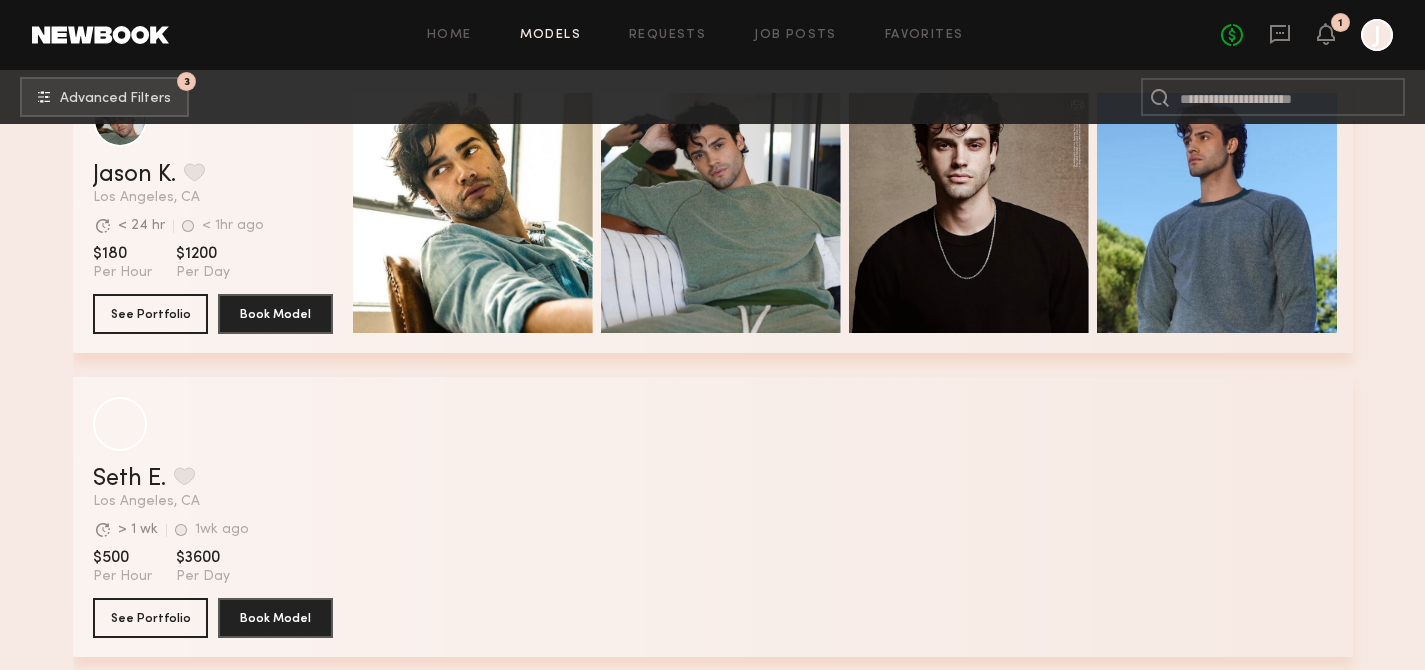 scroll, scrollTop: 10713, scrollLeft: 0, axis: vertical 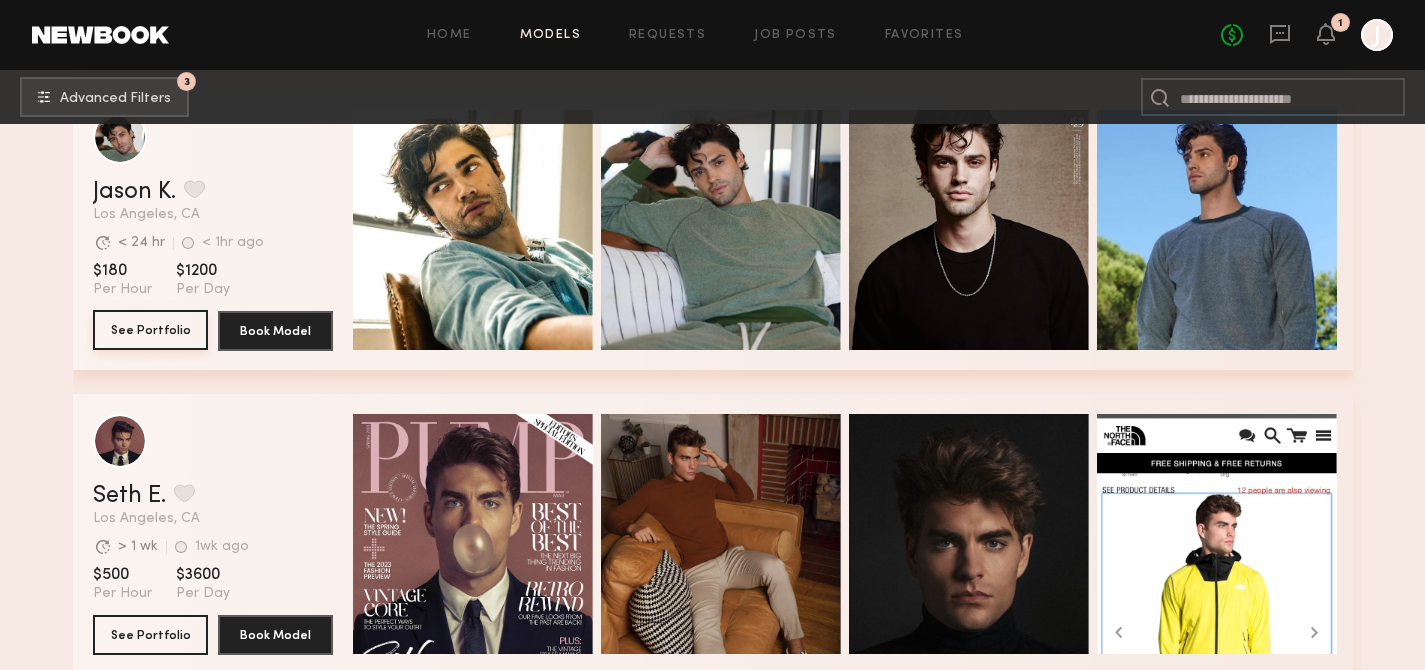 click on "See Portfolio" 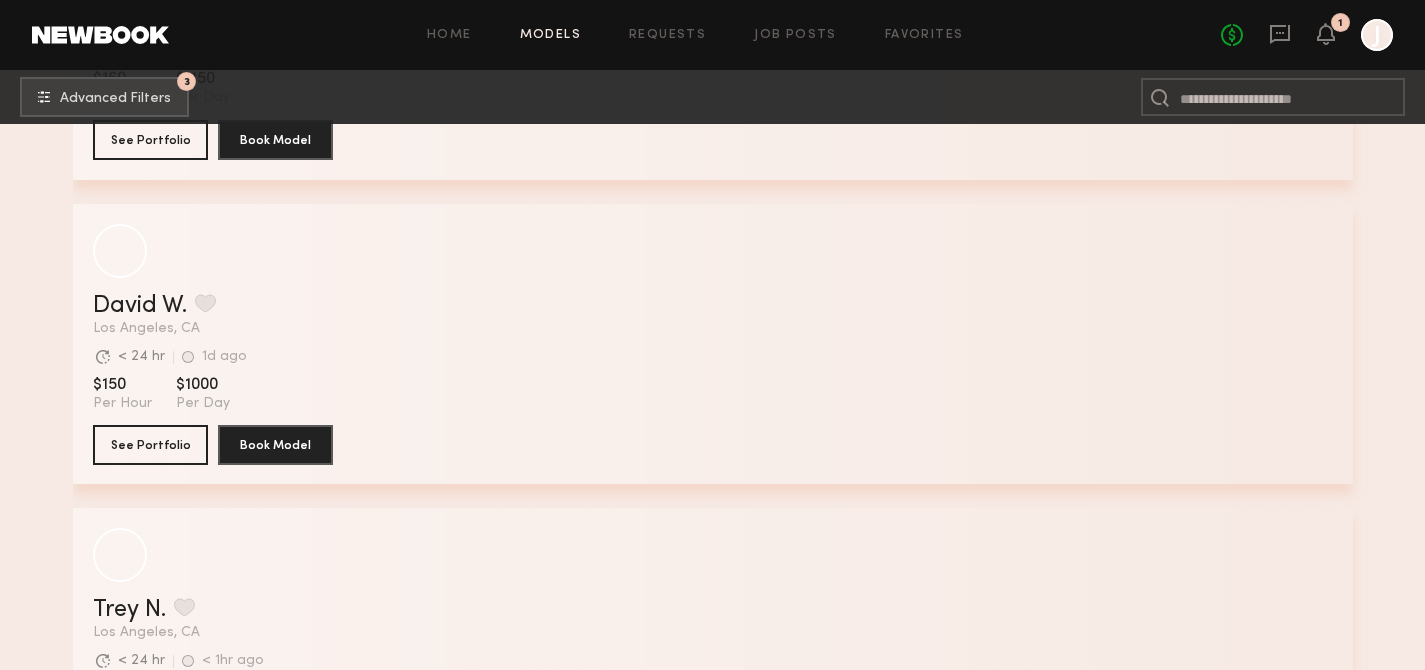 scroll, scrollTop: 13966, scrollLeft: 0, axis: vertical 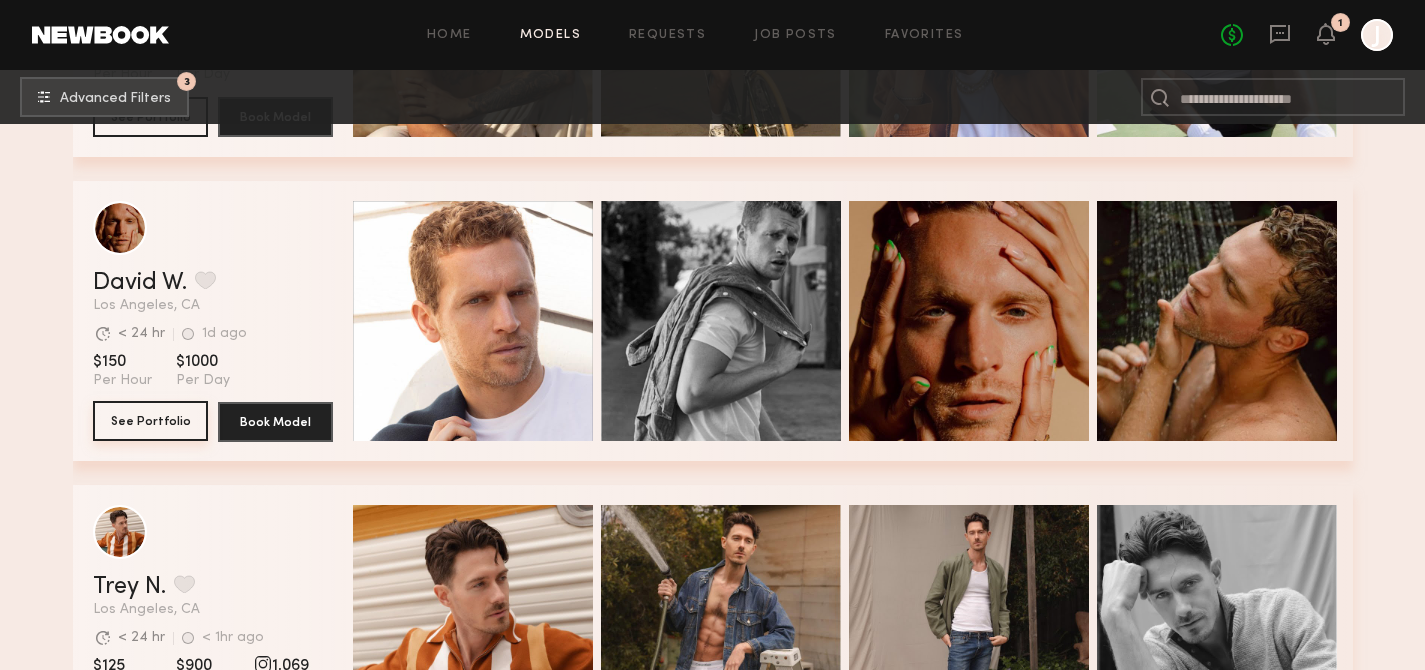 click on "See Portfolio" 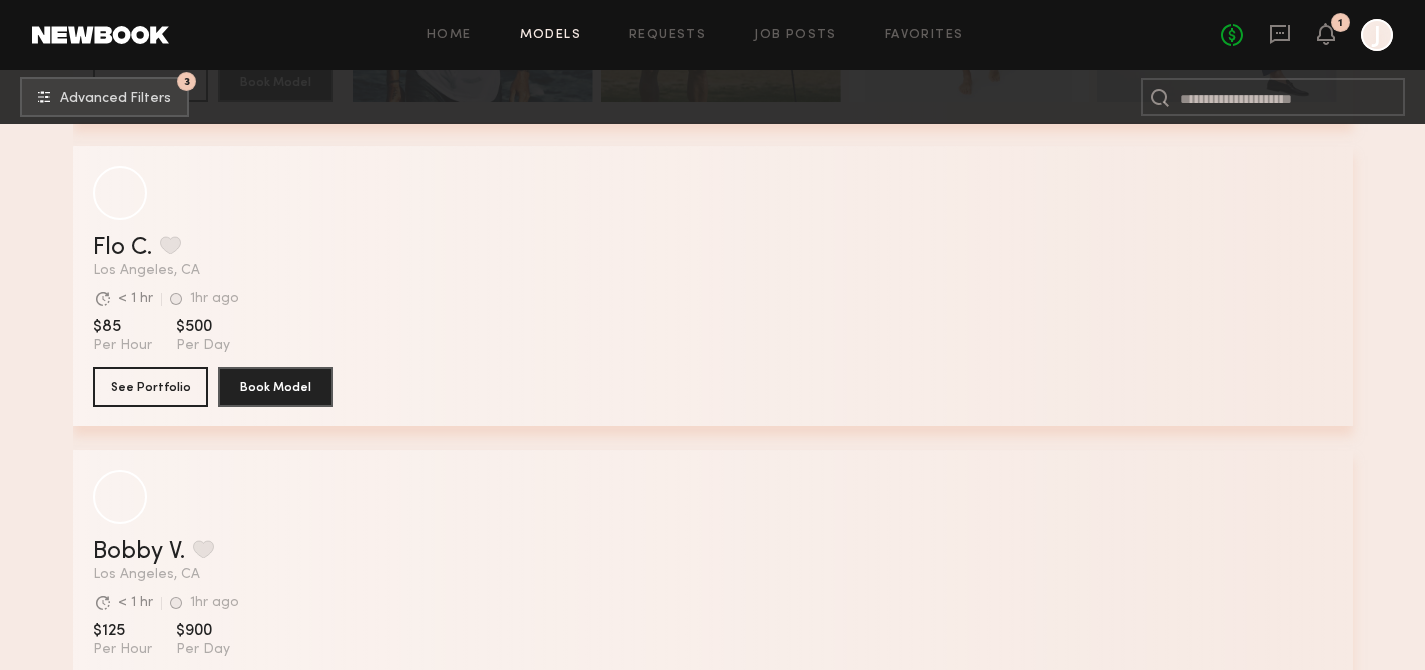 scroll, scrollTop: 22572, scrollLeft: 0, axis: vertical 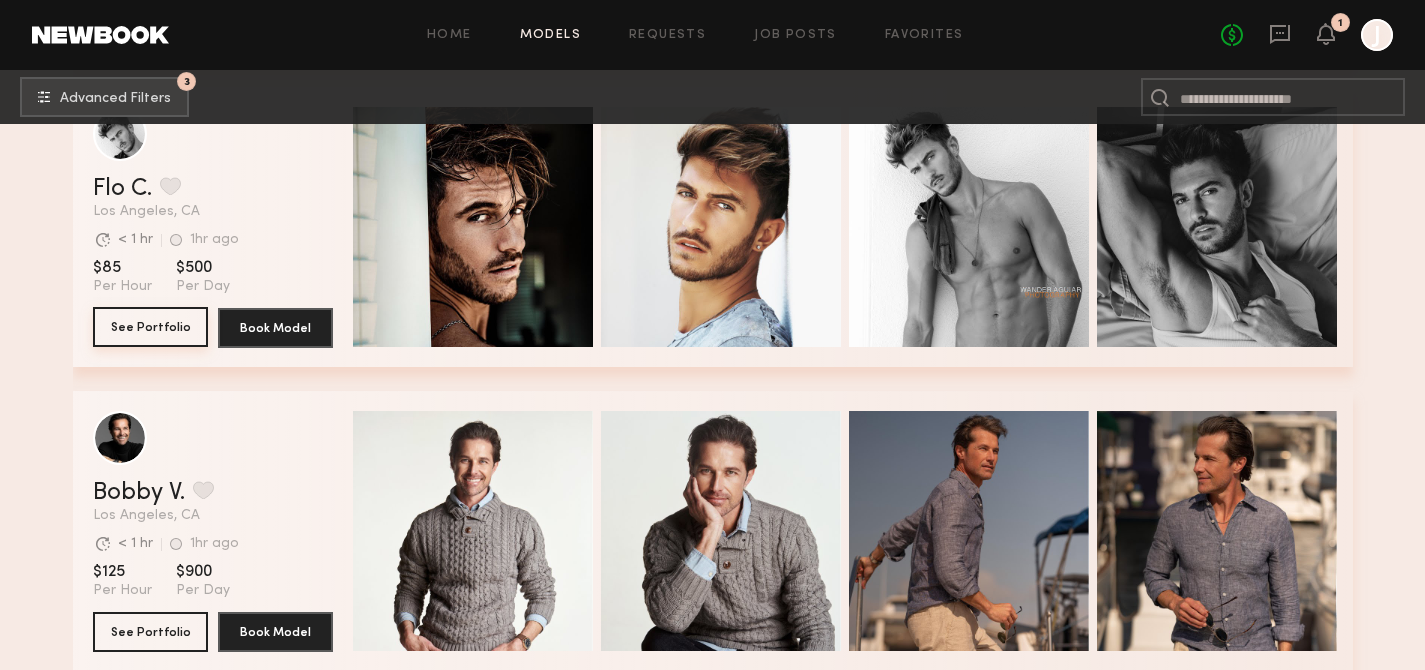 click on "See Portfolio" 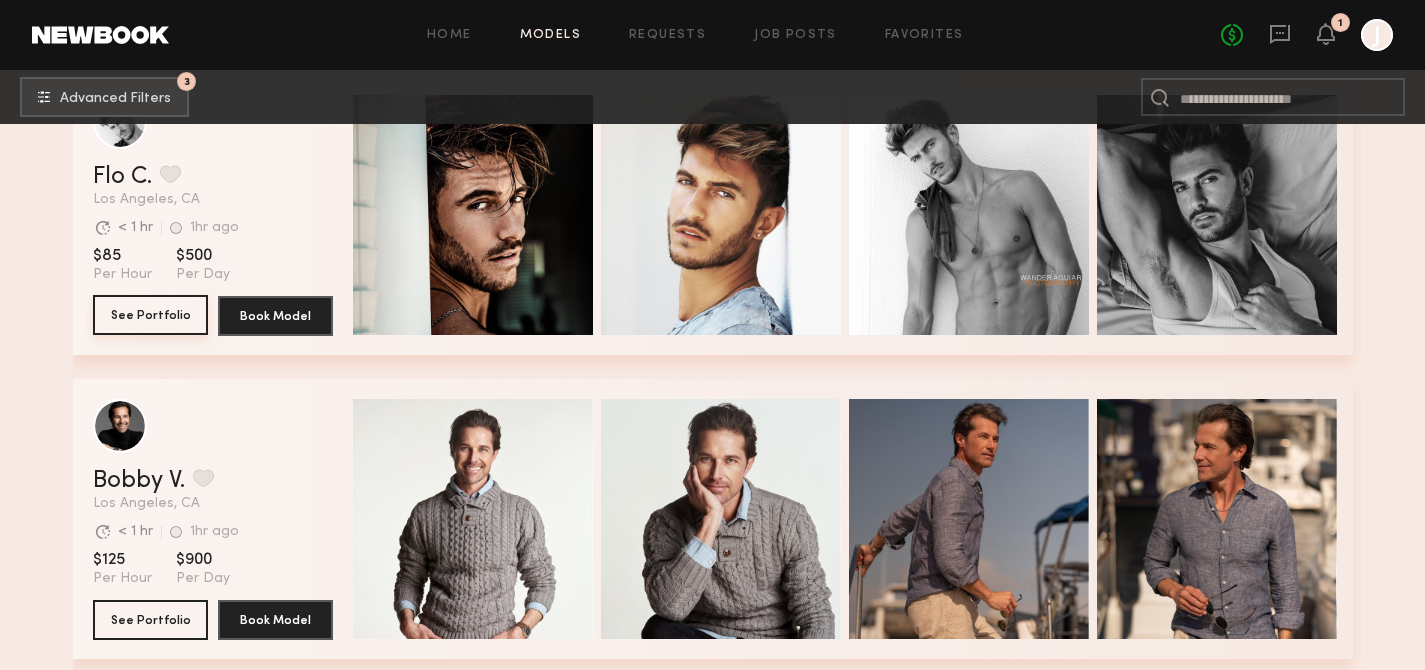 scroll, scrollTop: 22879, scrollLeft: 0, axis: vertical 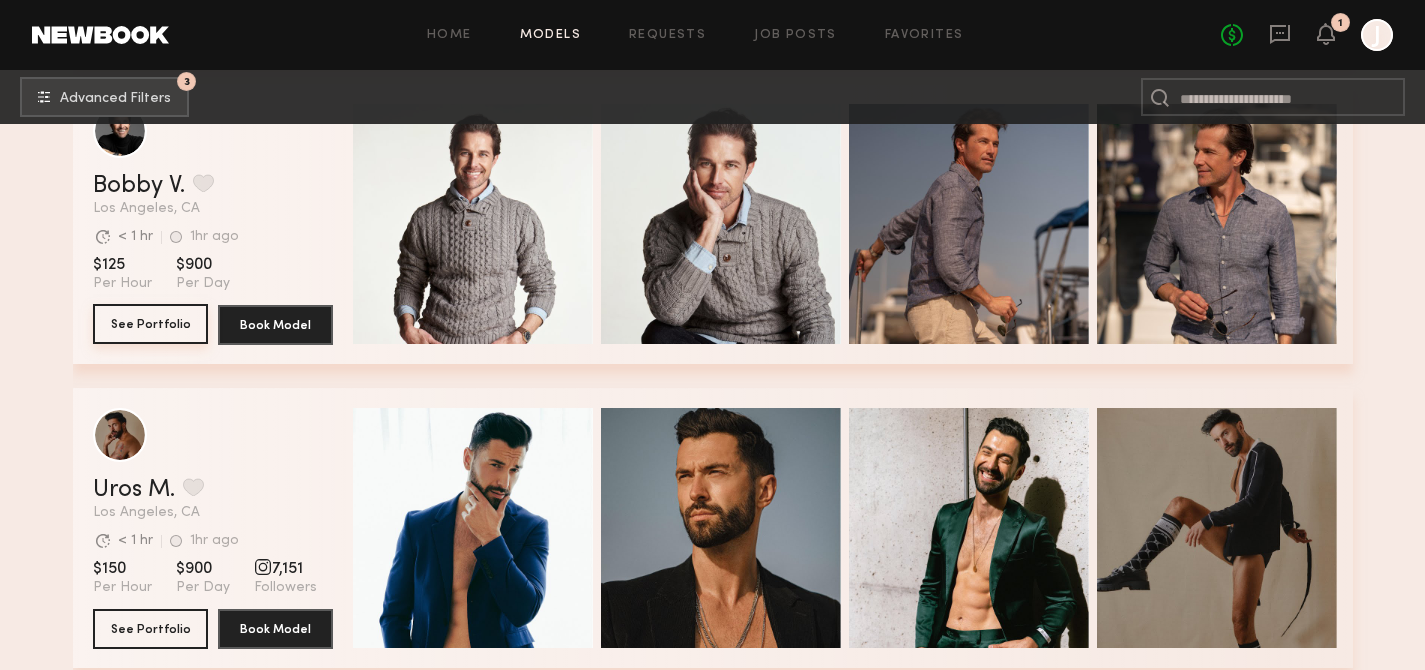 click on "See Portfolio" 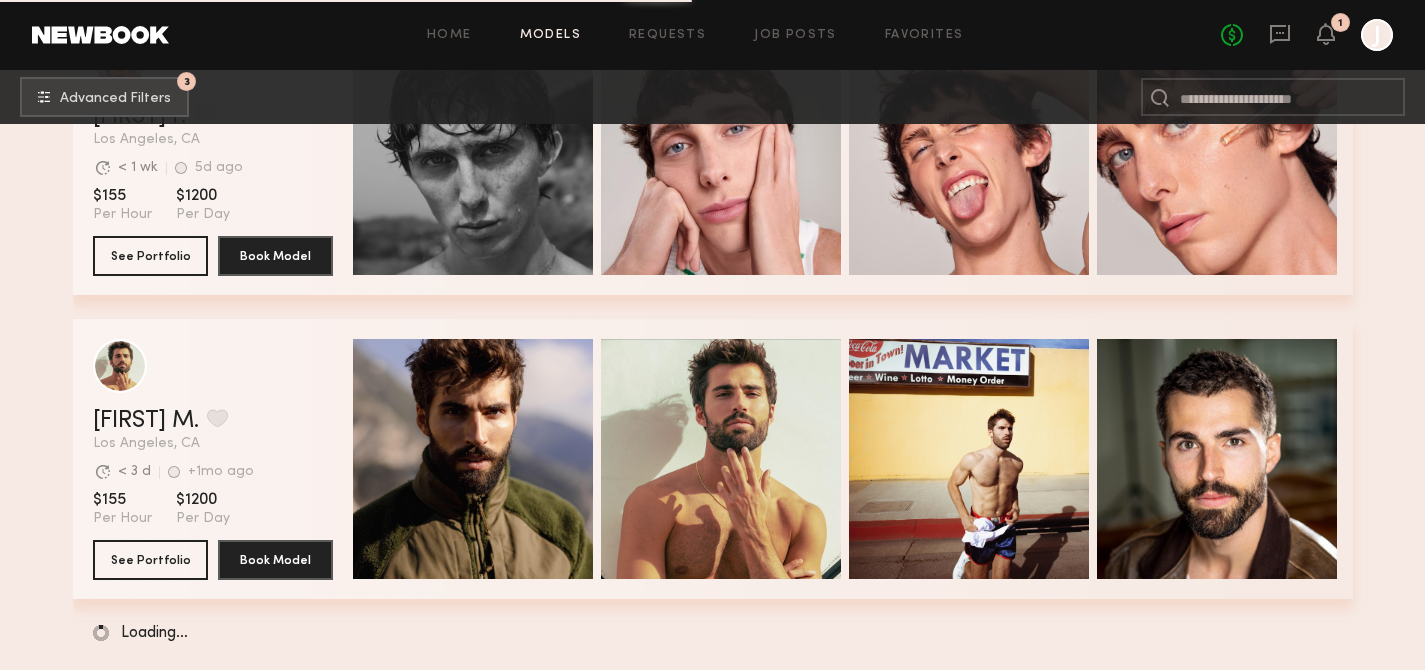 scroll, scrollTop: 25325, scrollLeft: 0, axis: vertical 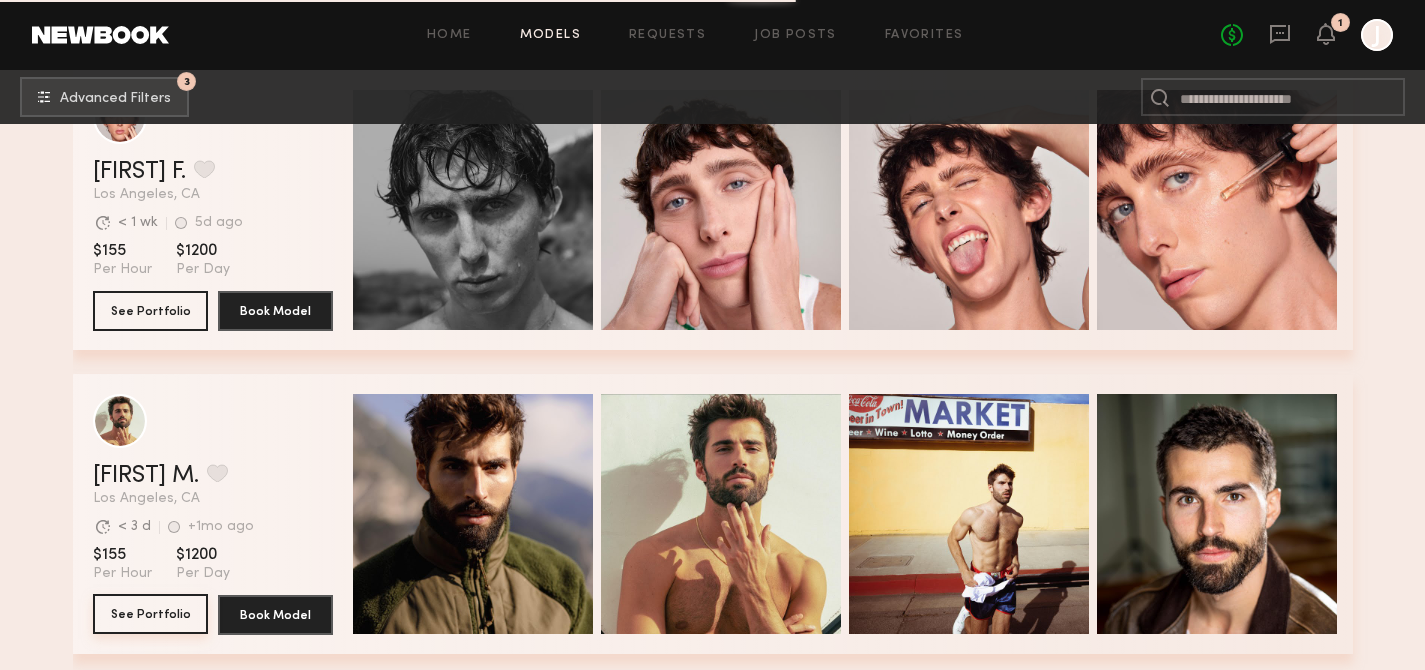 click on "See Portfolio" 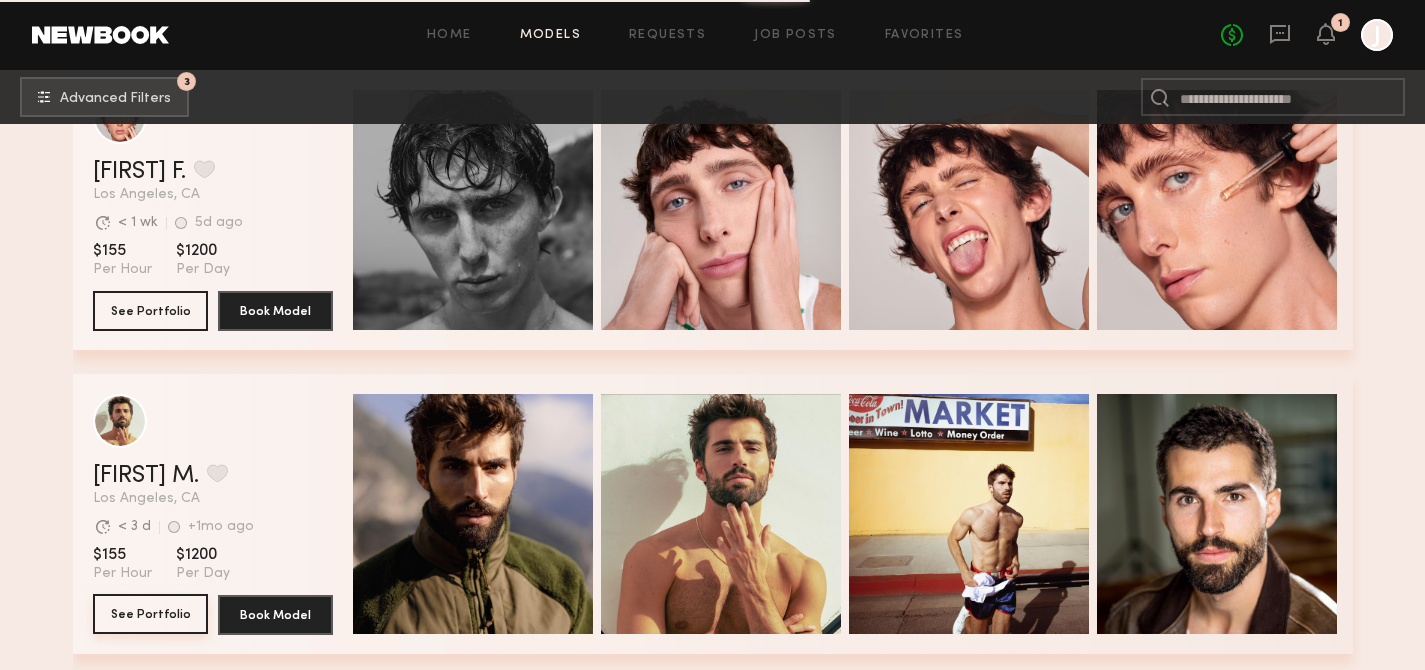 type 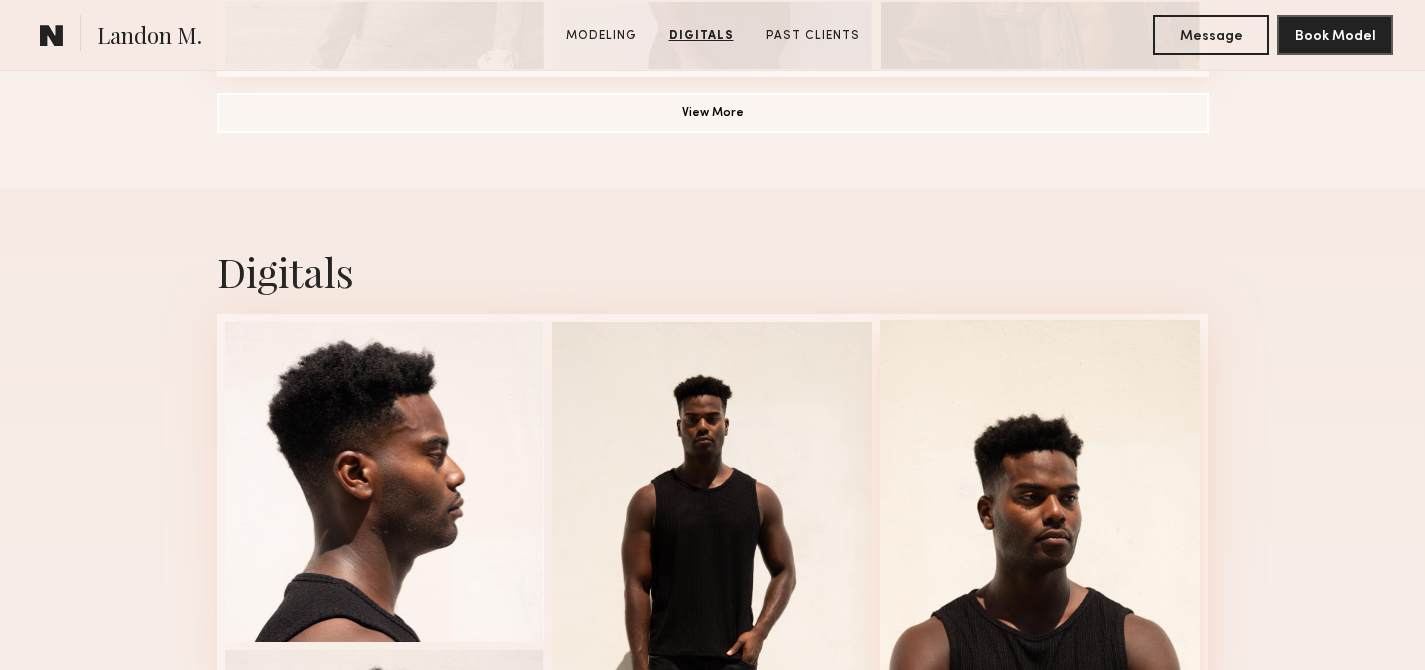 scroll, scrollTop: 1675, scrollLeft: 0, axis: vertical 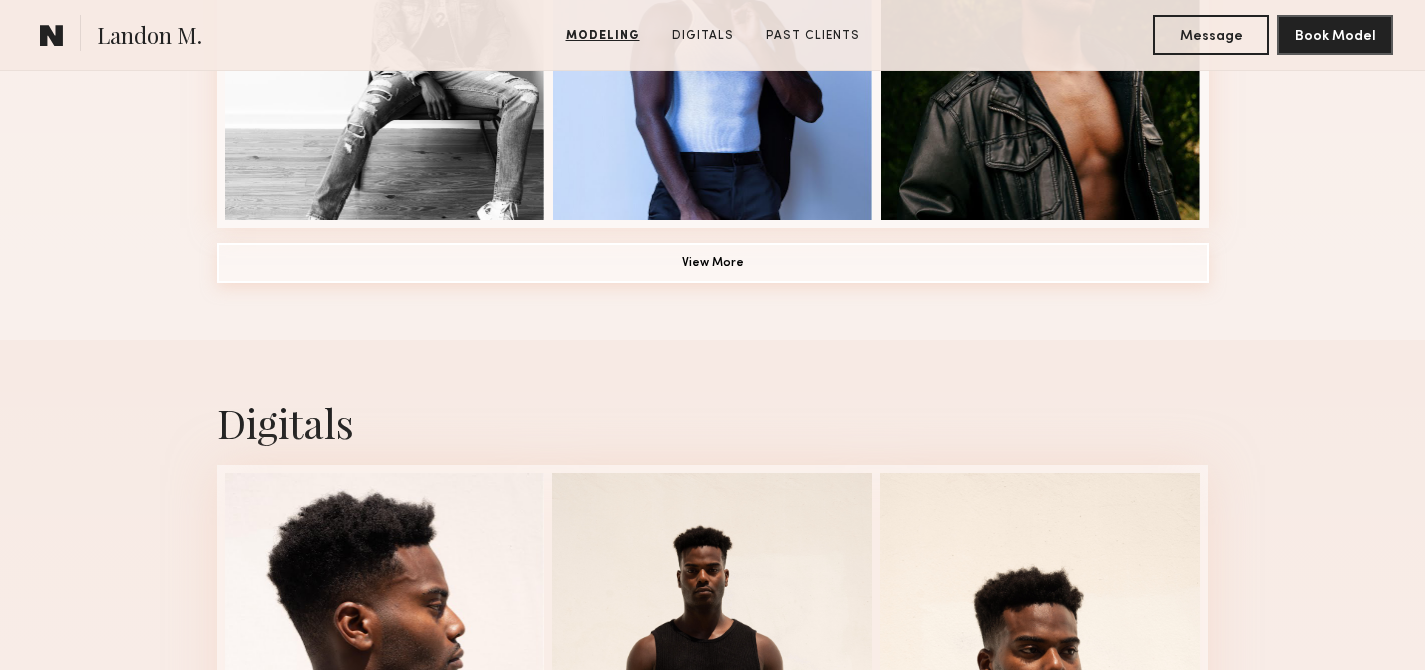 click on "View More" 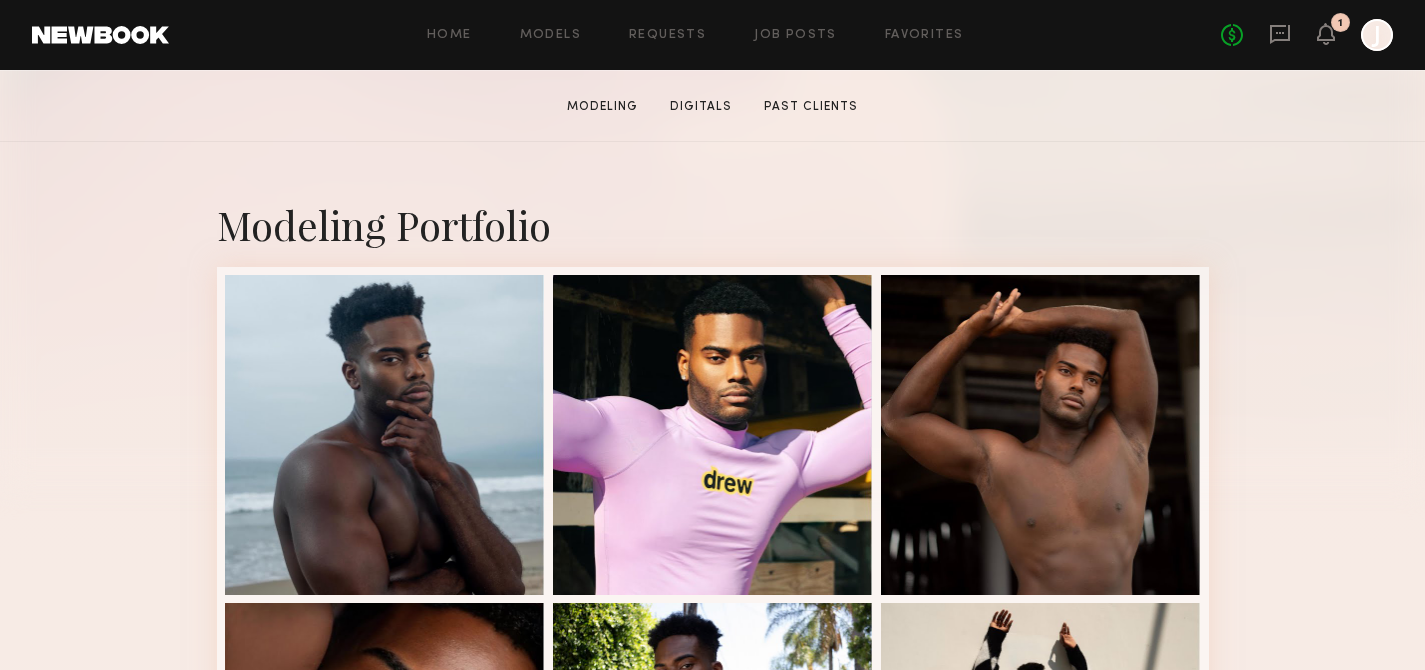 scroll, scrollTop: 512, scrollLeft: 0, axis: vertical 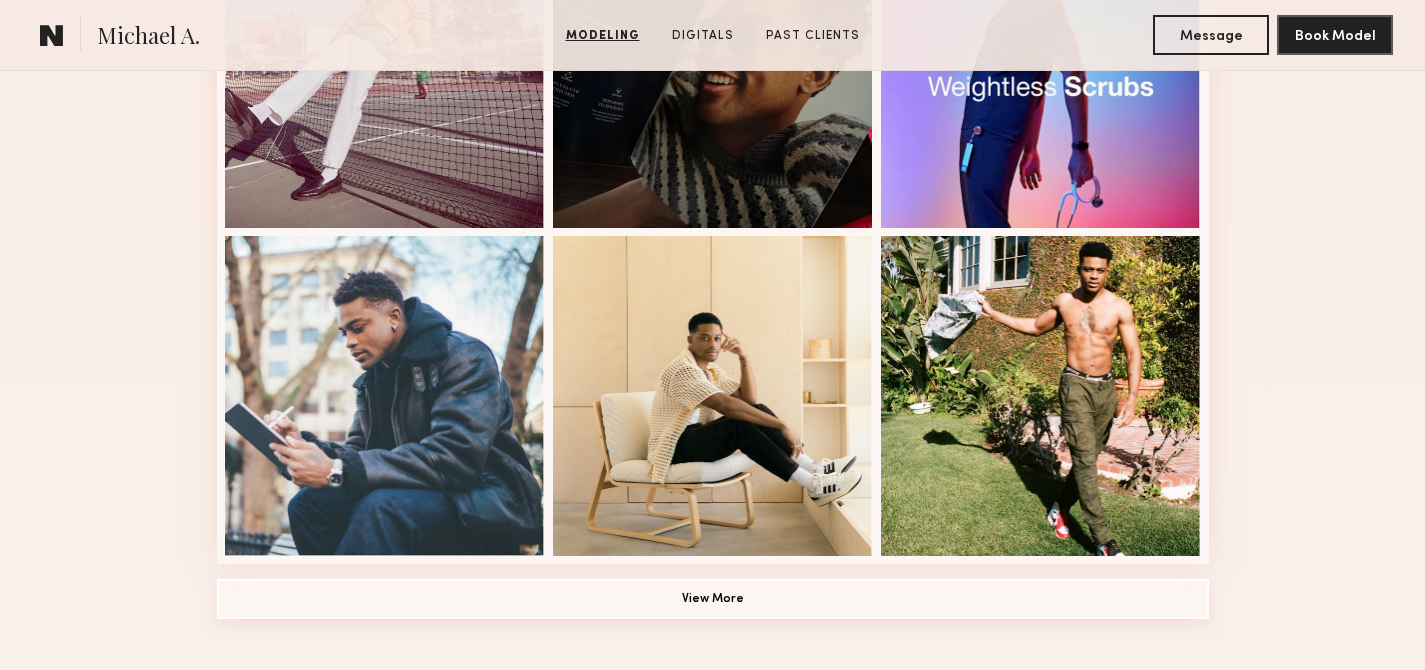 click on "View More" 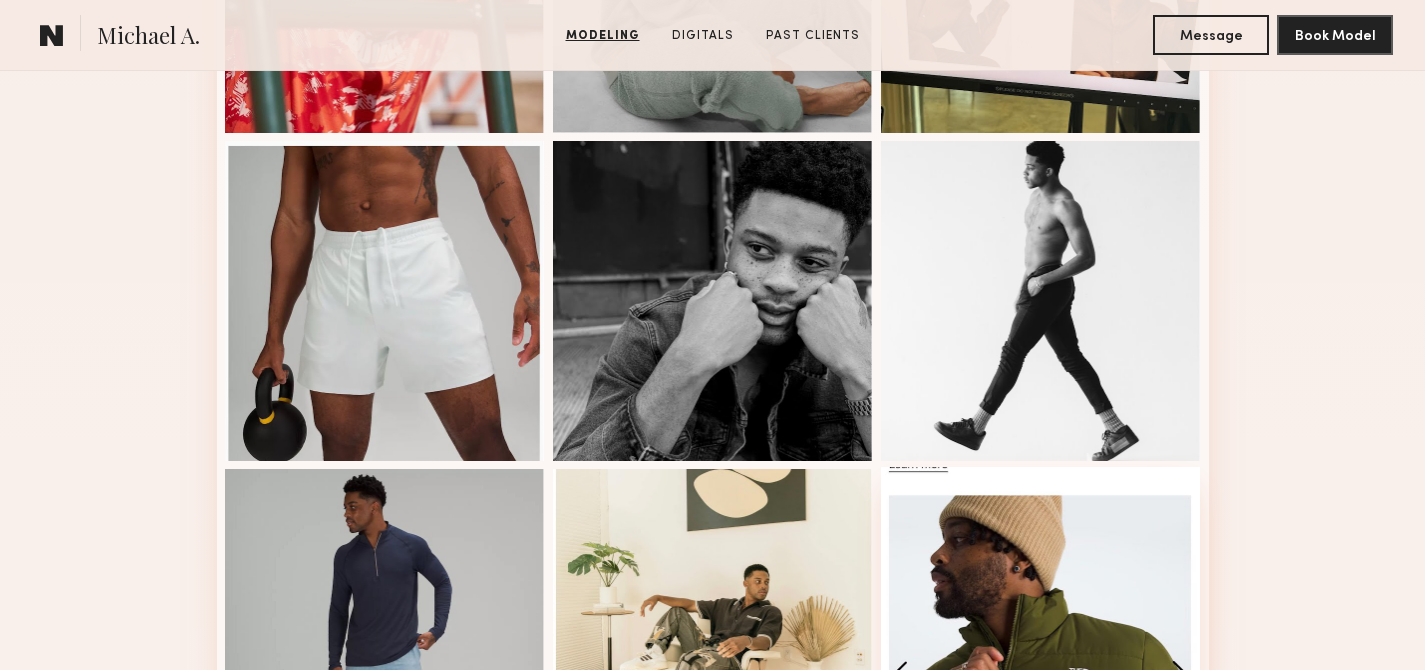 scroll, scrollTop: 2419, scrollLeft: 0, axis: vertical 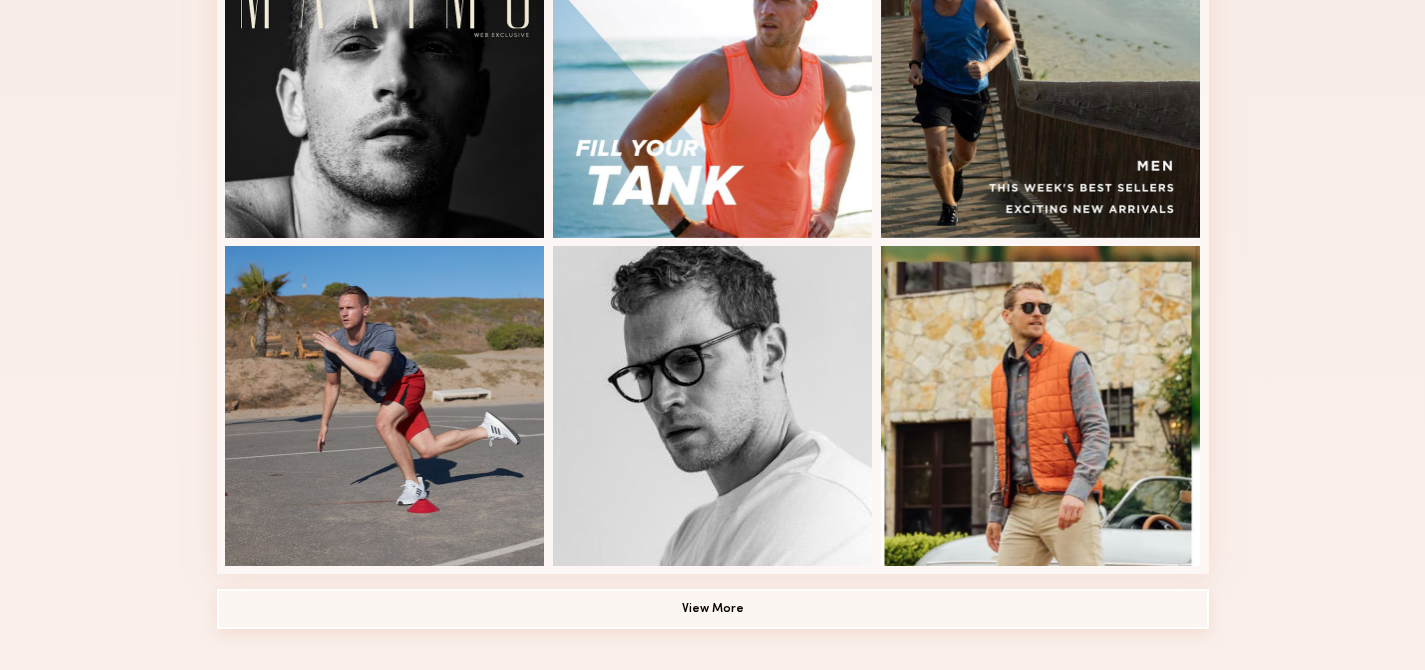 click on "View More" 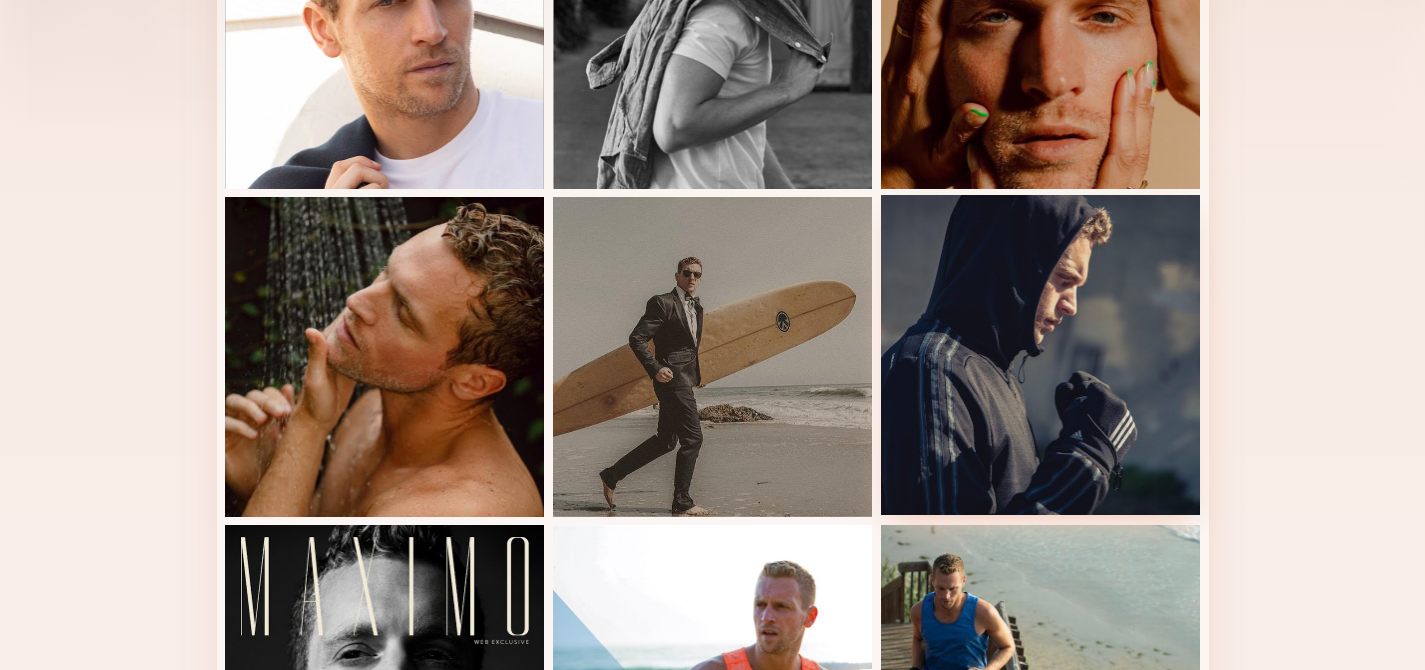 scroll, scrollTop: 920, scrollLeft: 0, axis: vertical 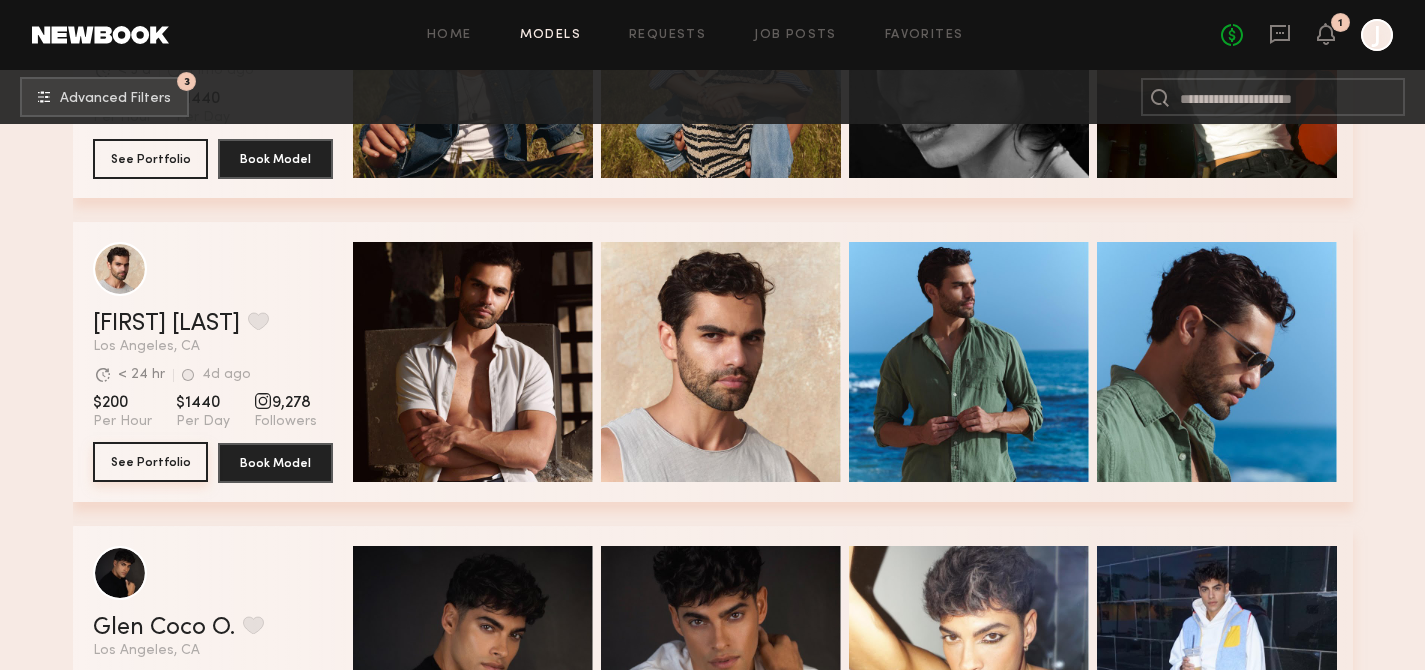 click on "See Portfolio" 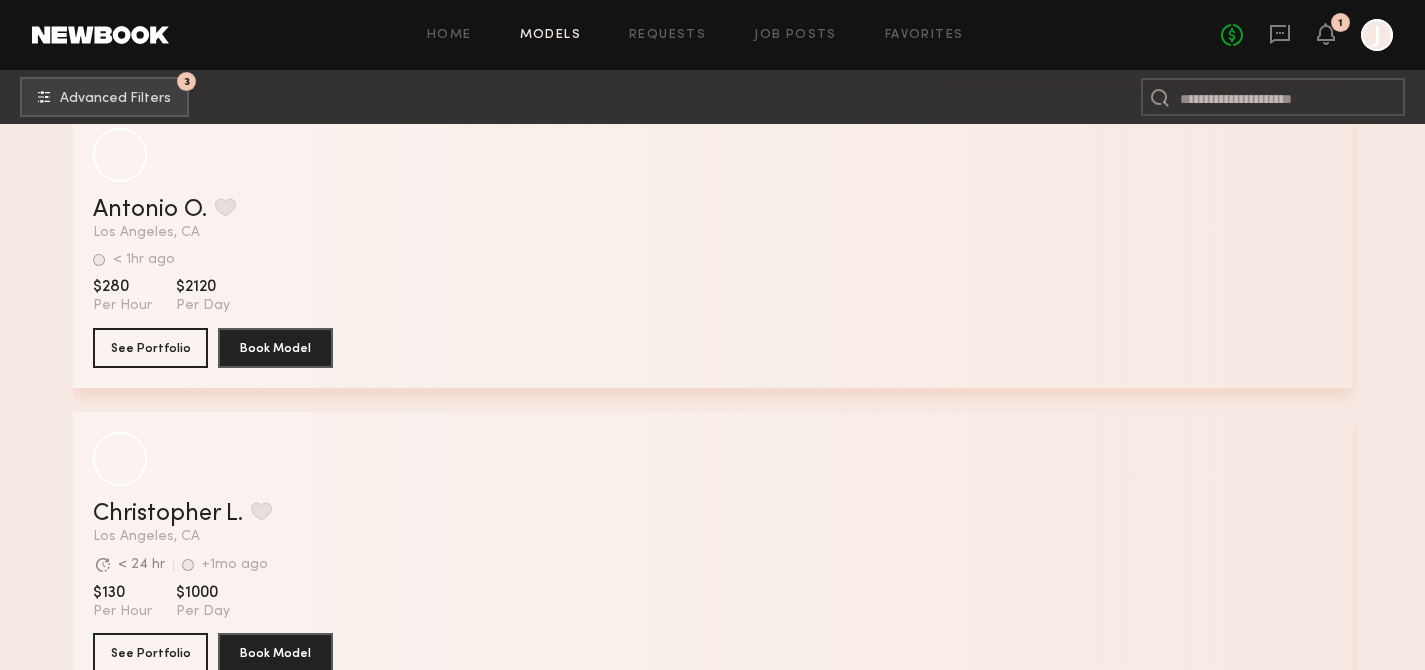 scroll, scrollTop: 31055, scrollLeft: 0, axis: vertical 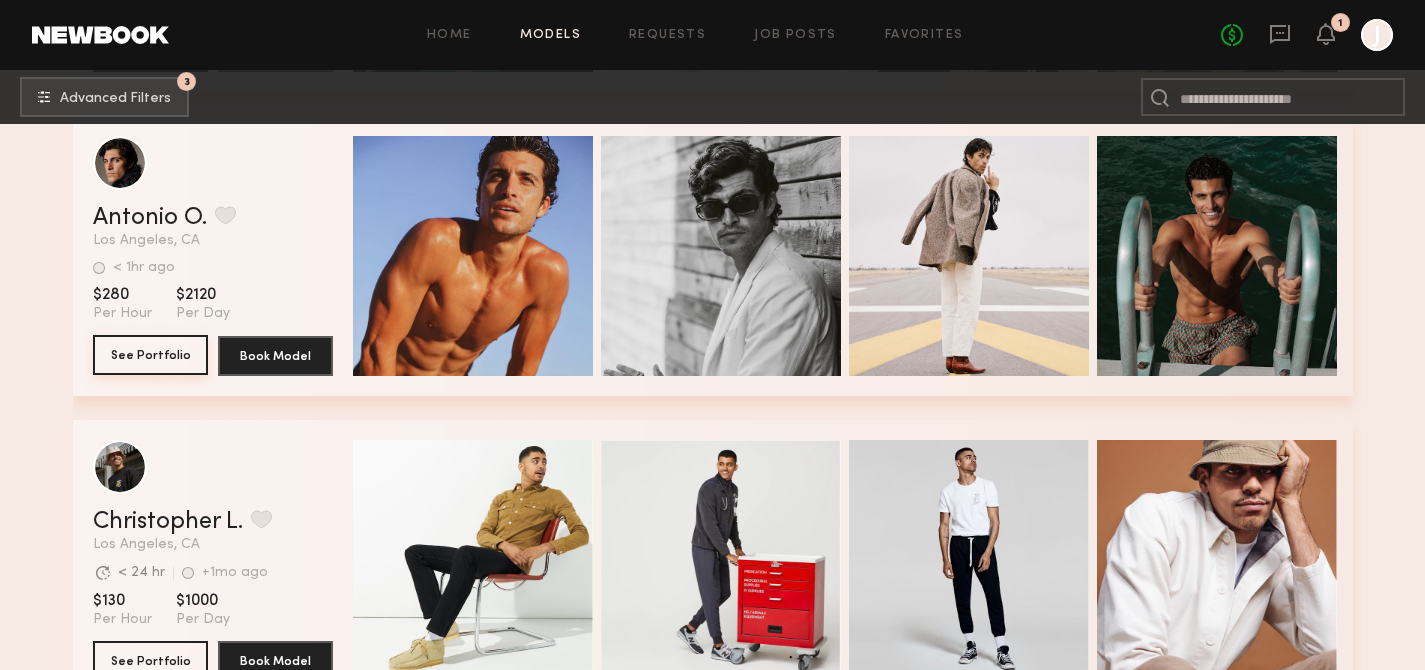 click on "See Portfolio" 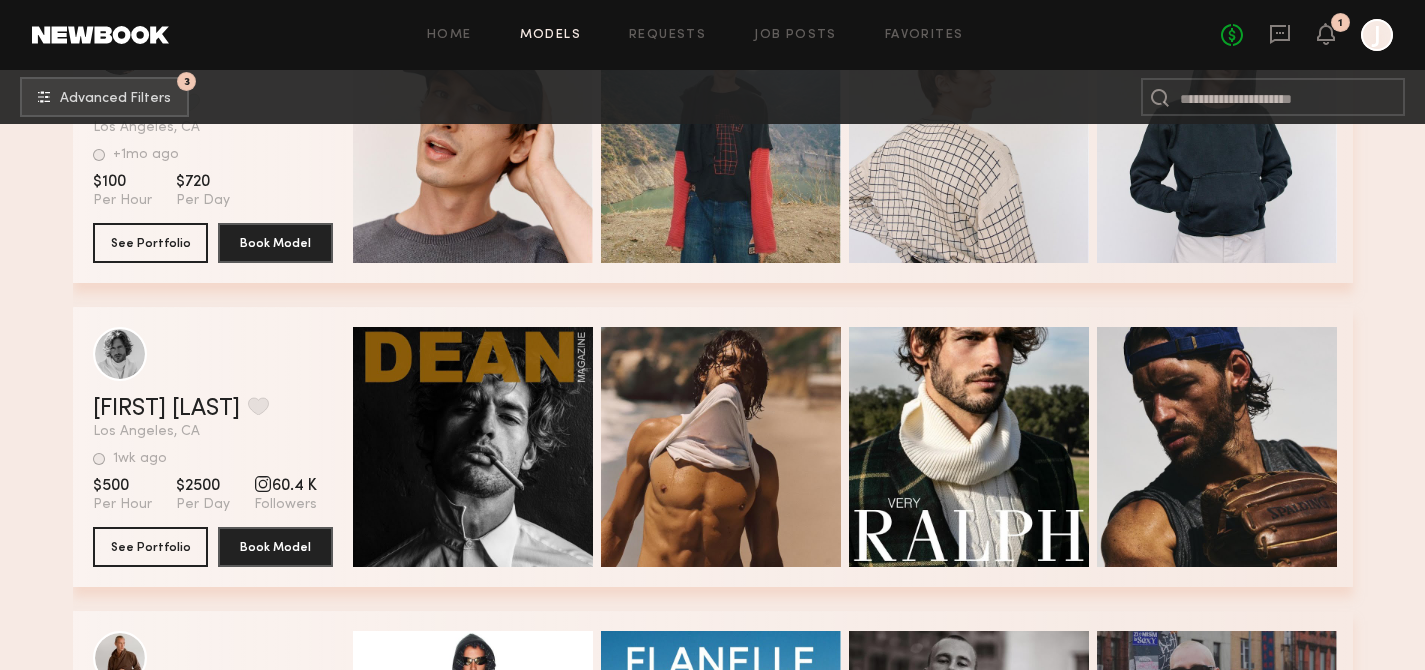 scroll, scrollTop: 32706, scrollLeft: 0, axis: vertical 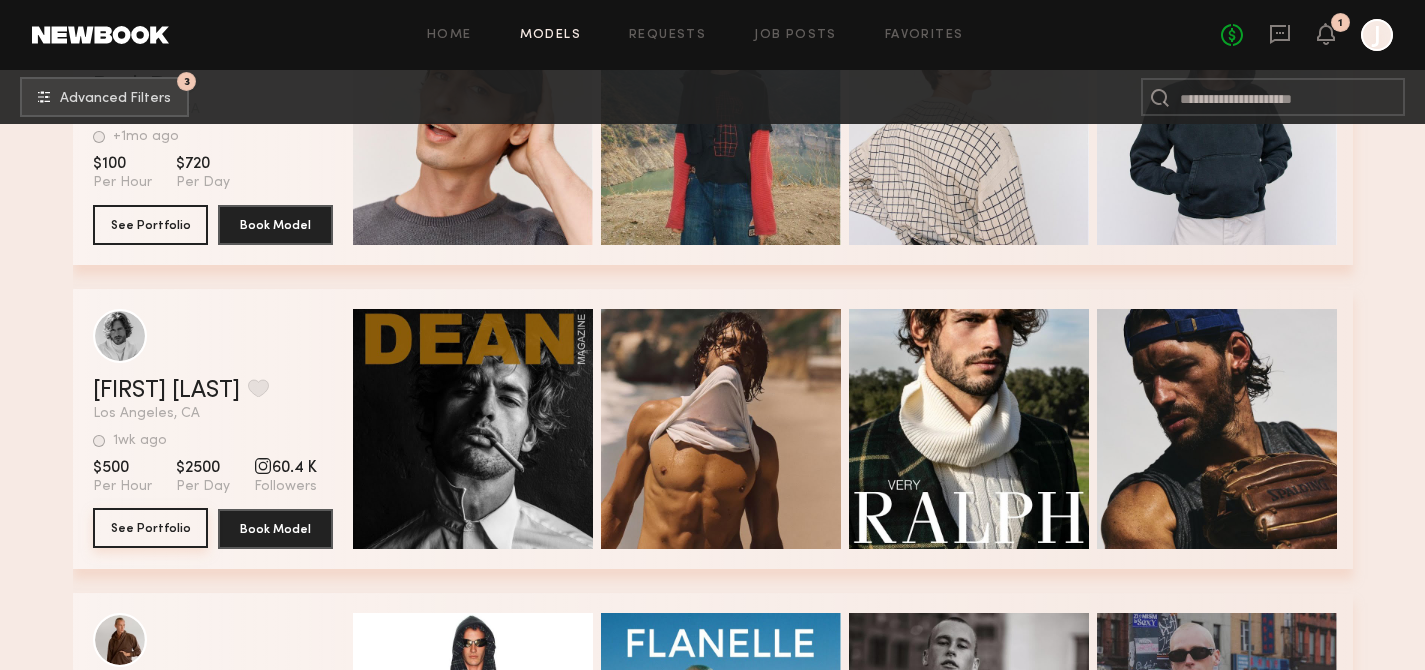 click on "See Portfolio" 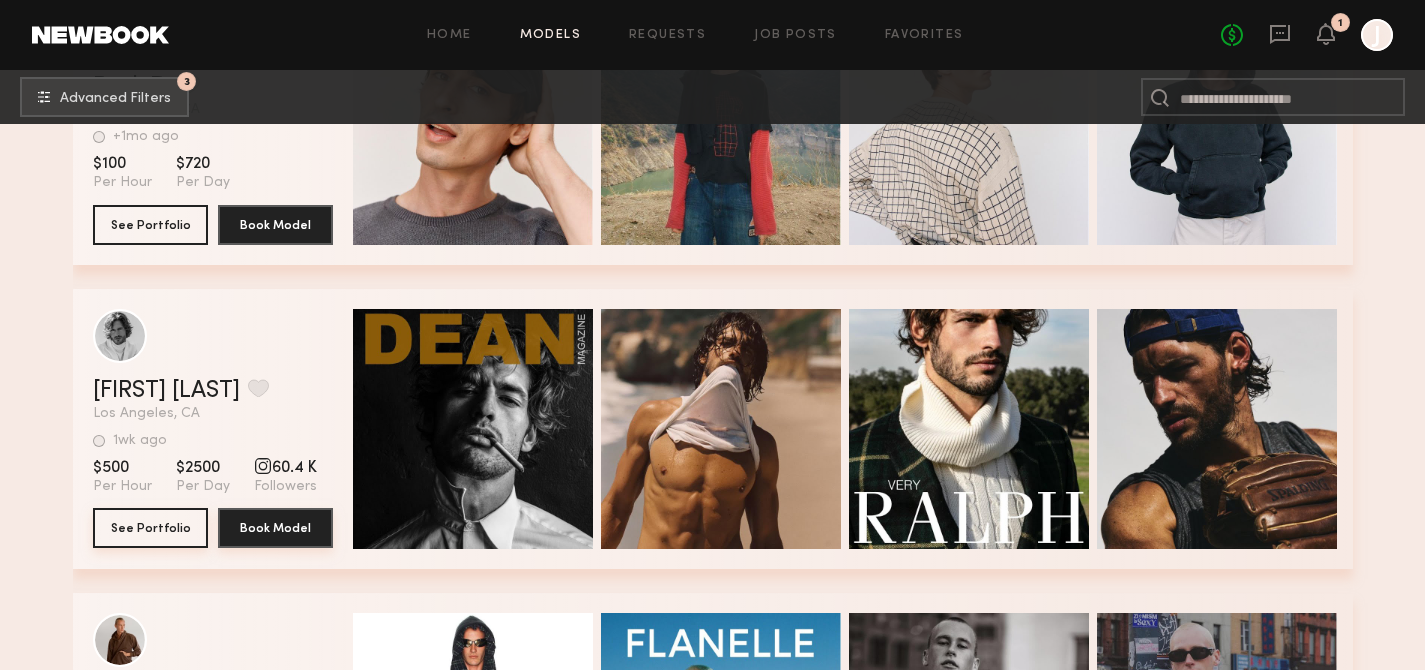 type 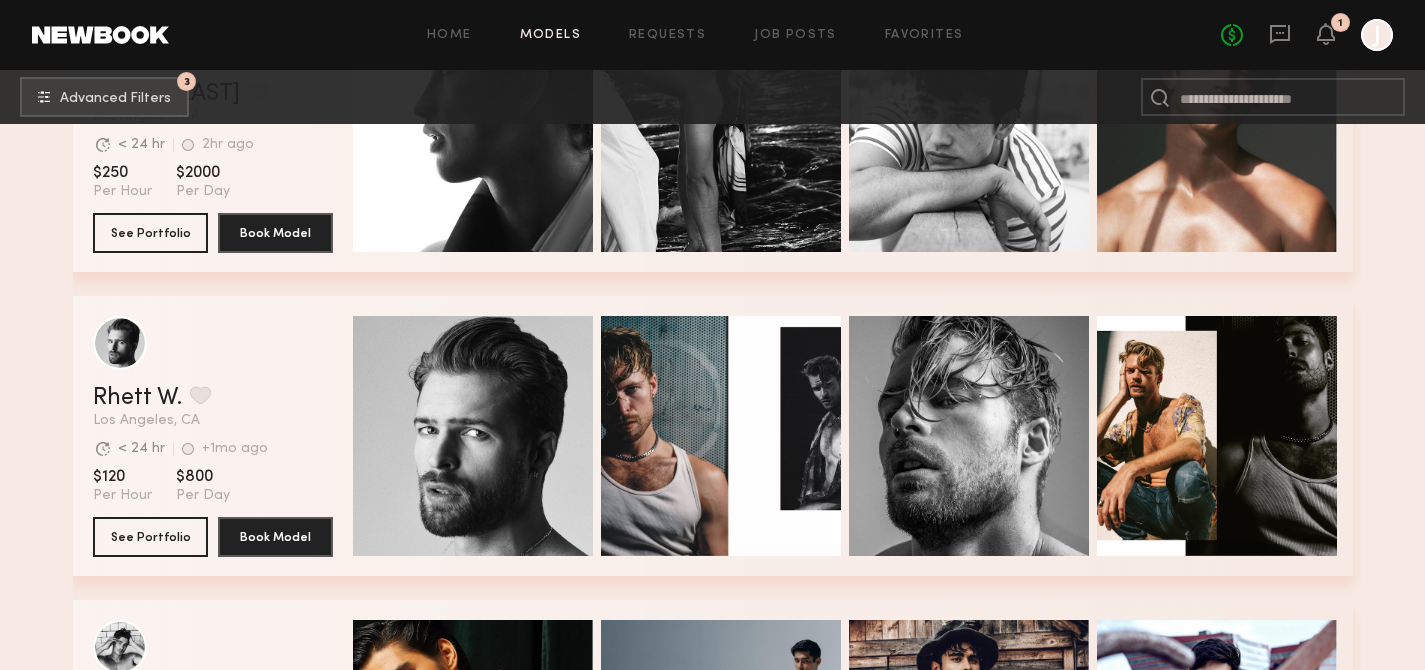 scroll, scrollTop: 34831, scrollLeft: 0, axis: vertical 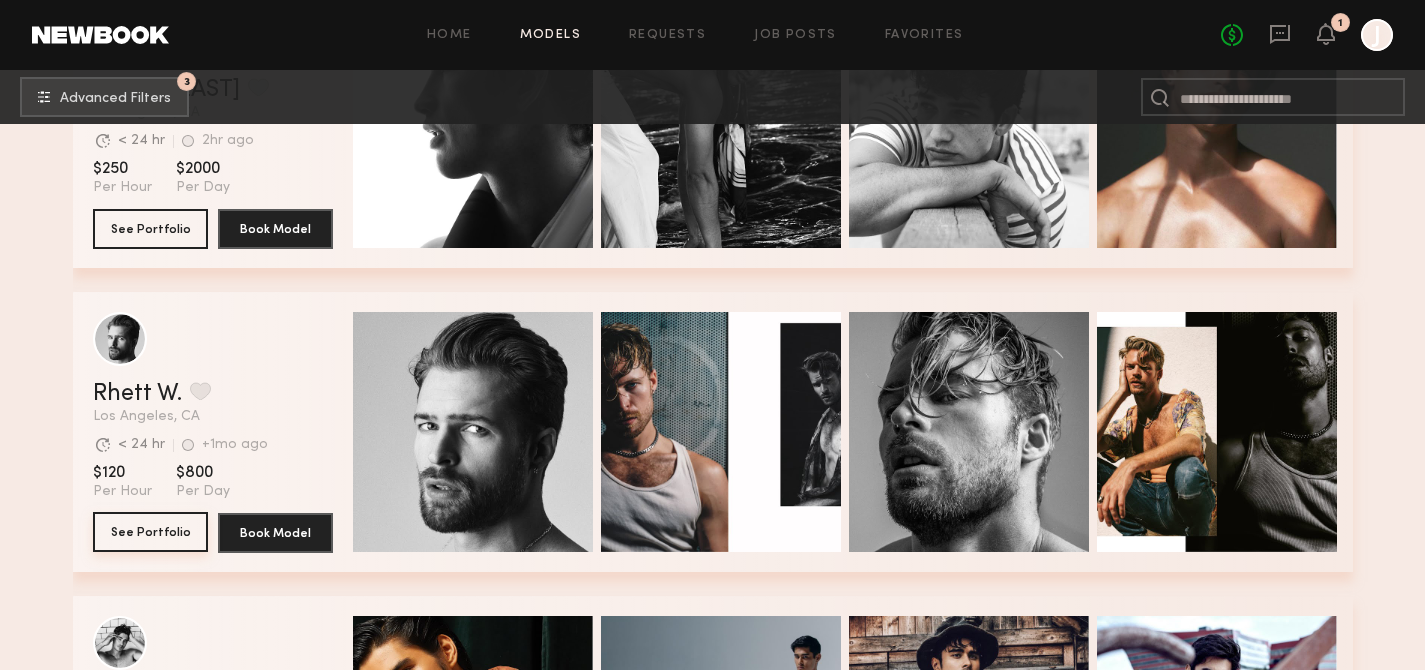 click on "See Portfolio" 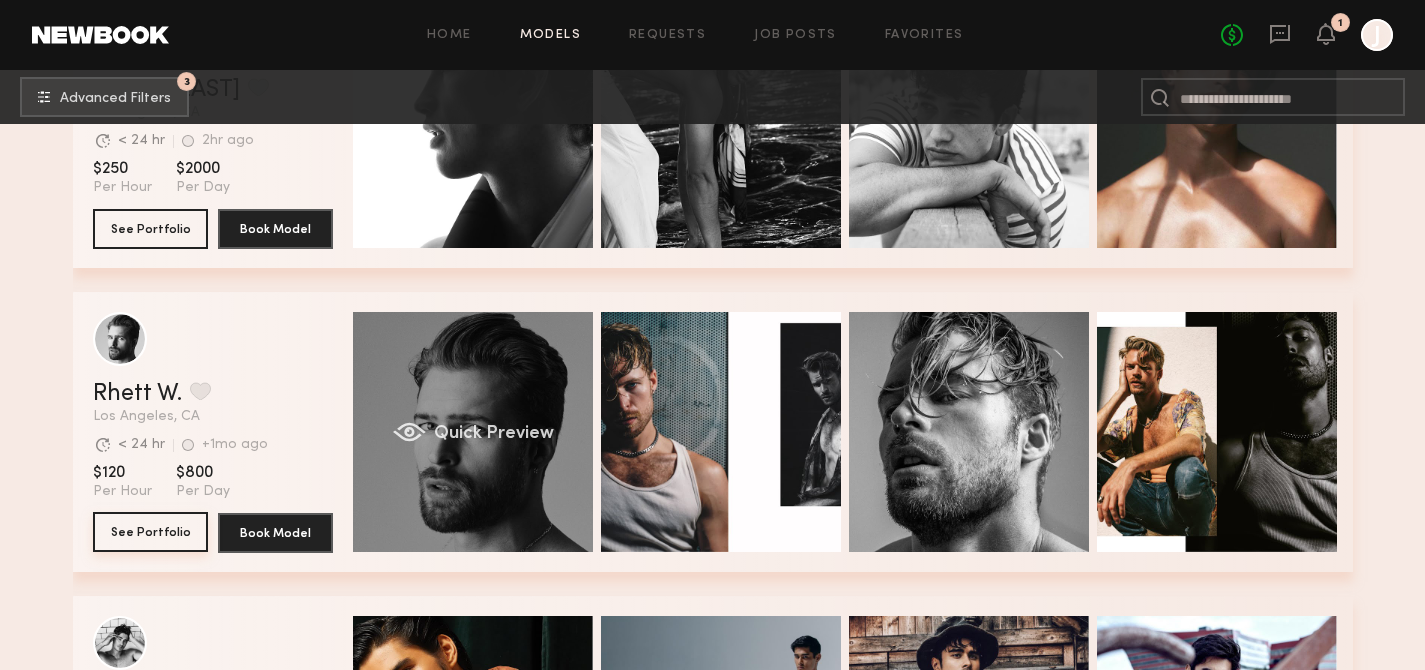 type 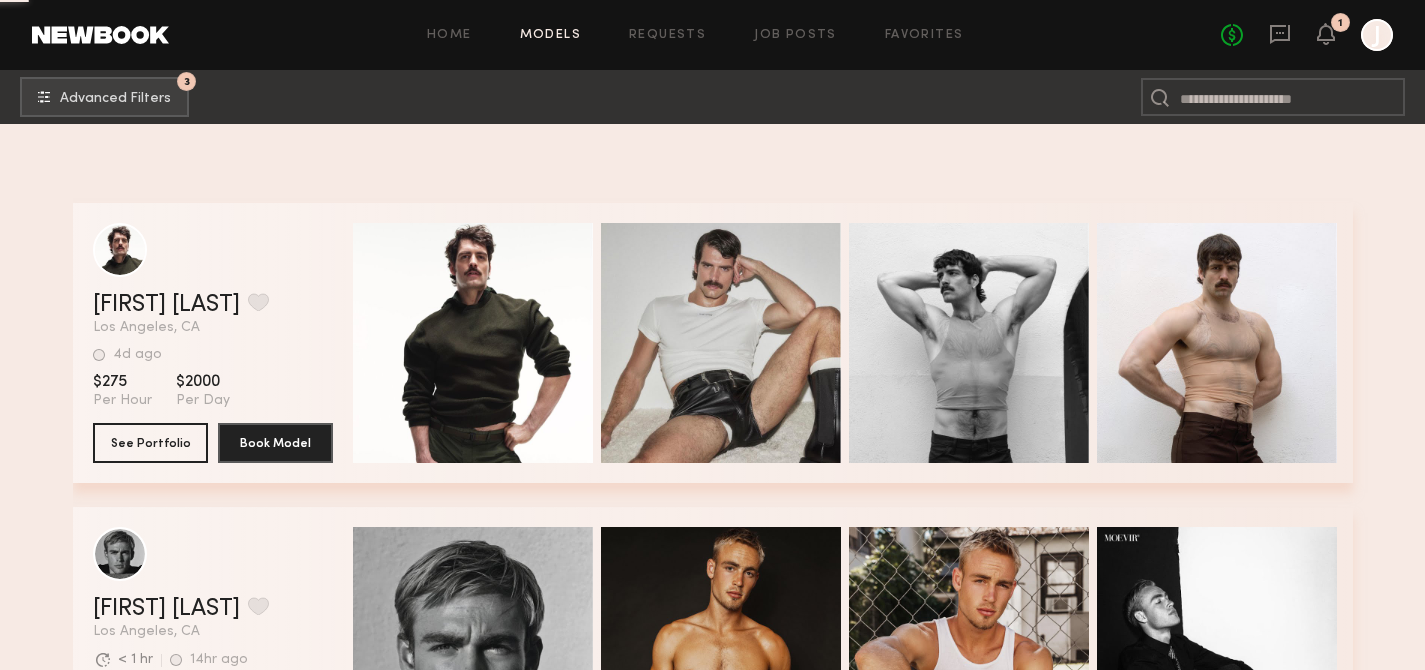 scroll, scrollTop: 39309, scrollLeft: 0, axis: vertical 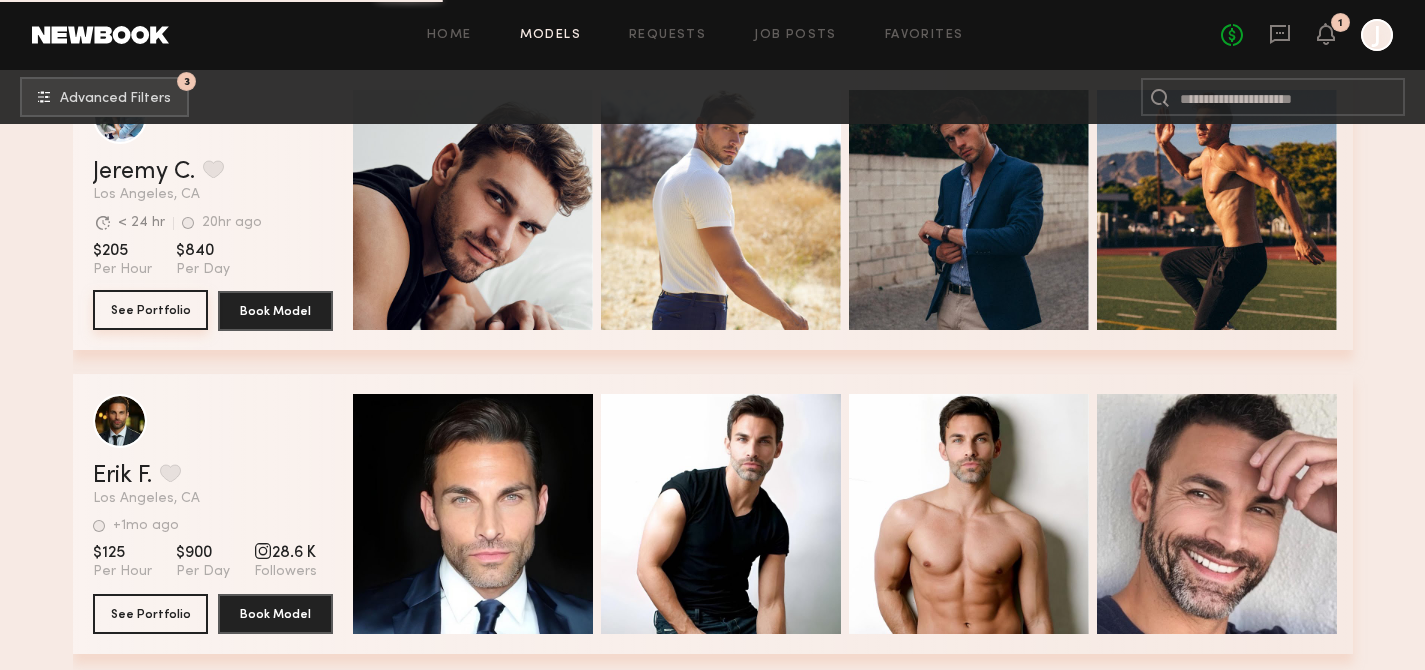 click on "See Portfolio" 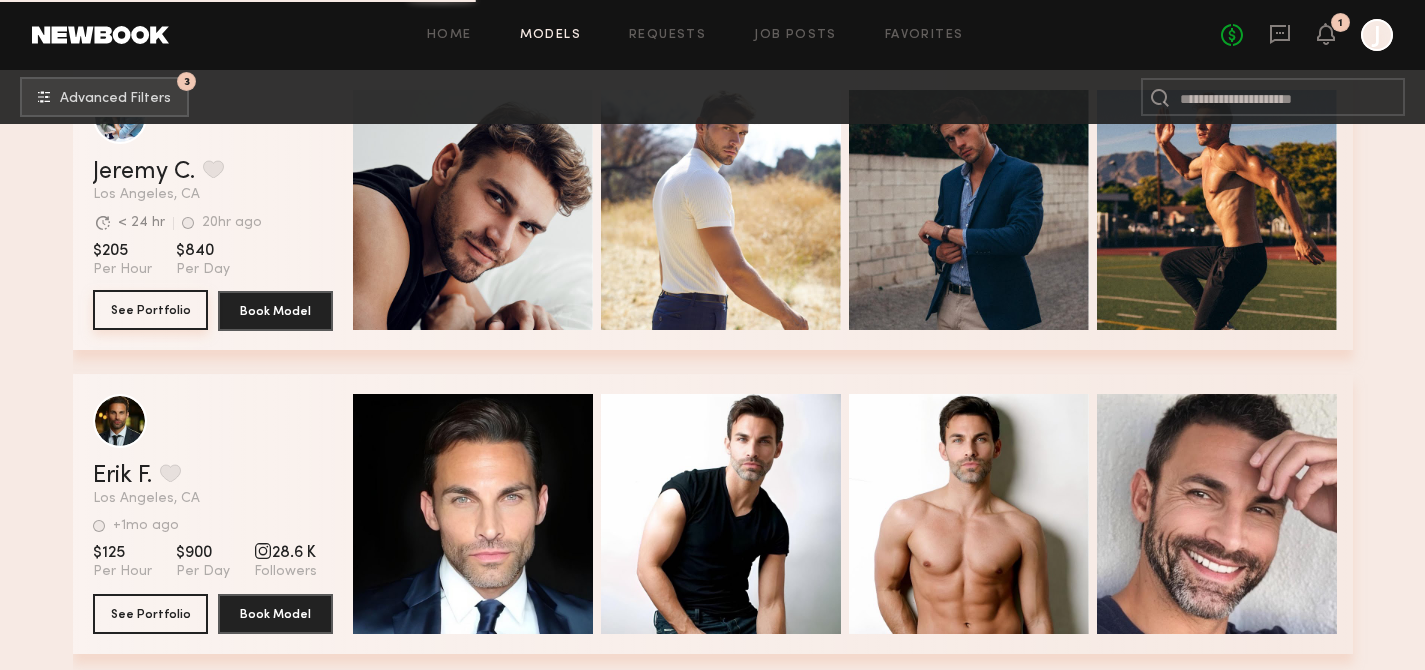 type 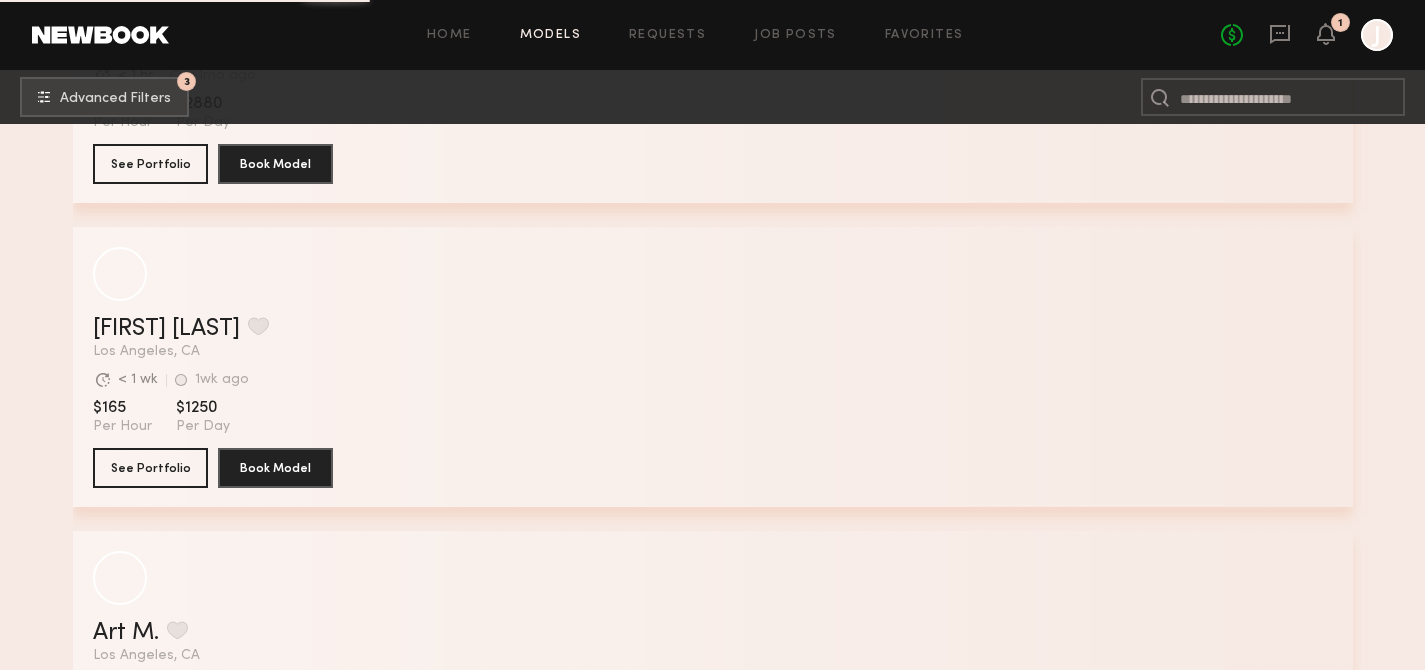 scroll, scrollTop: 42804, scrollLeft: 0, axis: vertical 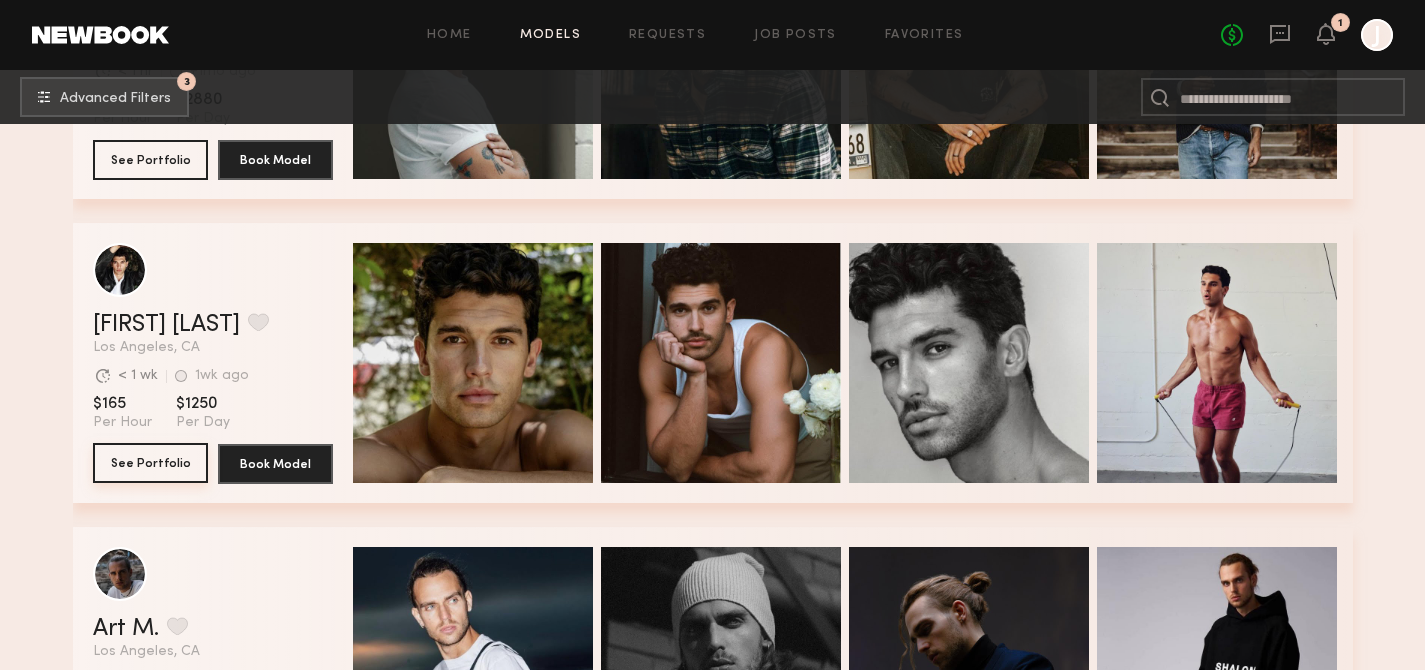 click on "See Portfolio" 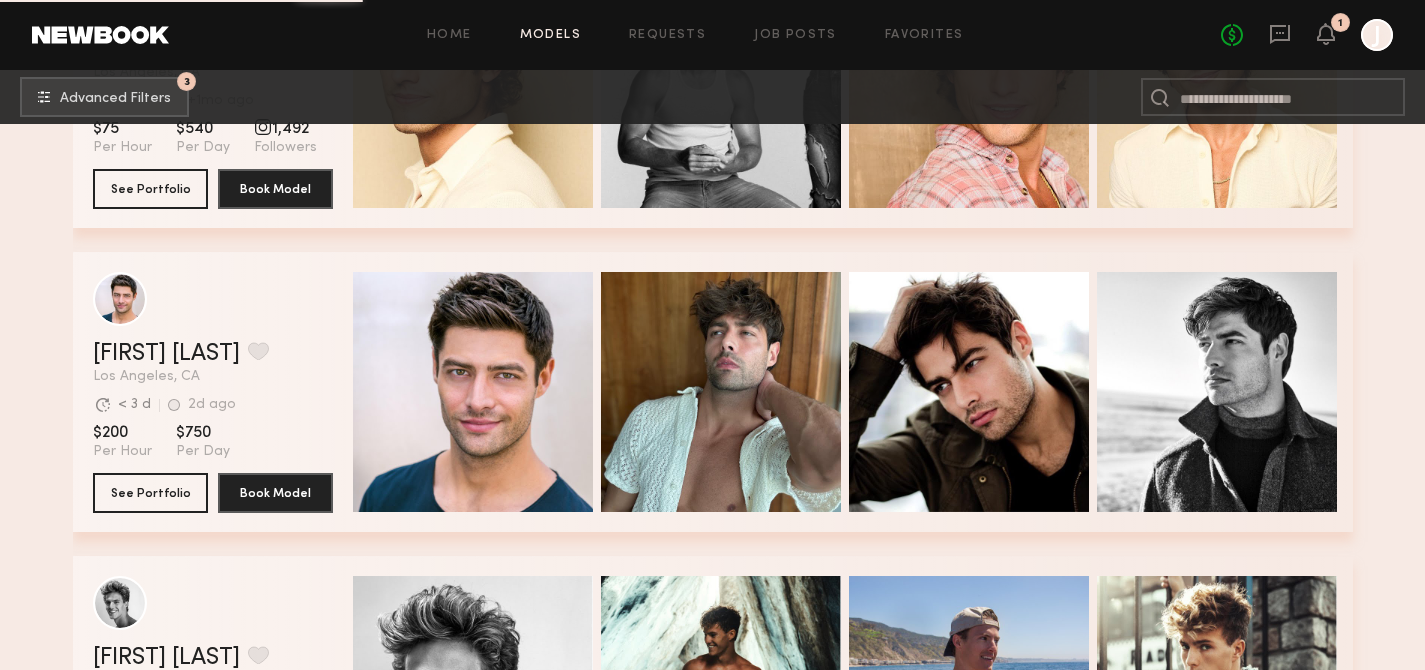 scroll, scrollTop: 50071, scrollLeft: 0, axis: vertical 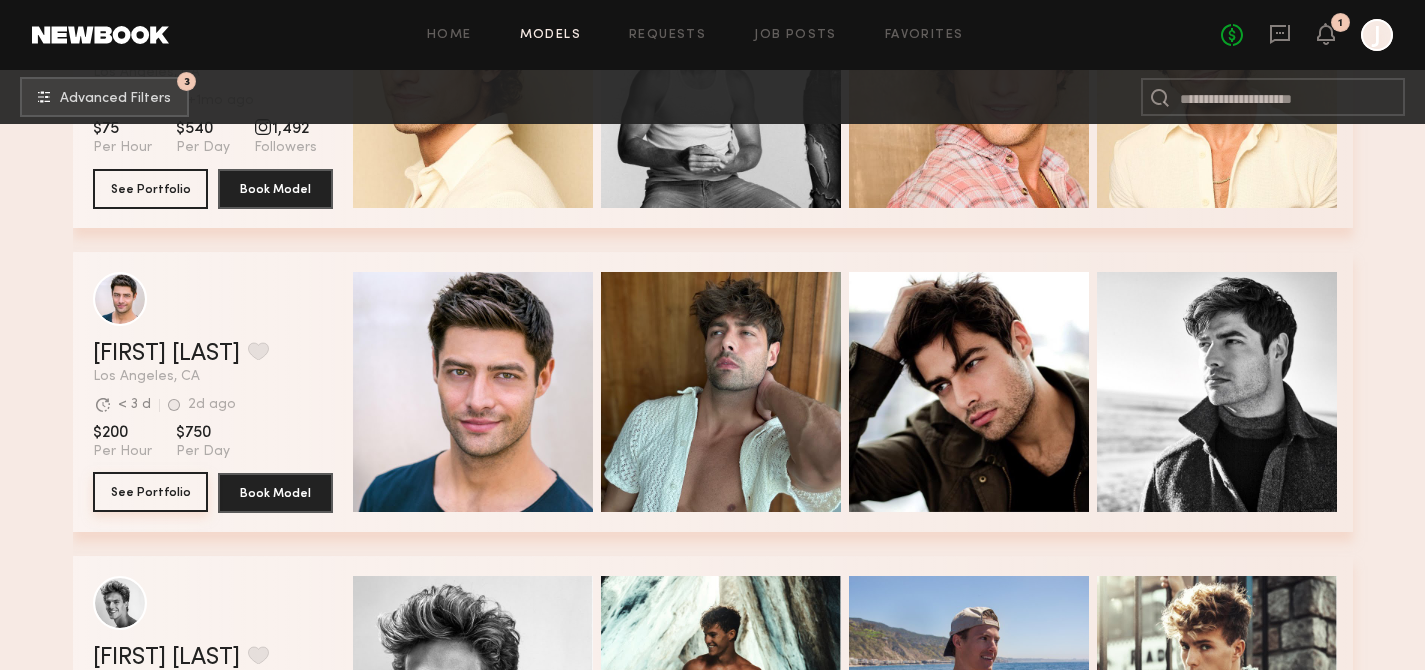 click on "See Portfolio" 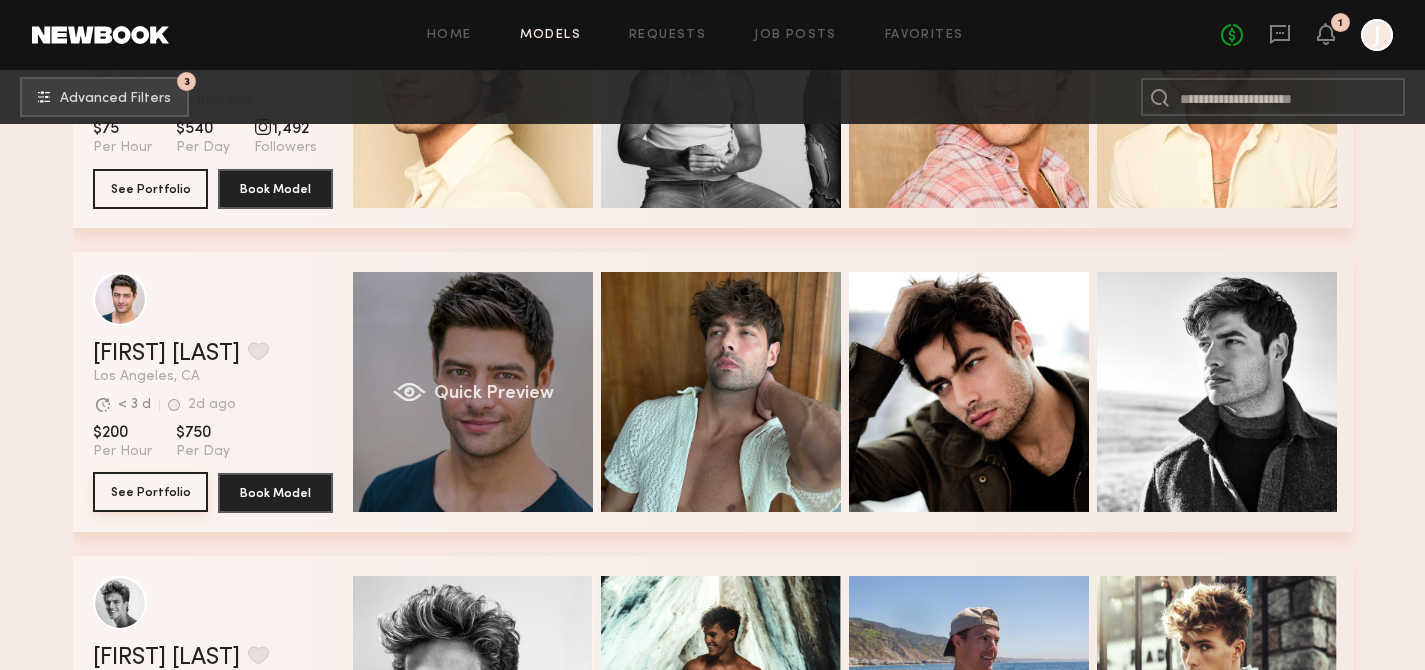 type 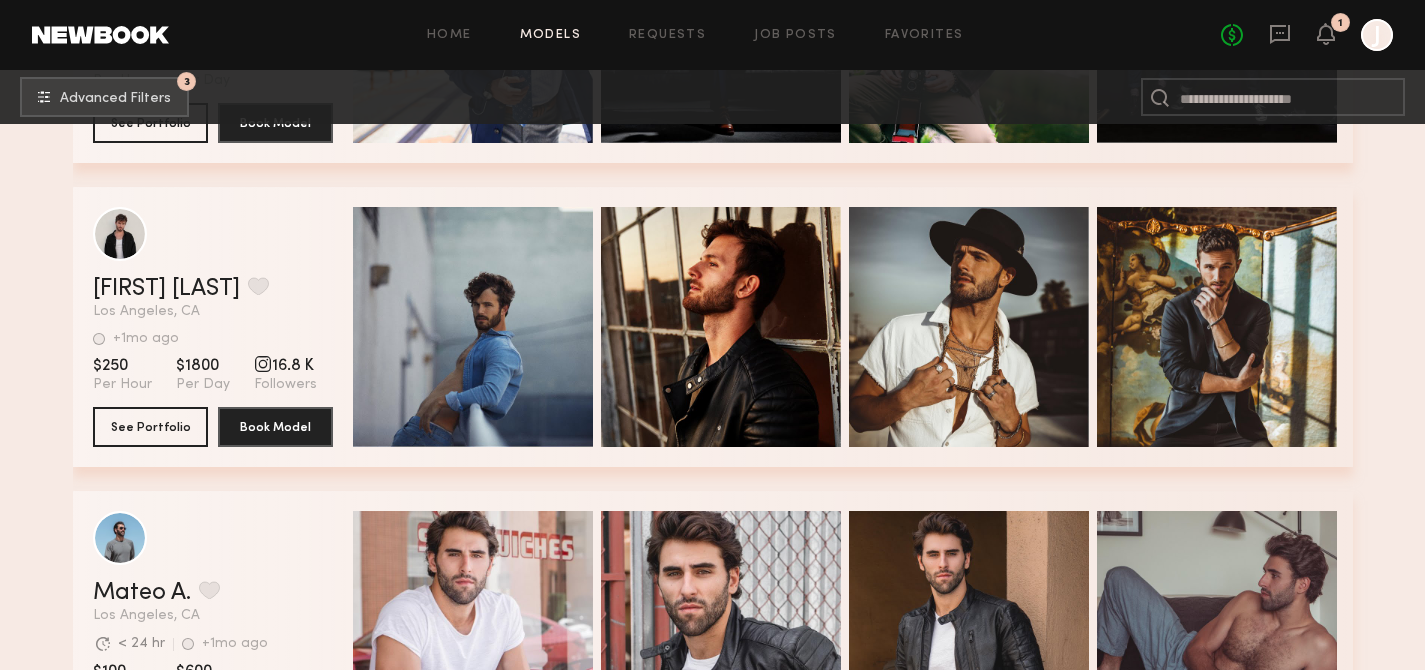 scroll, scrollTop: 51964, scrollLeft: 0, axis: vertical 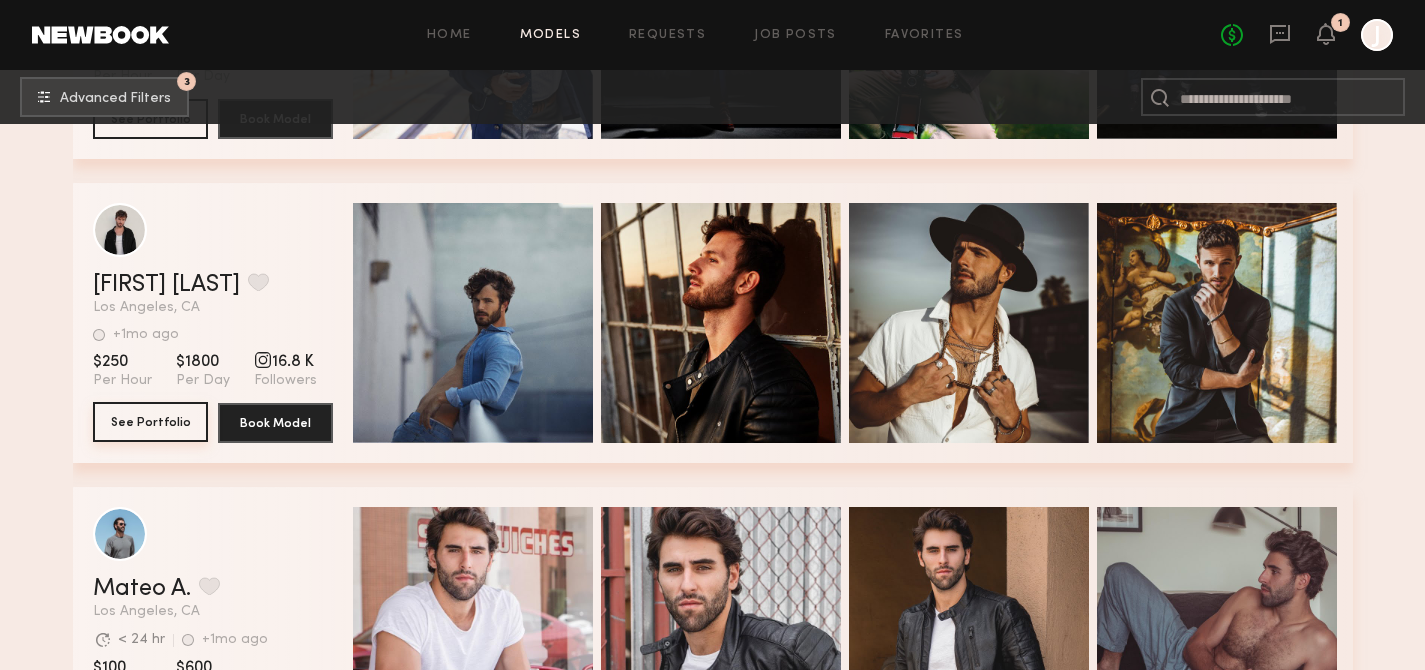 click on "See Portfolio" 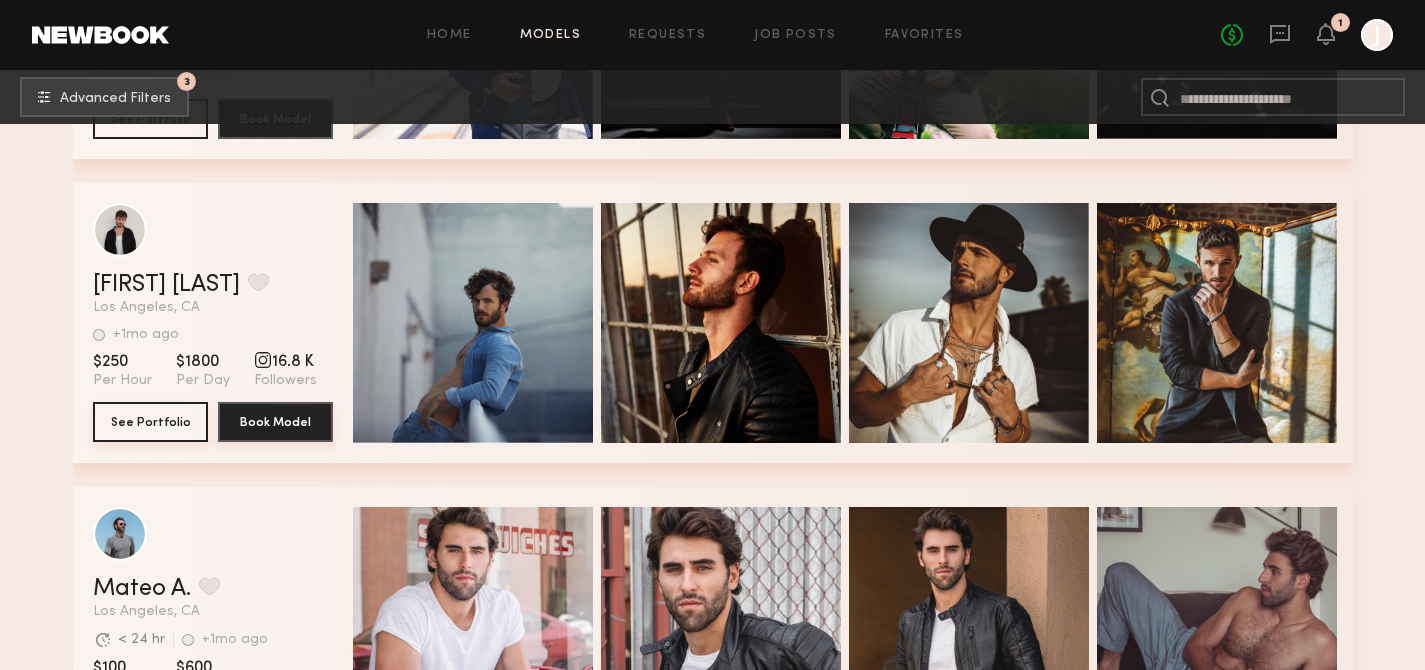 type 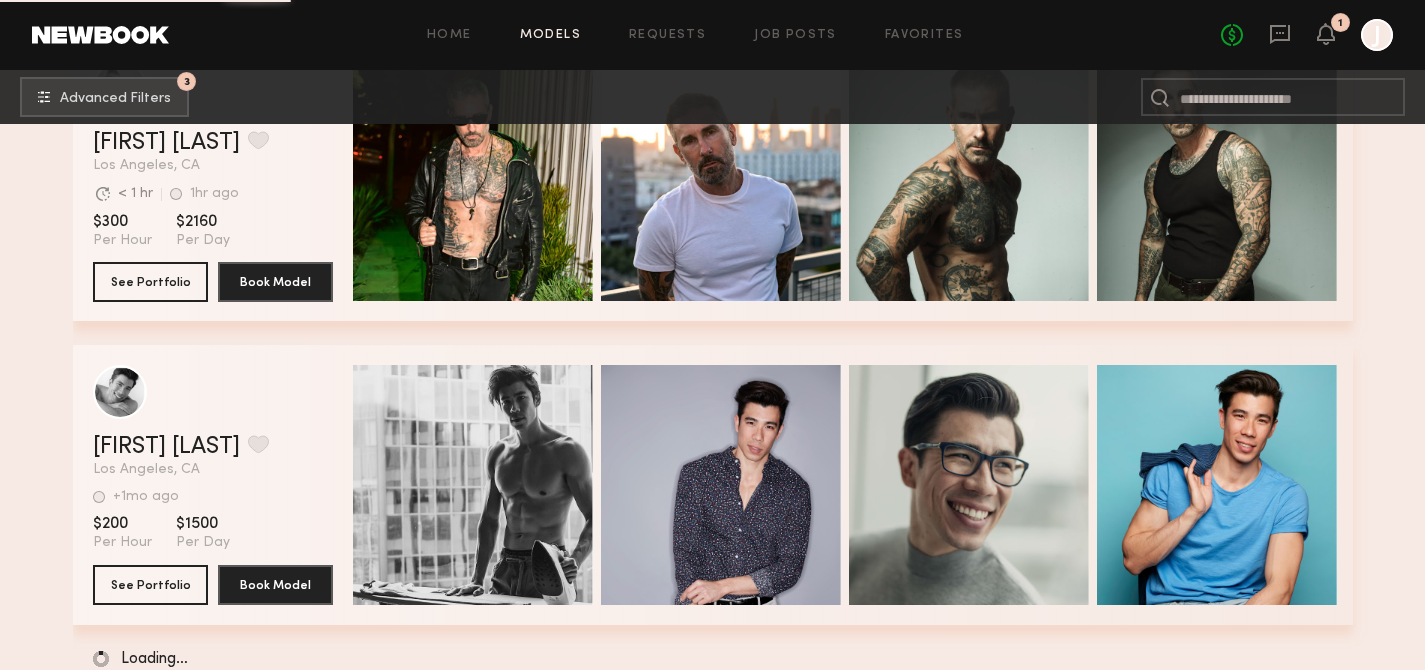 scroll, scrollTop: 54568, scrollLeft: 0, axis: vertical 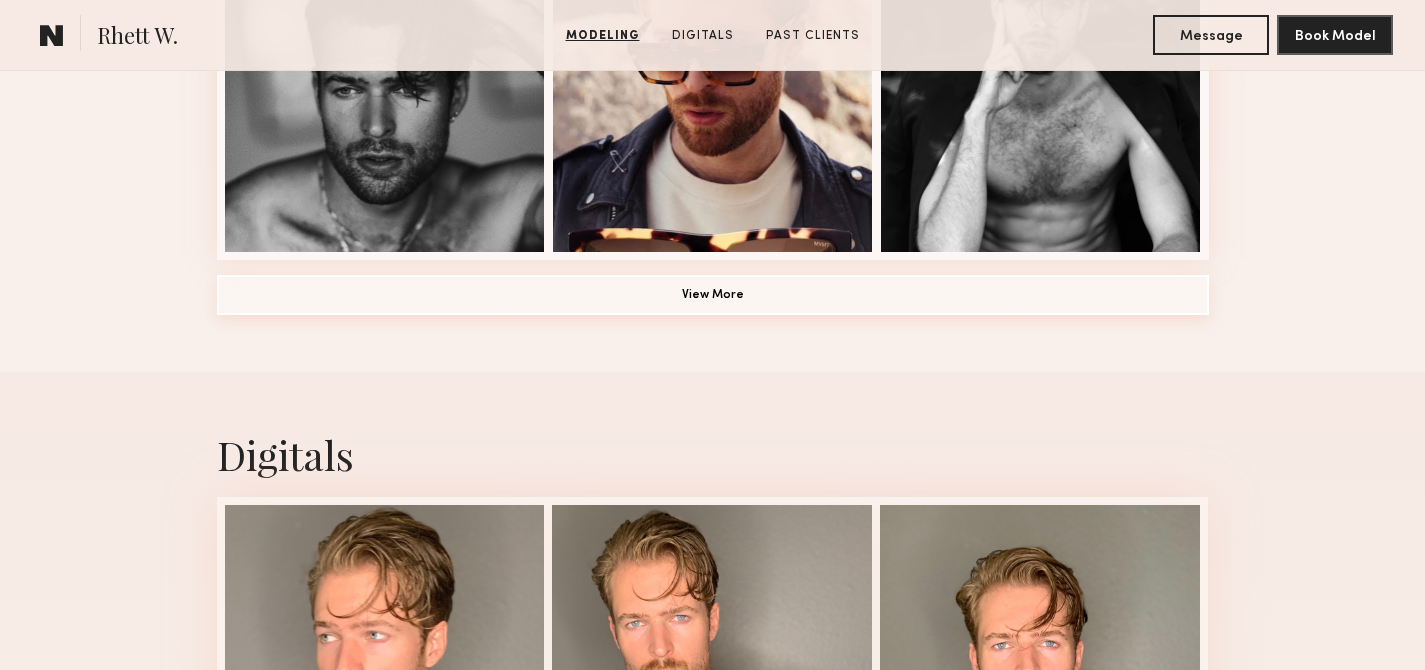 click on "View More" 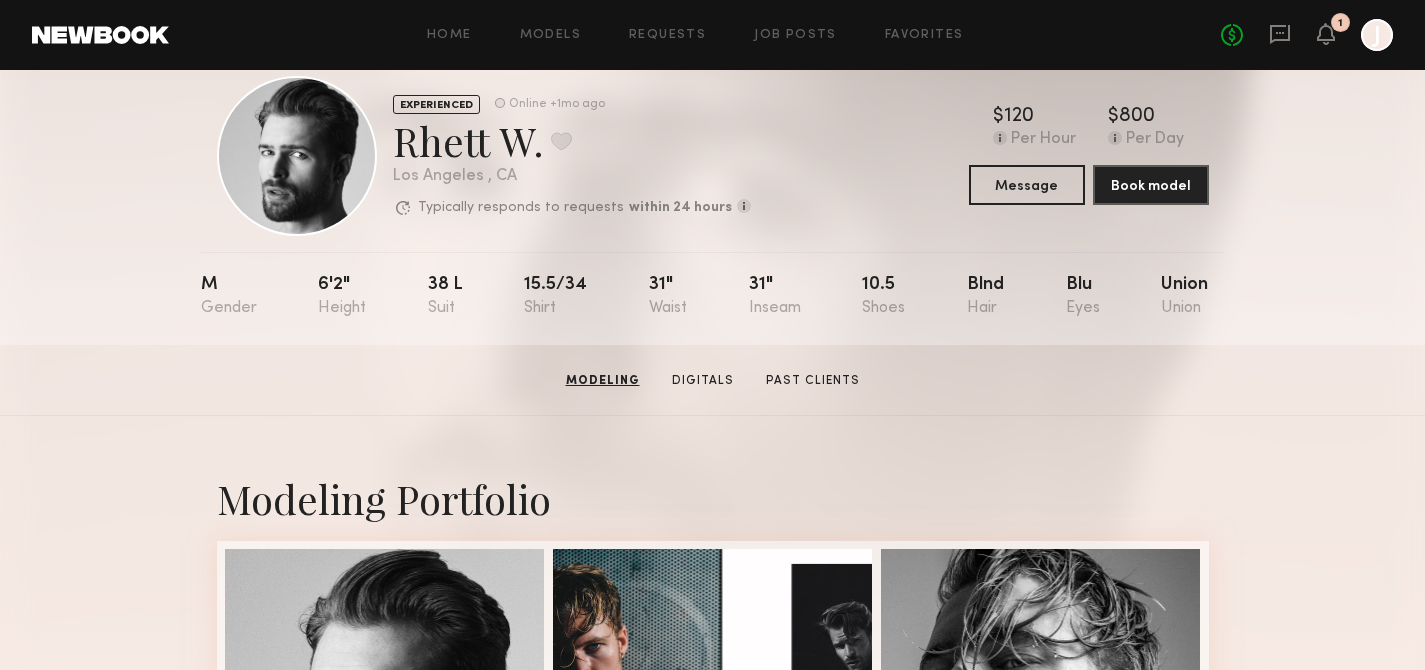 scroll, scrollTop: 0, scrollLeft: 0, axis: both 